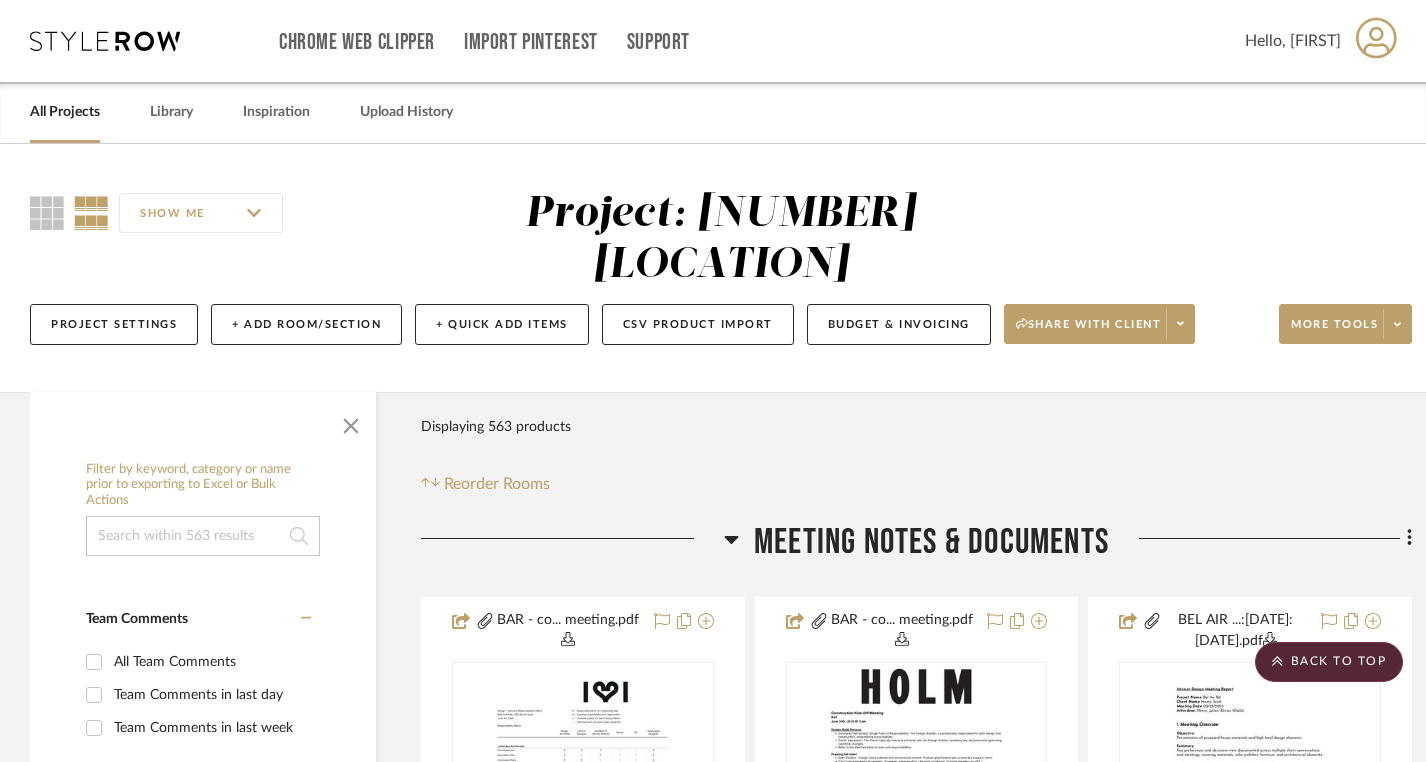 scroll, scrollTop: 36484, scrollLeft: 0, axis: vertical 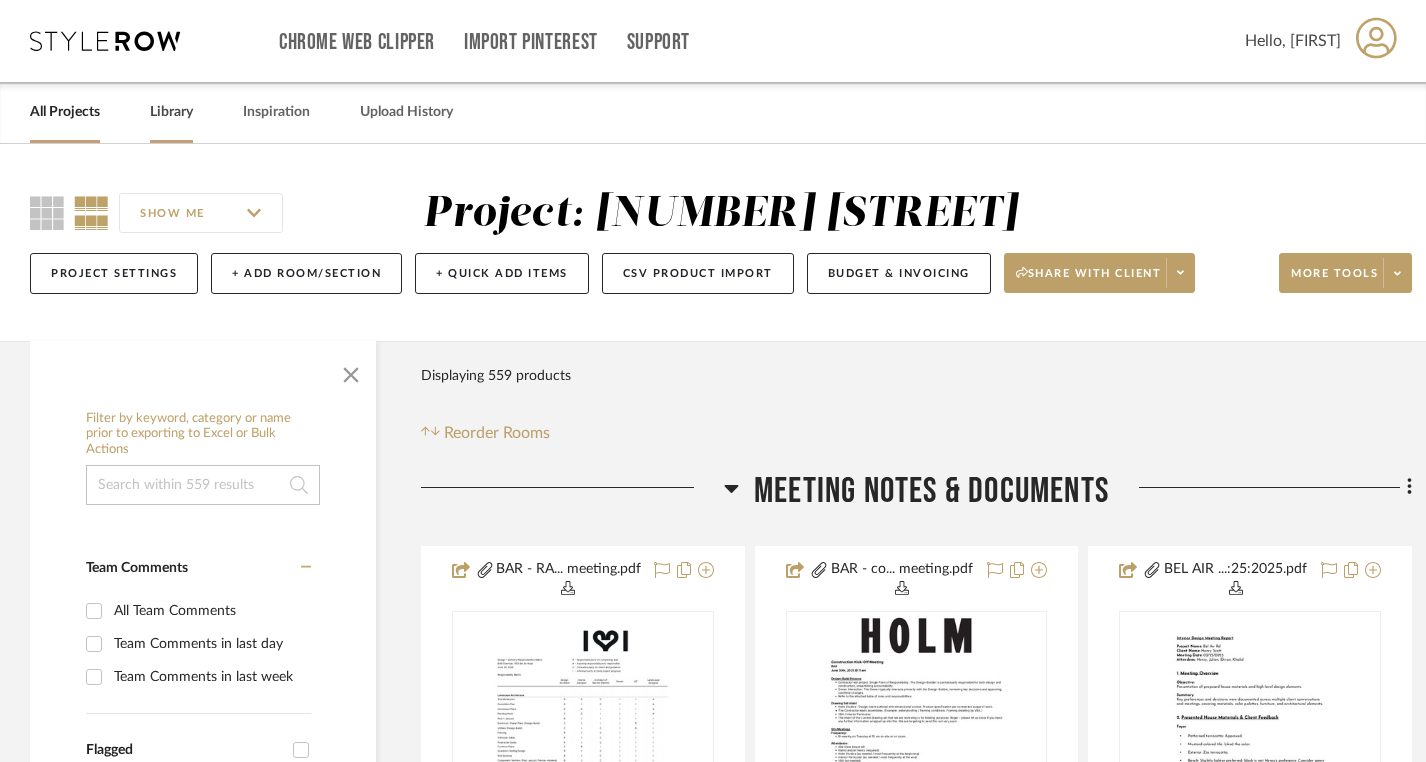 click on "Library" at bounding box center (171, 112) 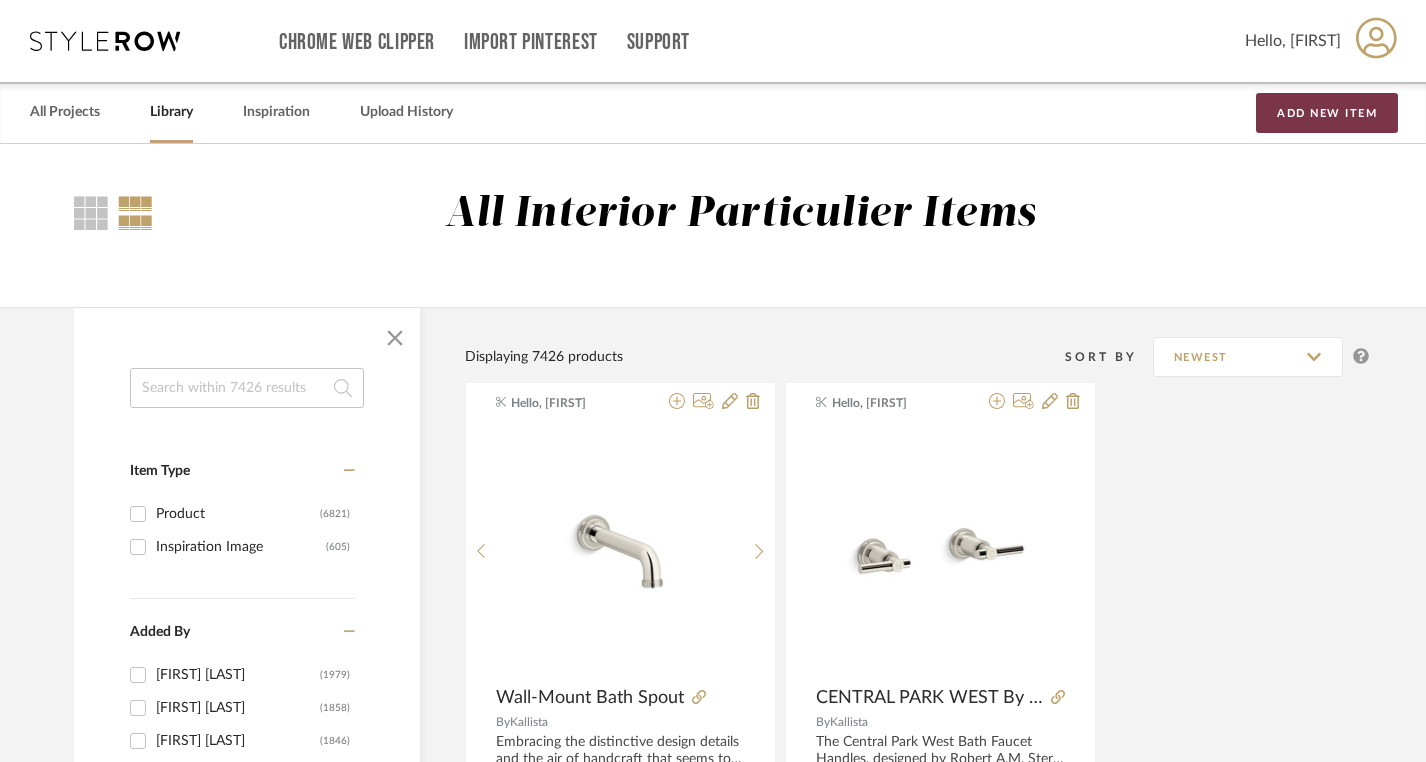 click on "Add New Item" at bounding box center (1327, 113) 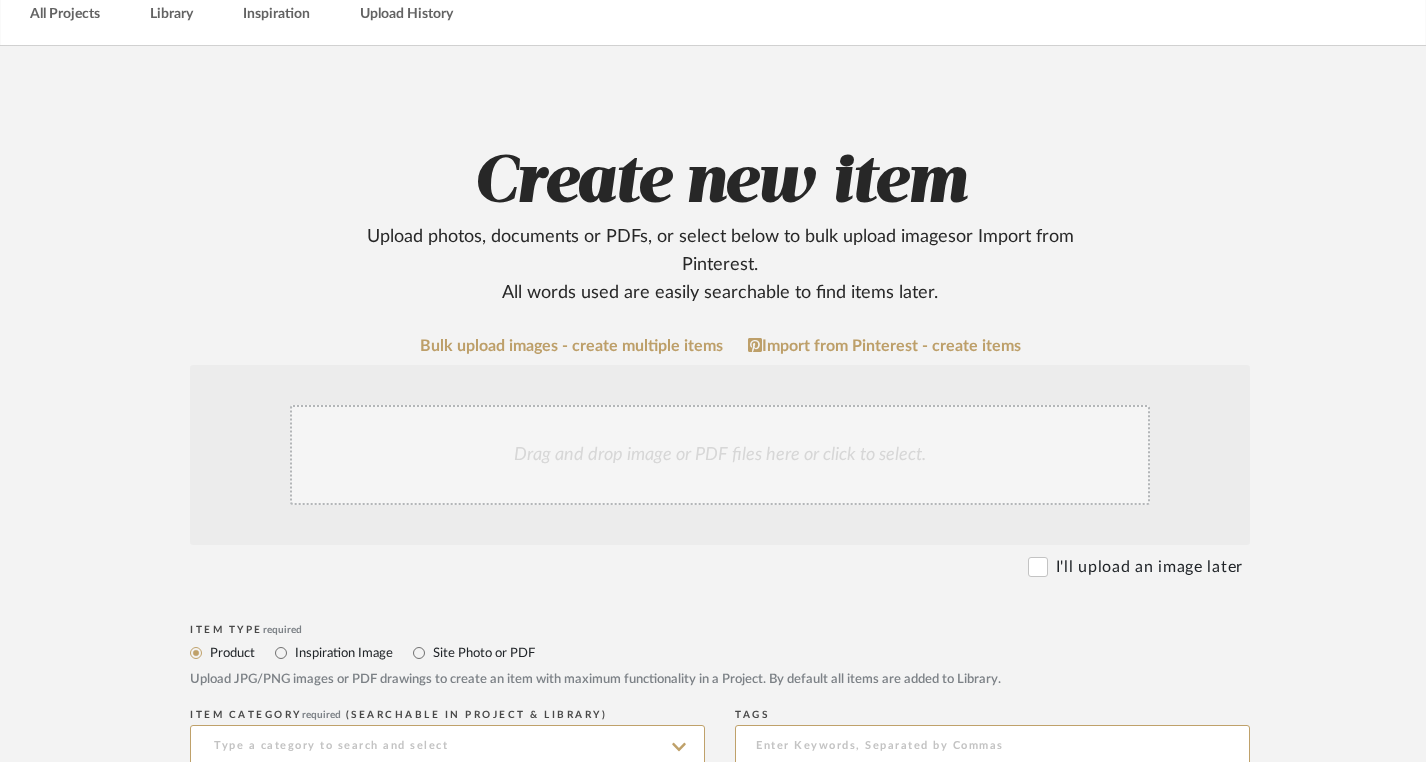scroll, scrollTop: 99, scrollLeft: 0, axis: vertical 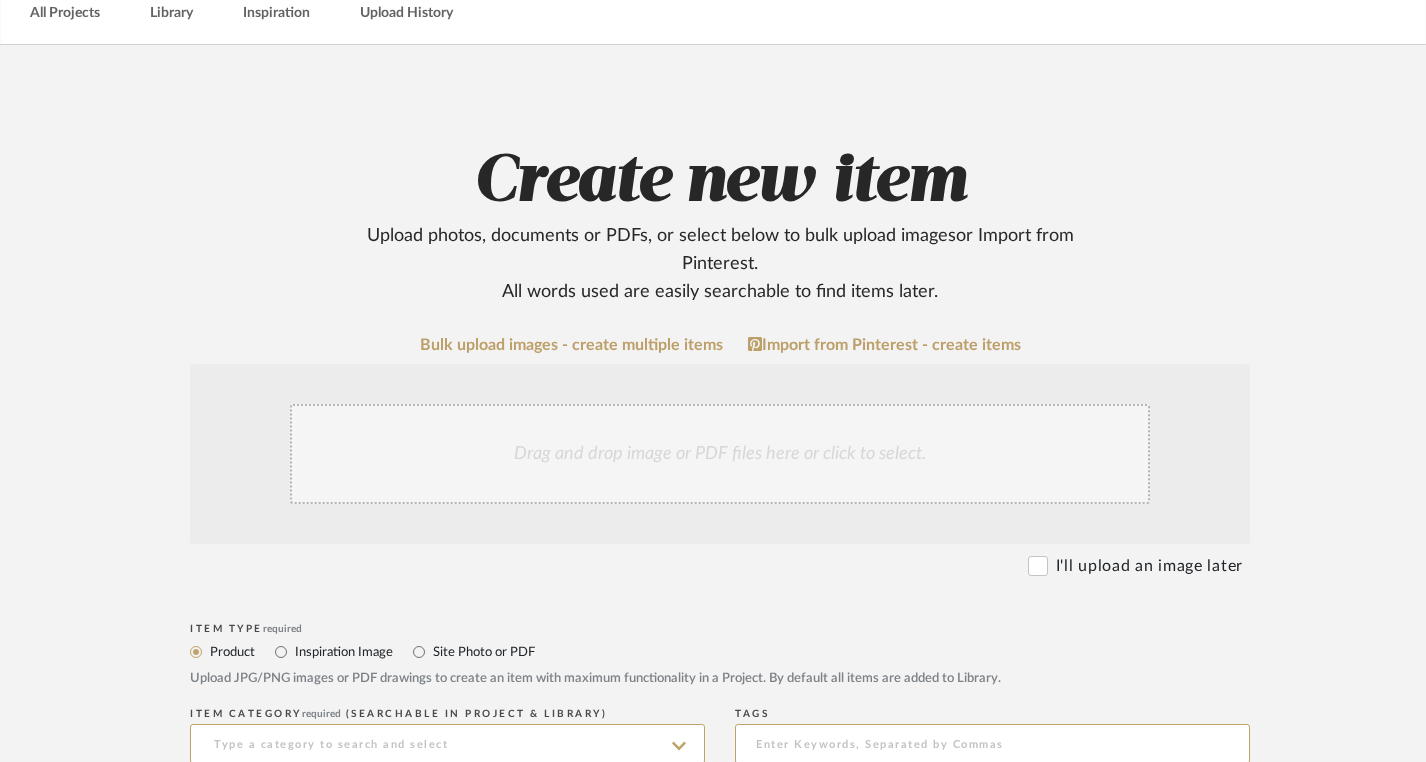 click on "Drag and drop image or PDF files here or click to select." 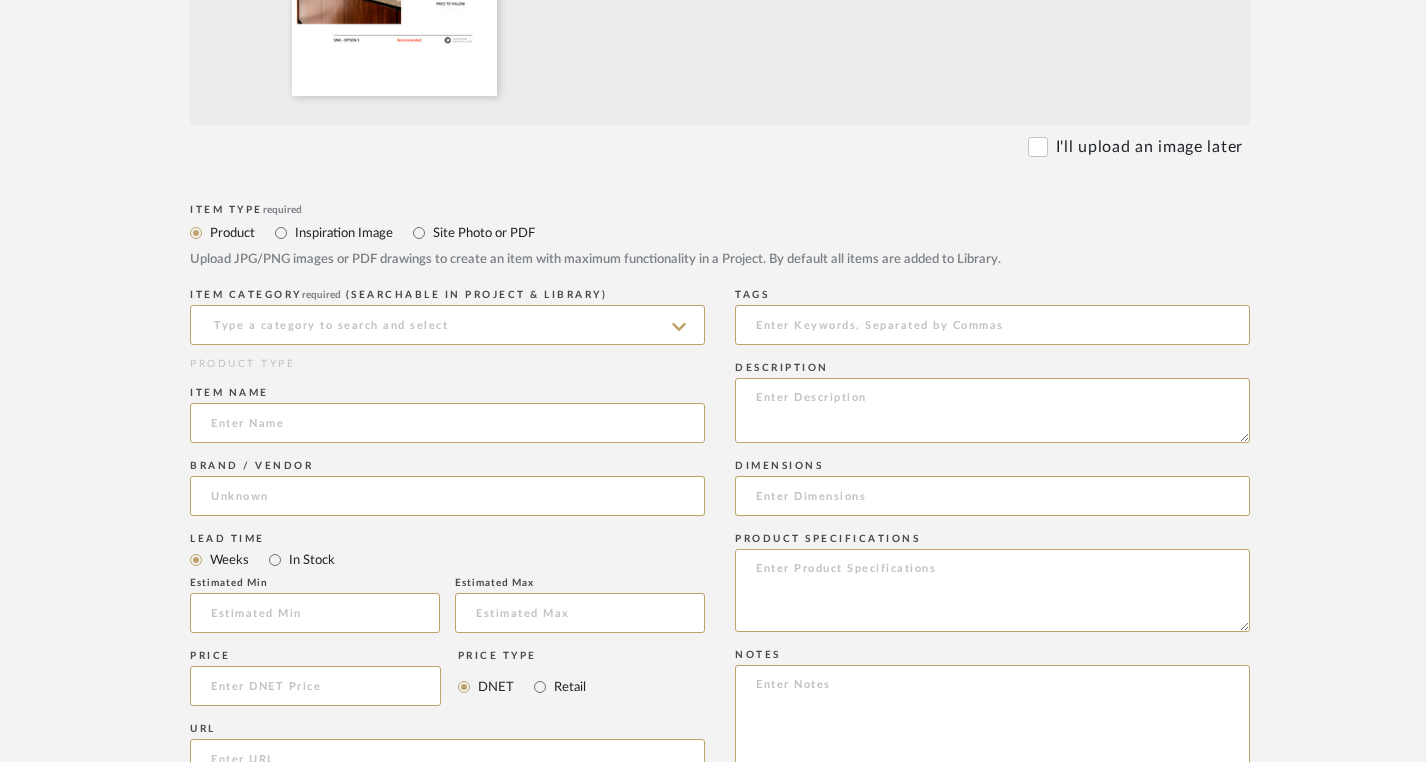 scroll, scrollTop: 736, scrollLeft: 0, axis: vertical 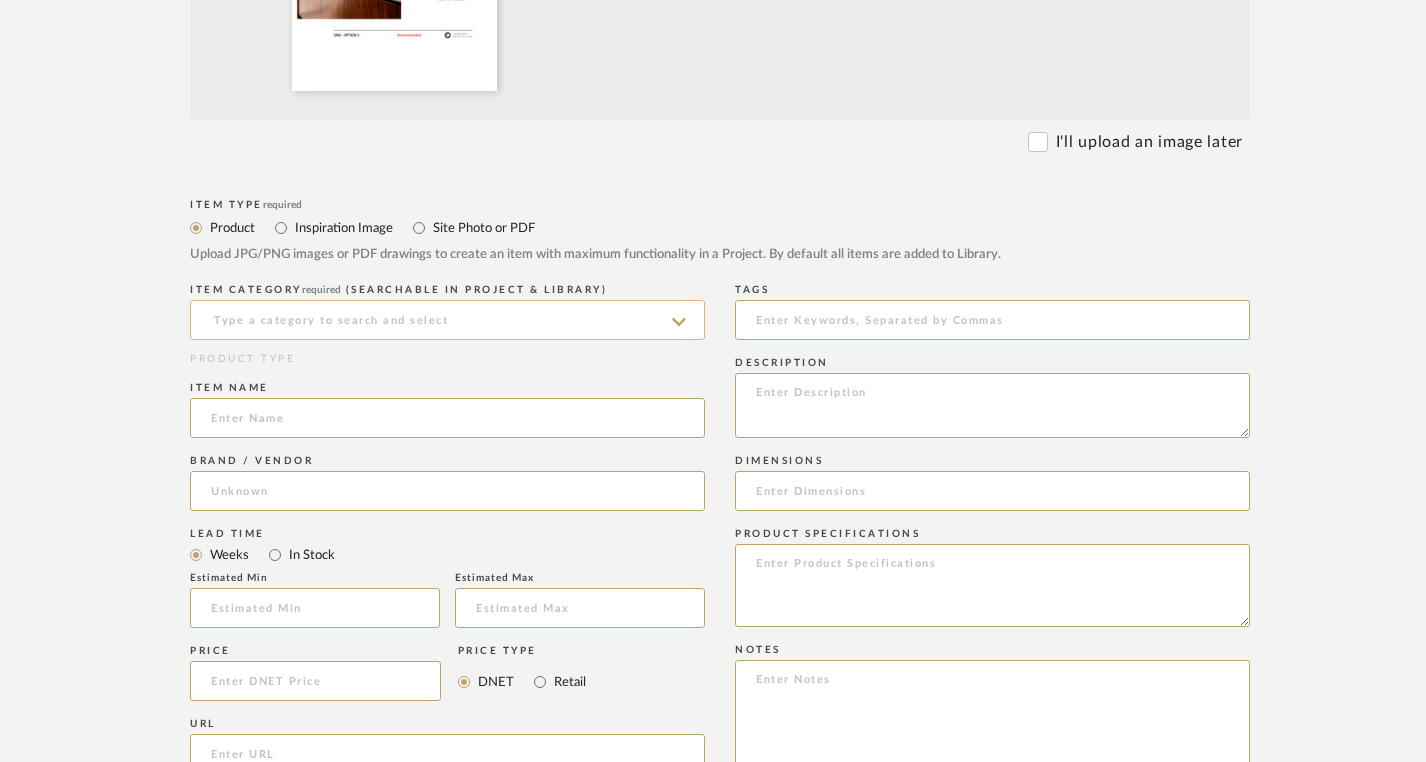 click 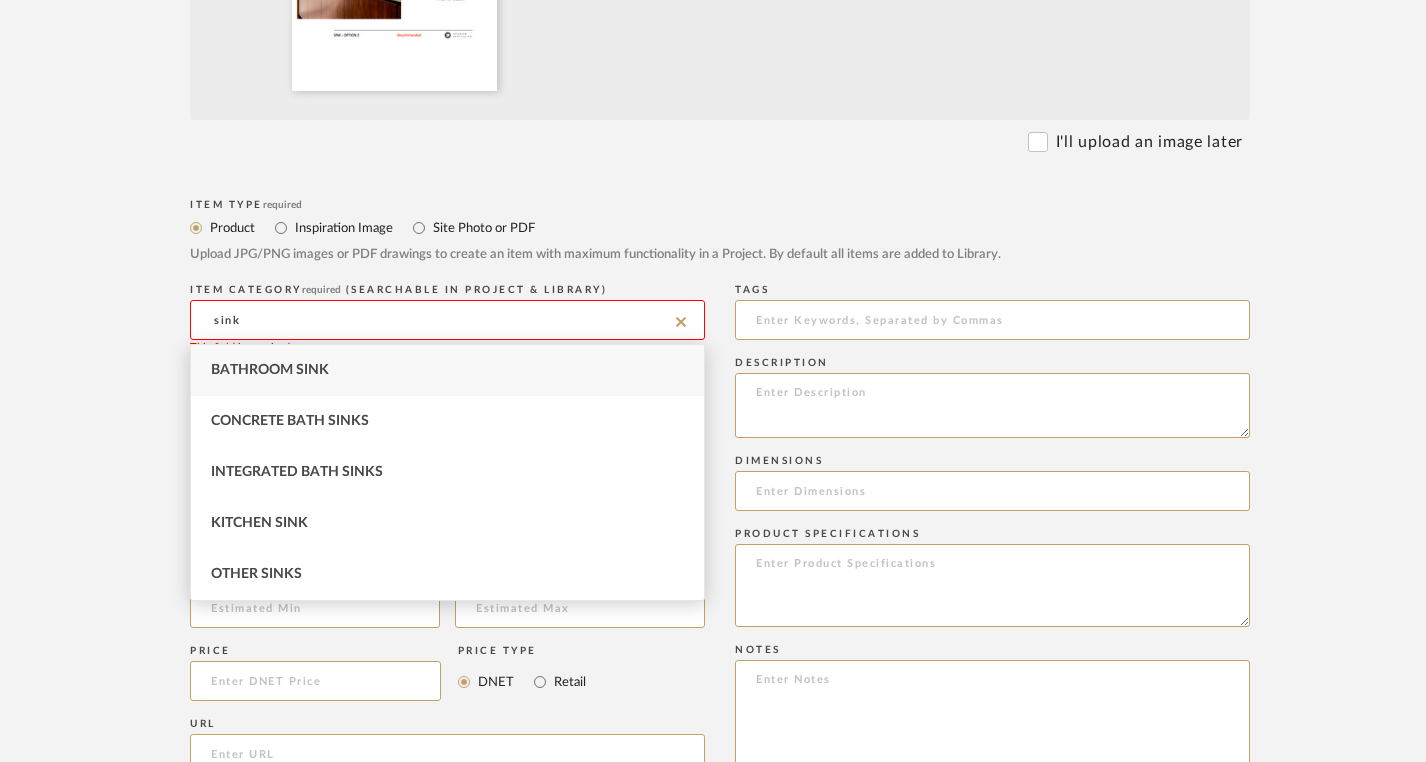 click on "Bathroom Sink" at bounding box center [447, 370] 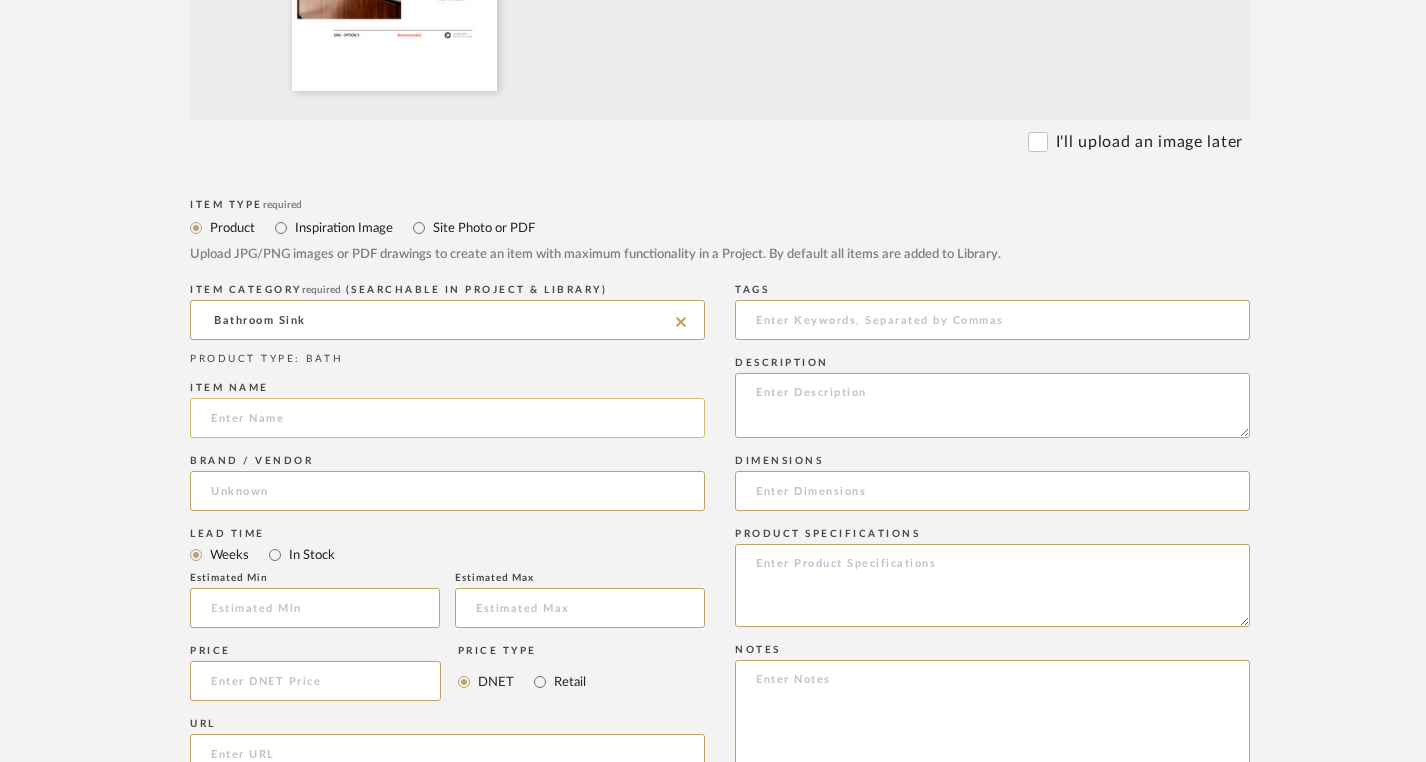click 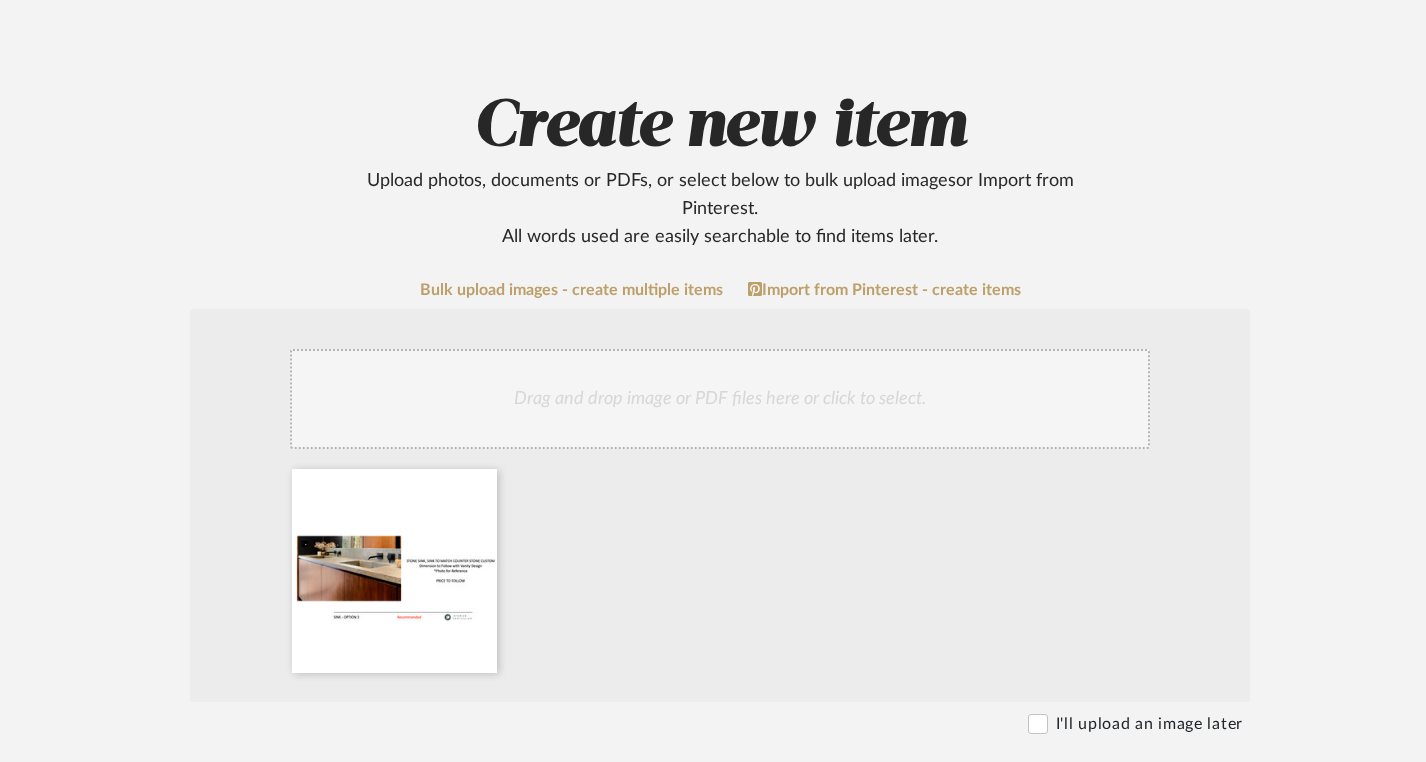 scroll, scrollTop: 220, scrollLeft: 0, axis: vertical 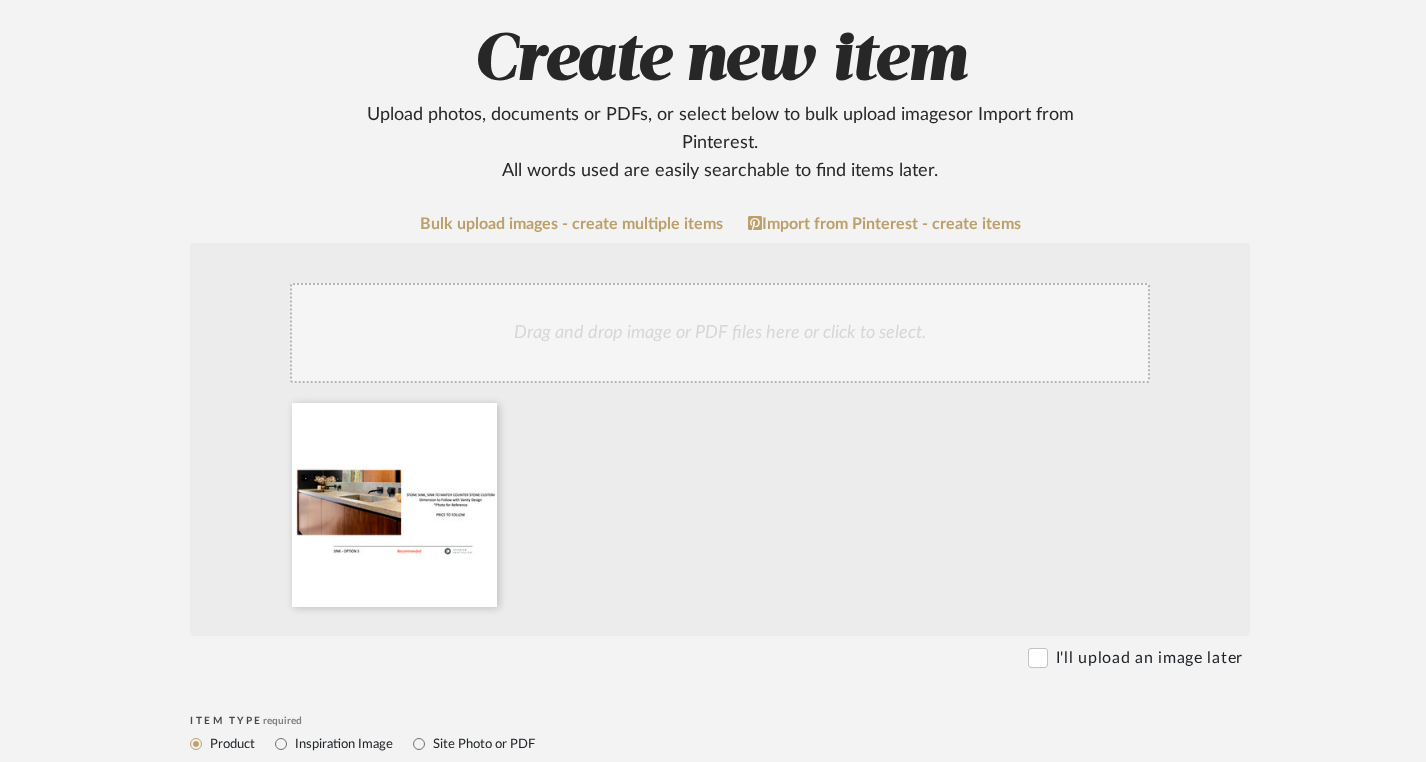 click on "Drag and drop image or PDF files here or click to select." 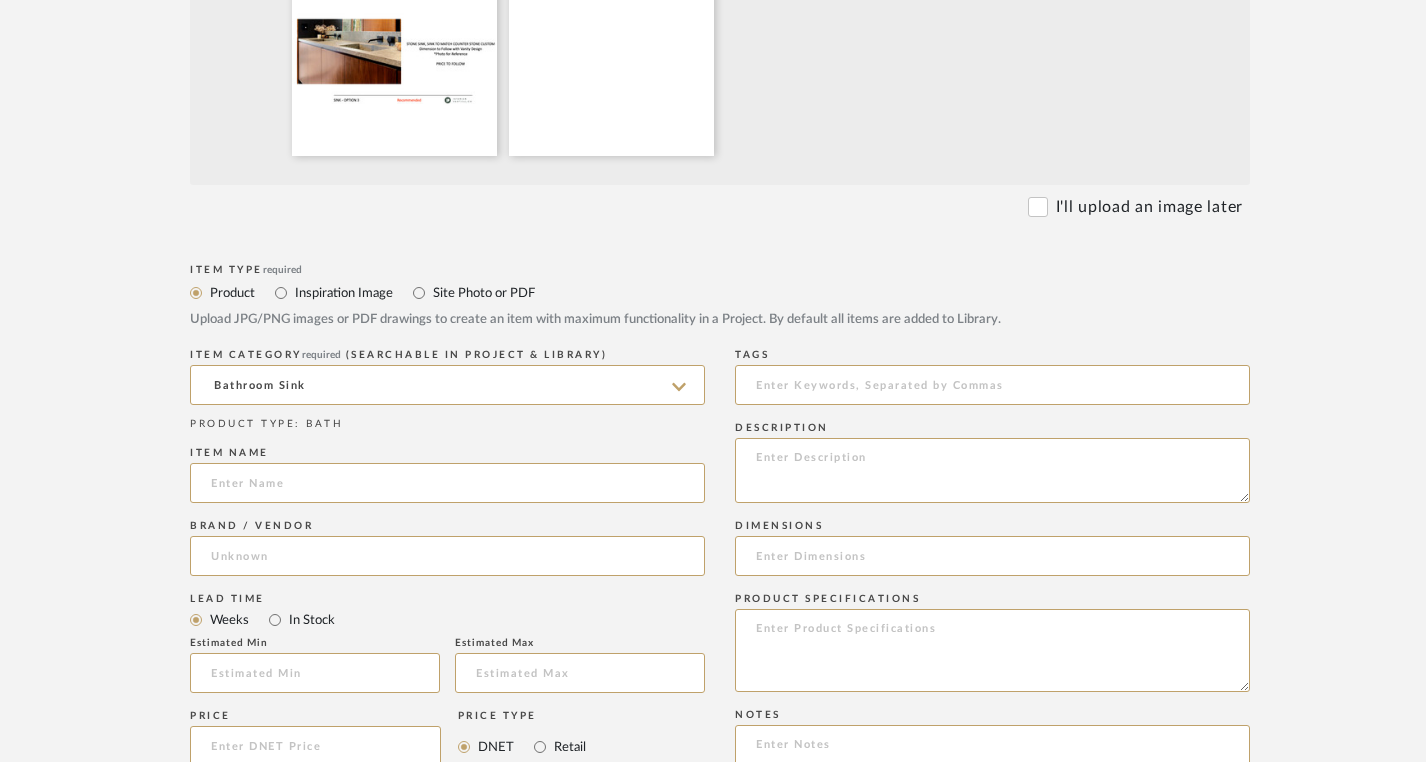 scroll, scrollTop: 685, scrollLeft: 0, axis: vertical 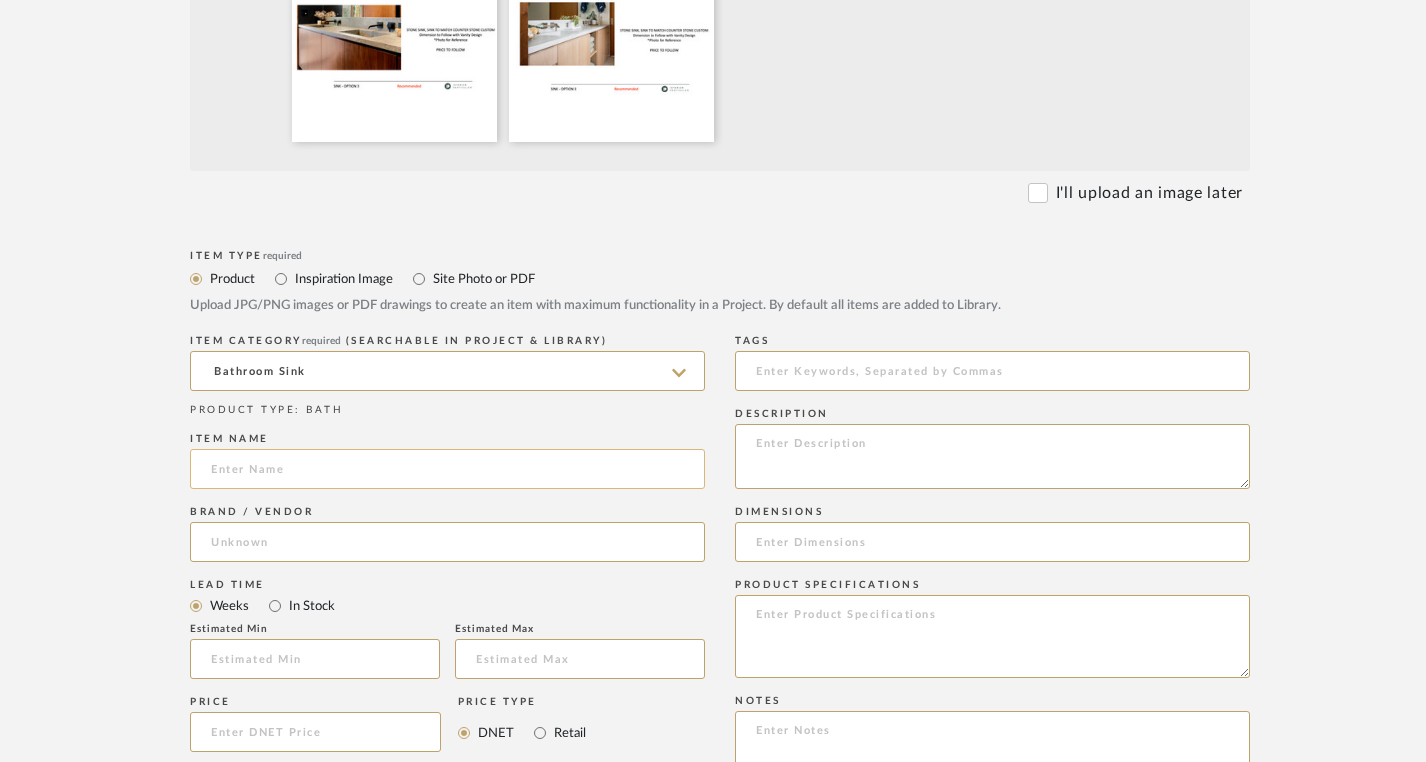 click 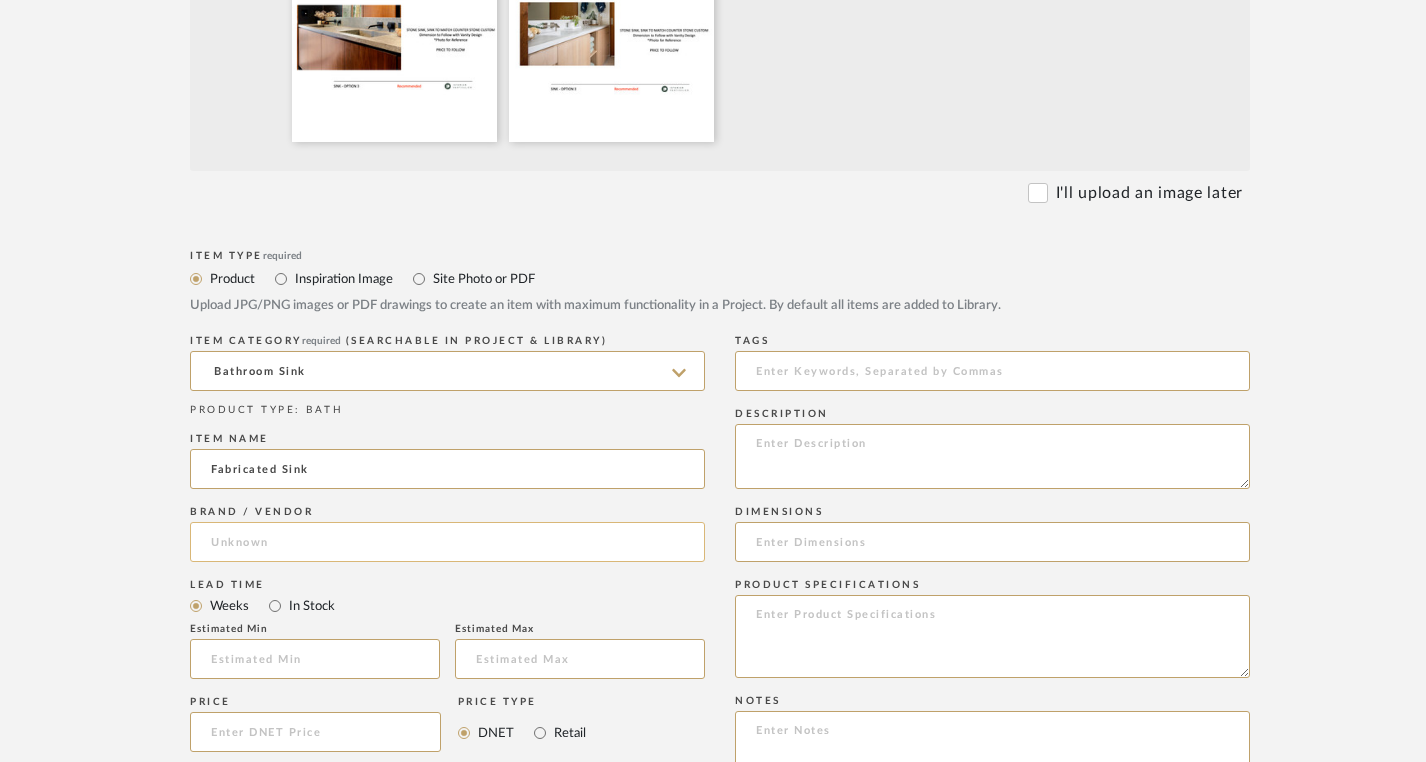 type on "Fabricated Sink" 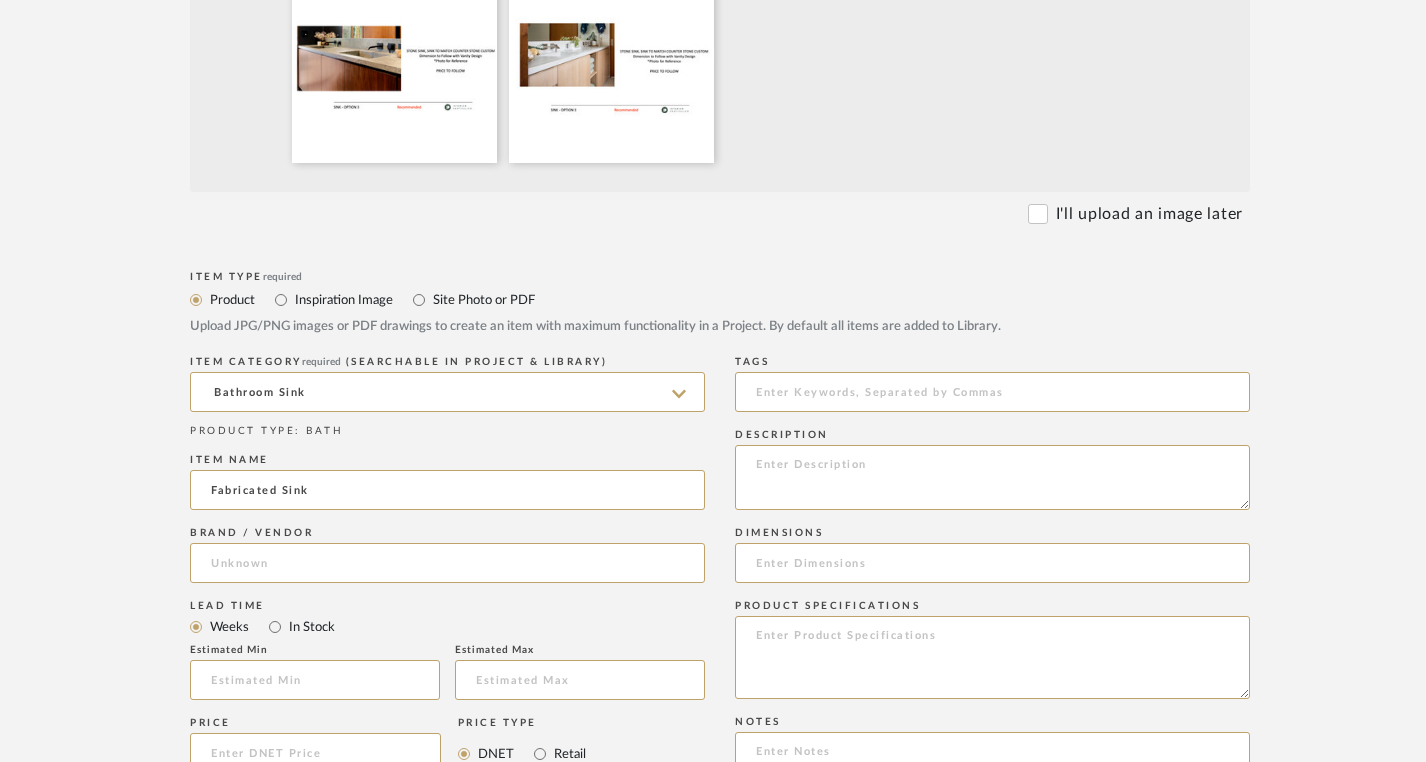 scroll, scrollTop: 628, scrollLeft: 0, axis: vertical 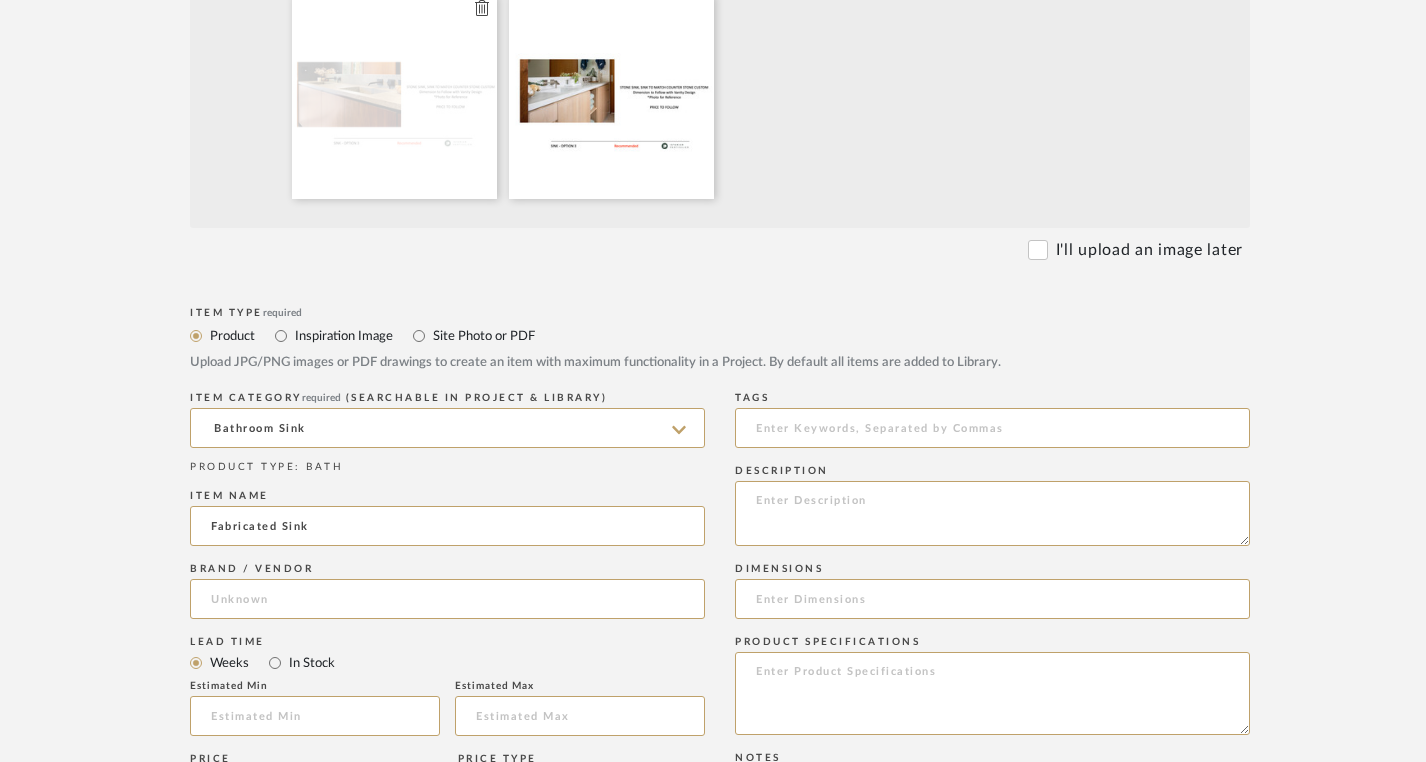 click 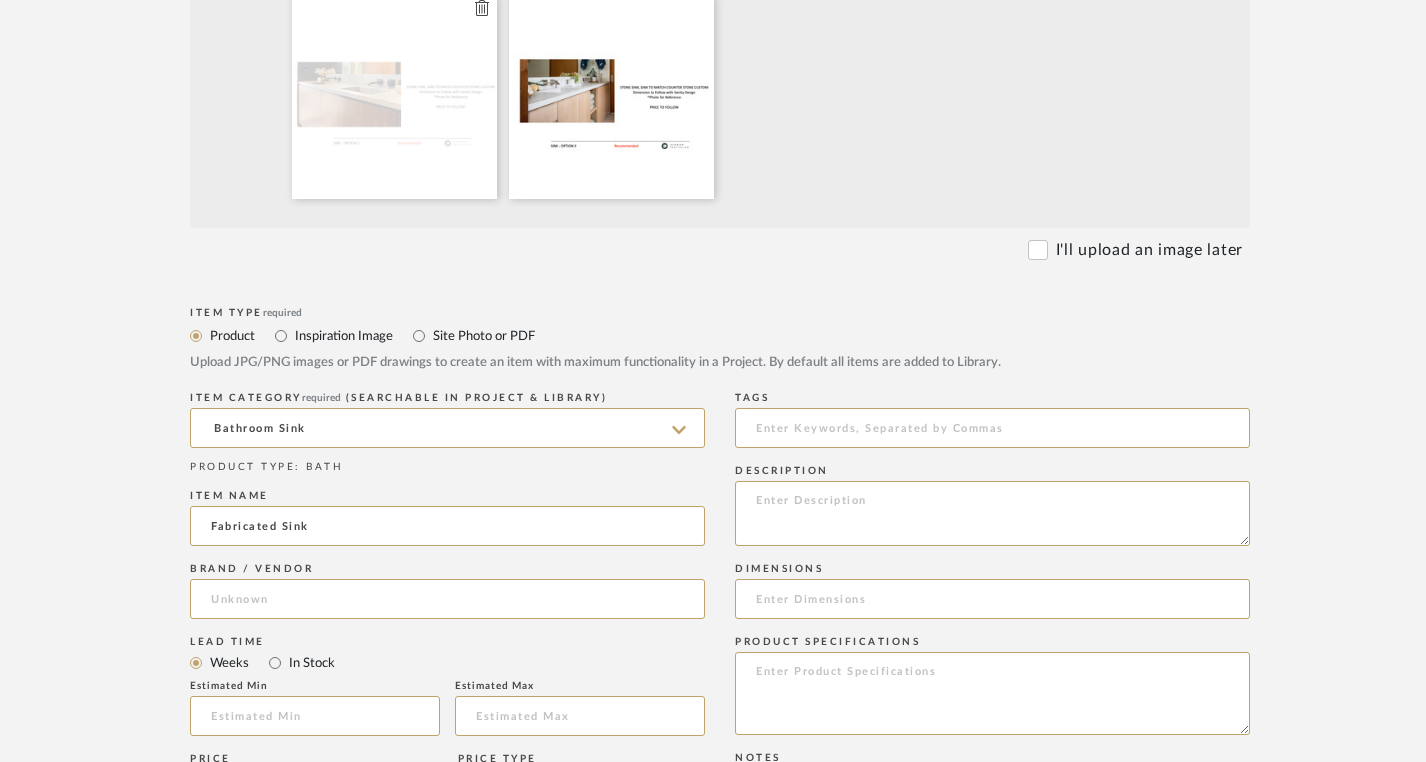 click 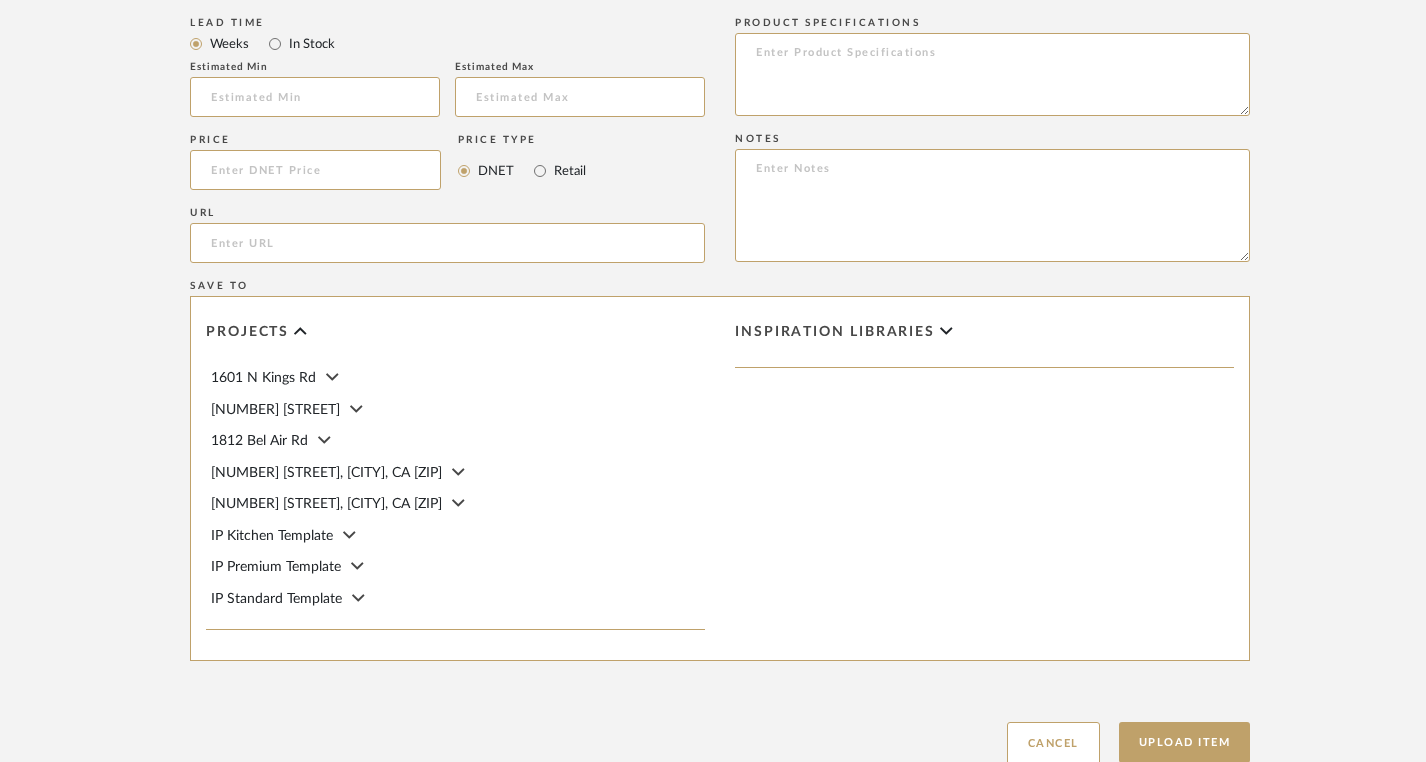 scroll, scrollTop: 1248, scrollLeft: 0, axis: vertical 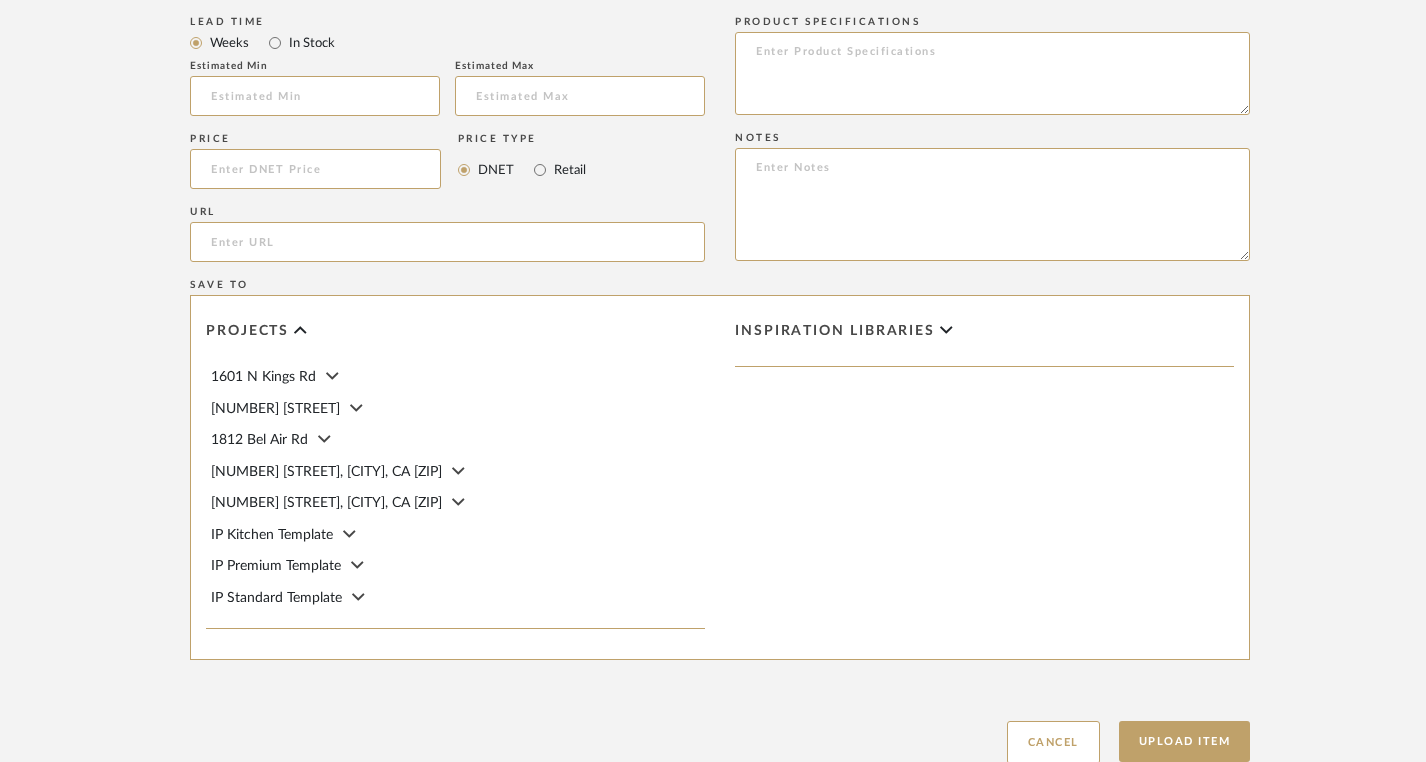 click on "1812 Bel Air Rd" 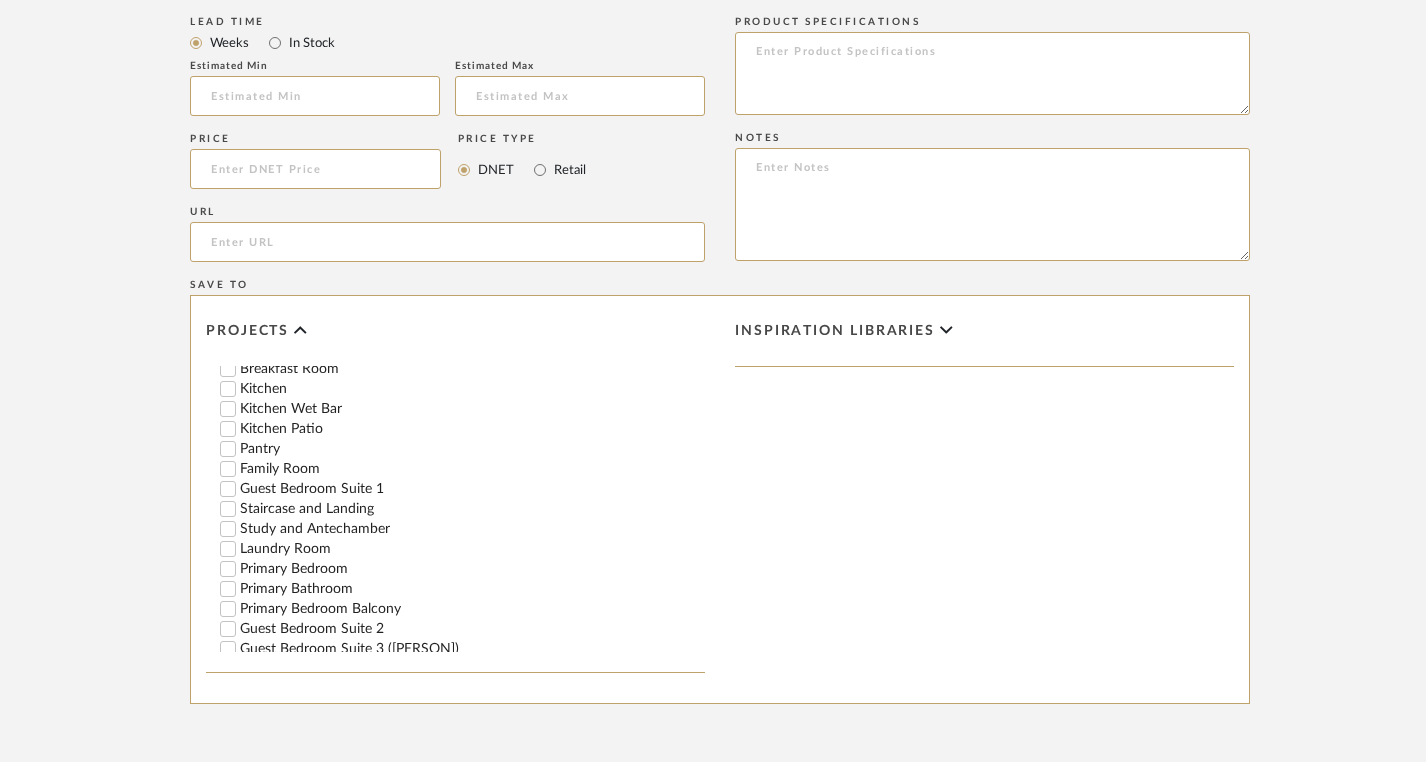 scroll, scrollTop: 349, scrollLeft: 0, axis: vertical 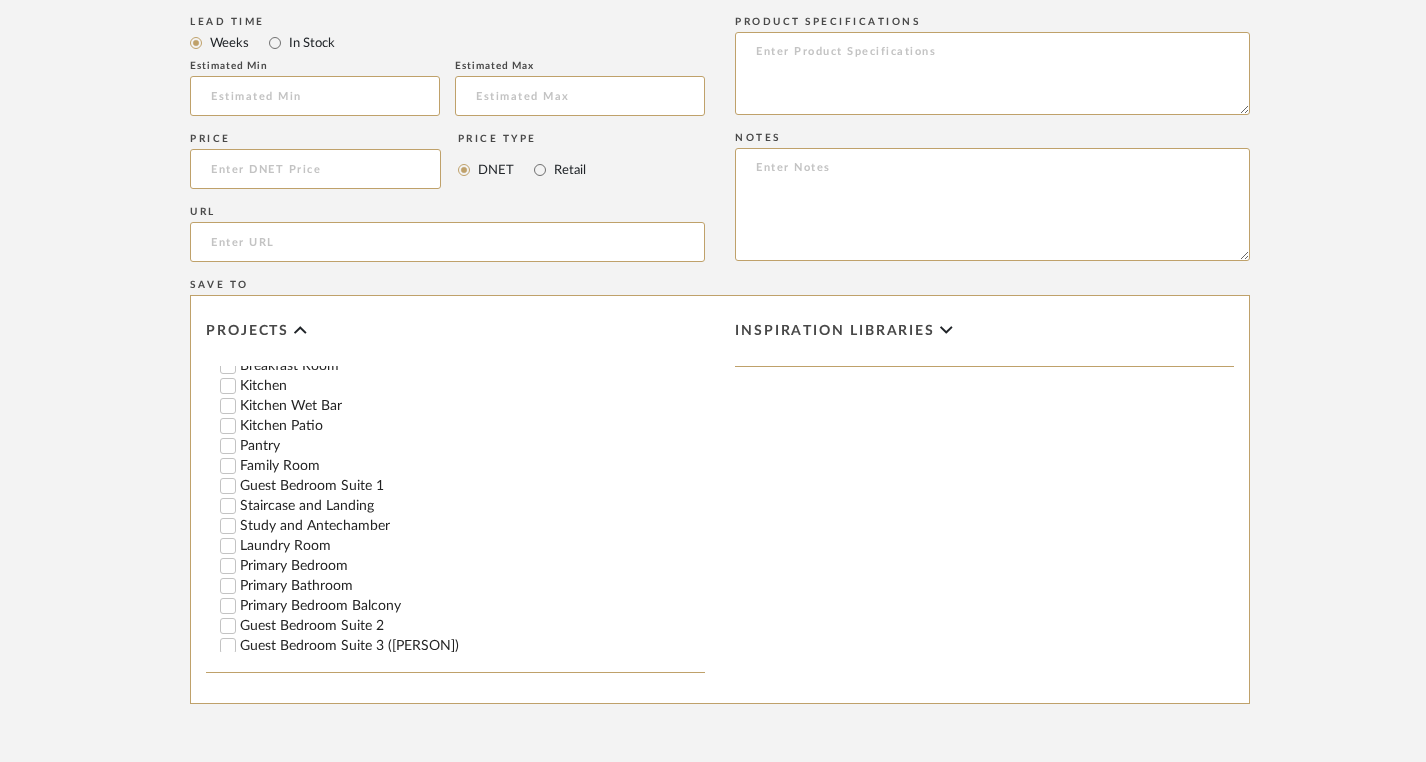 click on "Guest Bedroom Suite 1" at bounding box center [472, 486] 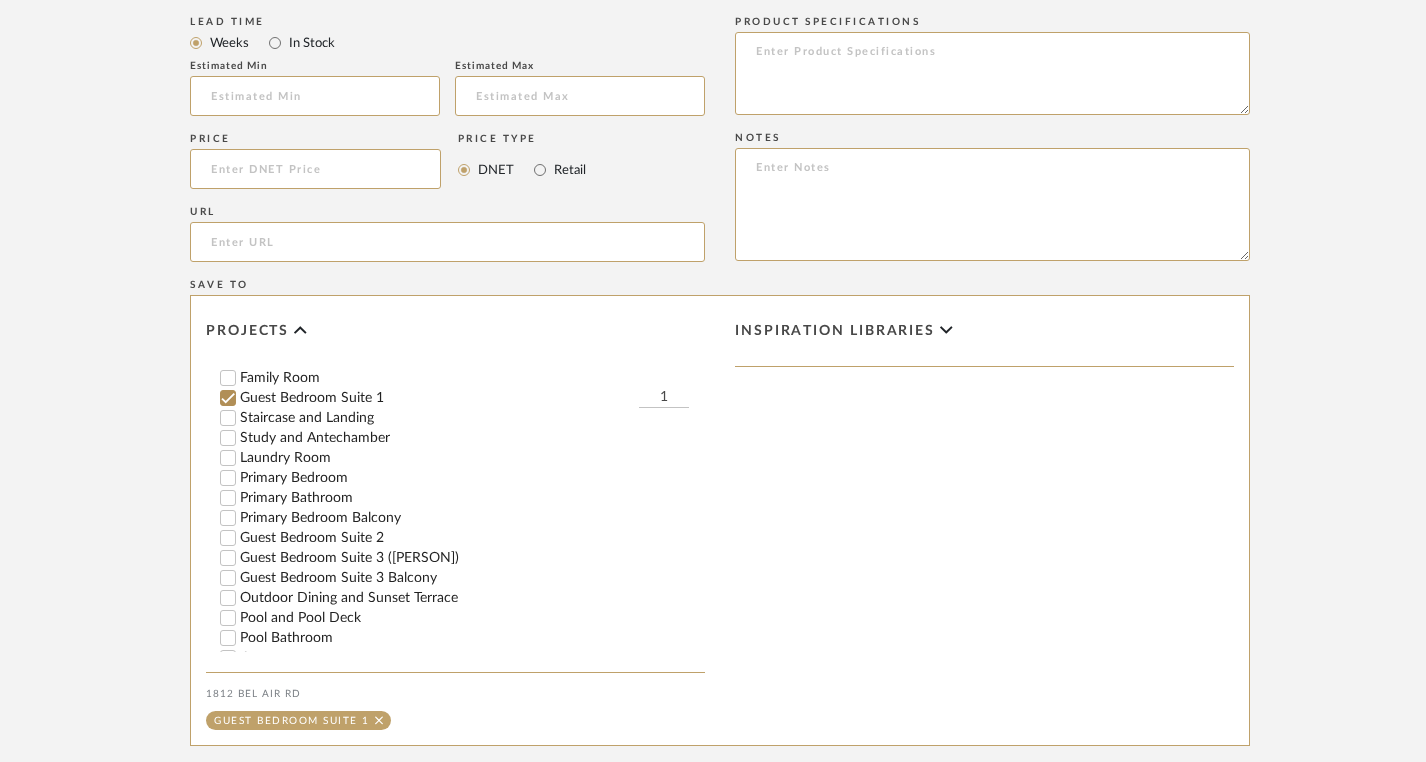 scroll, scrollTop: 453, scrollLeft: 0, axis: vertical 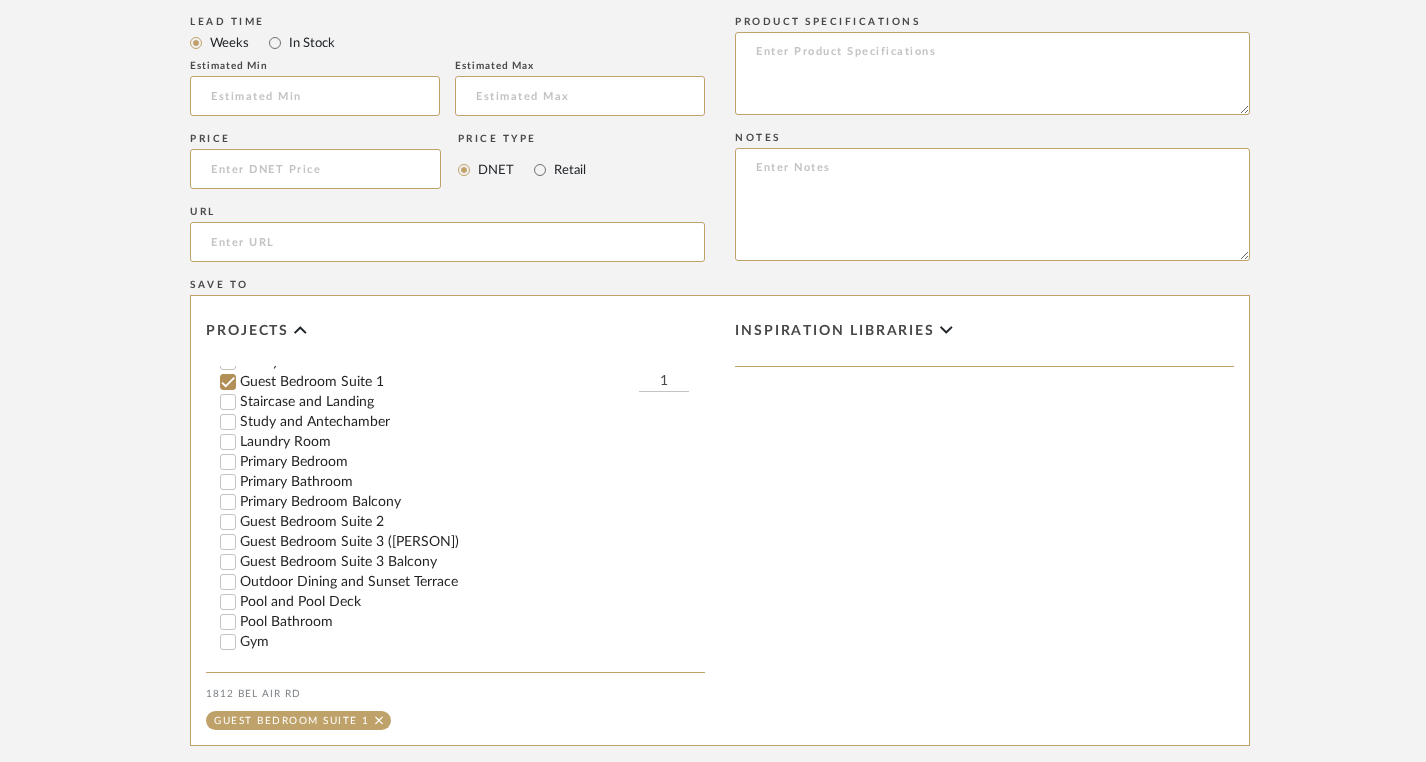 click on "Guest Bedroom Suite 2" at bounding box center [472, 522] 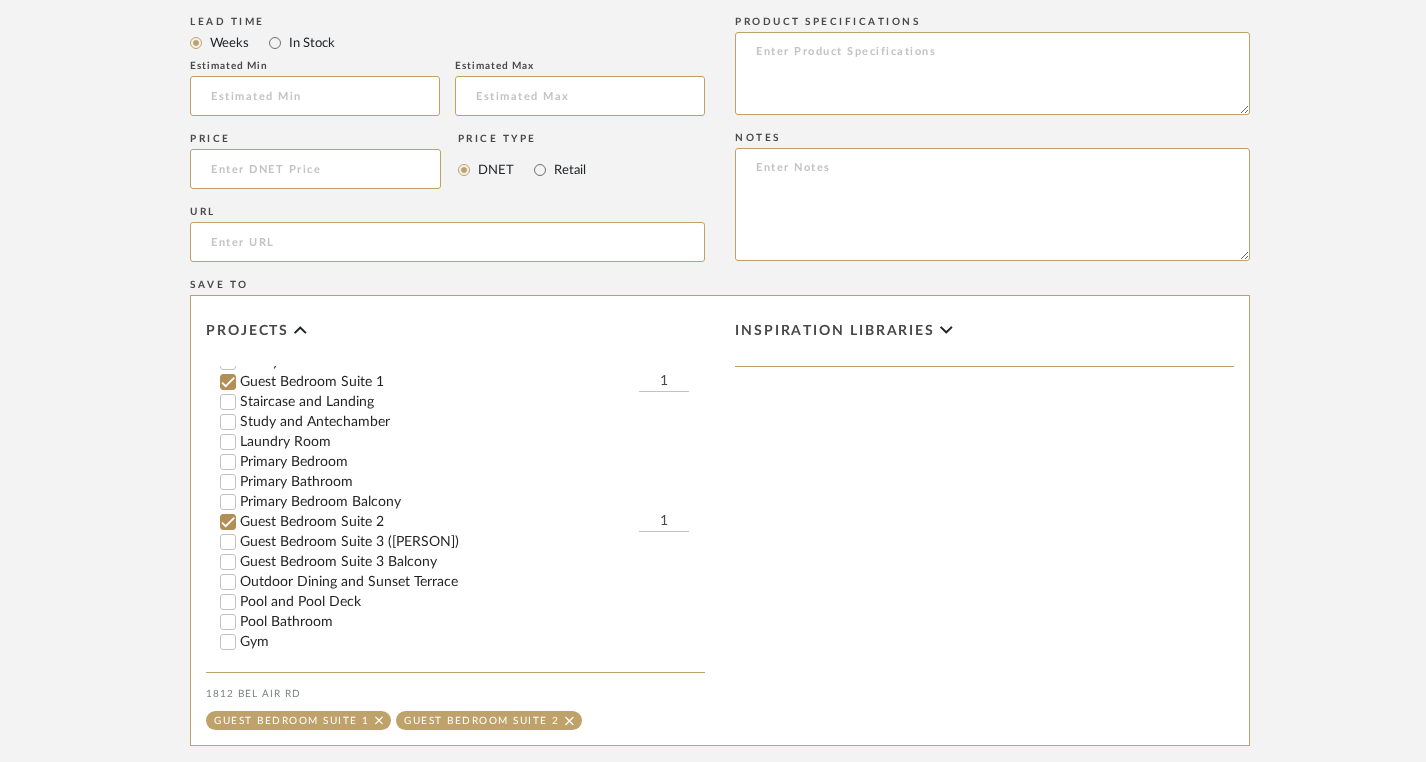 click on "Guest Bedroom Suite 3 (Churchill)" at bounding box center (472, 542) 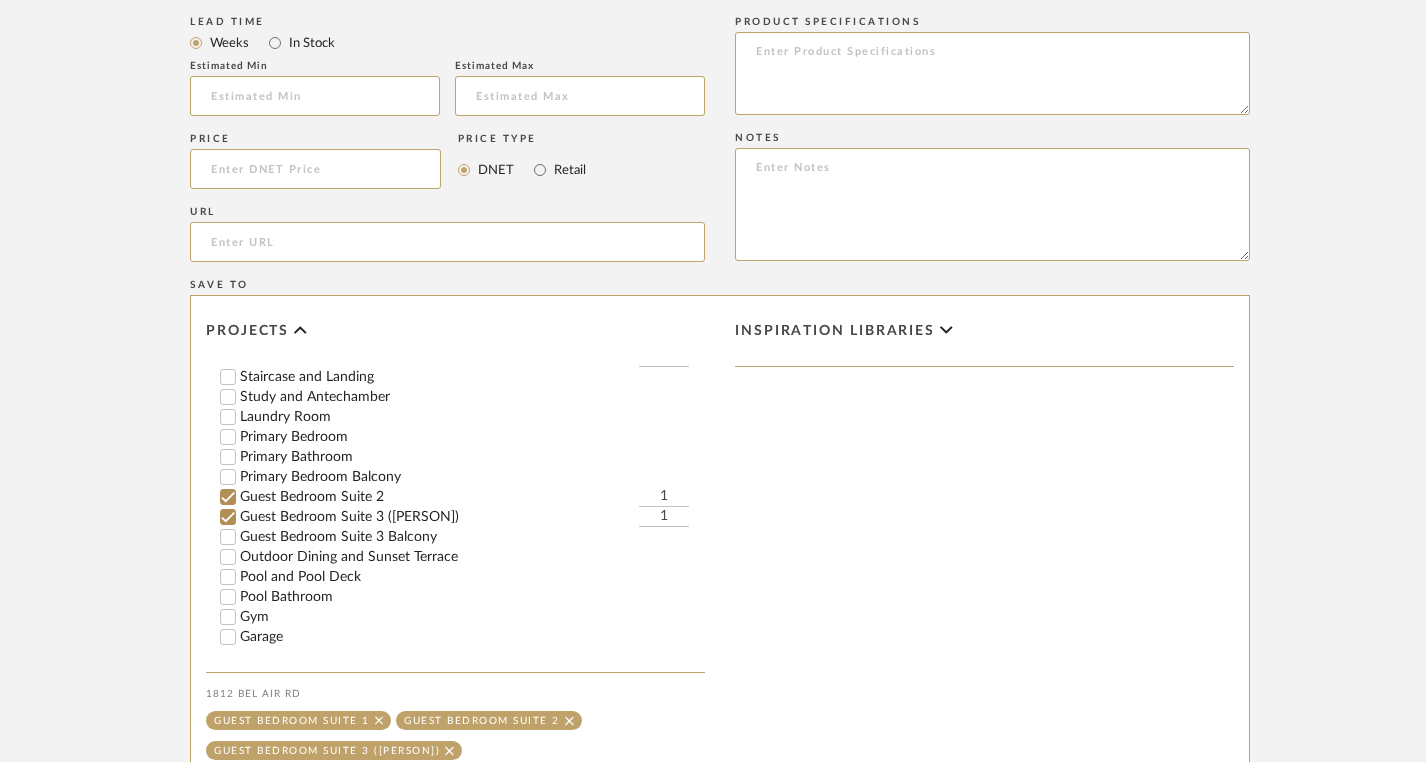 scroll, scrollTop: 485, scrollLeft: 0, axis: vertical 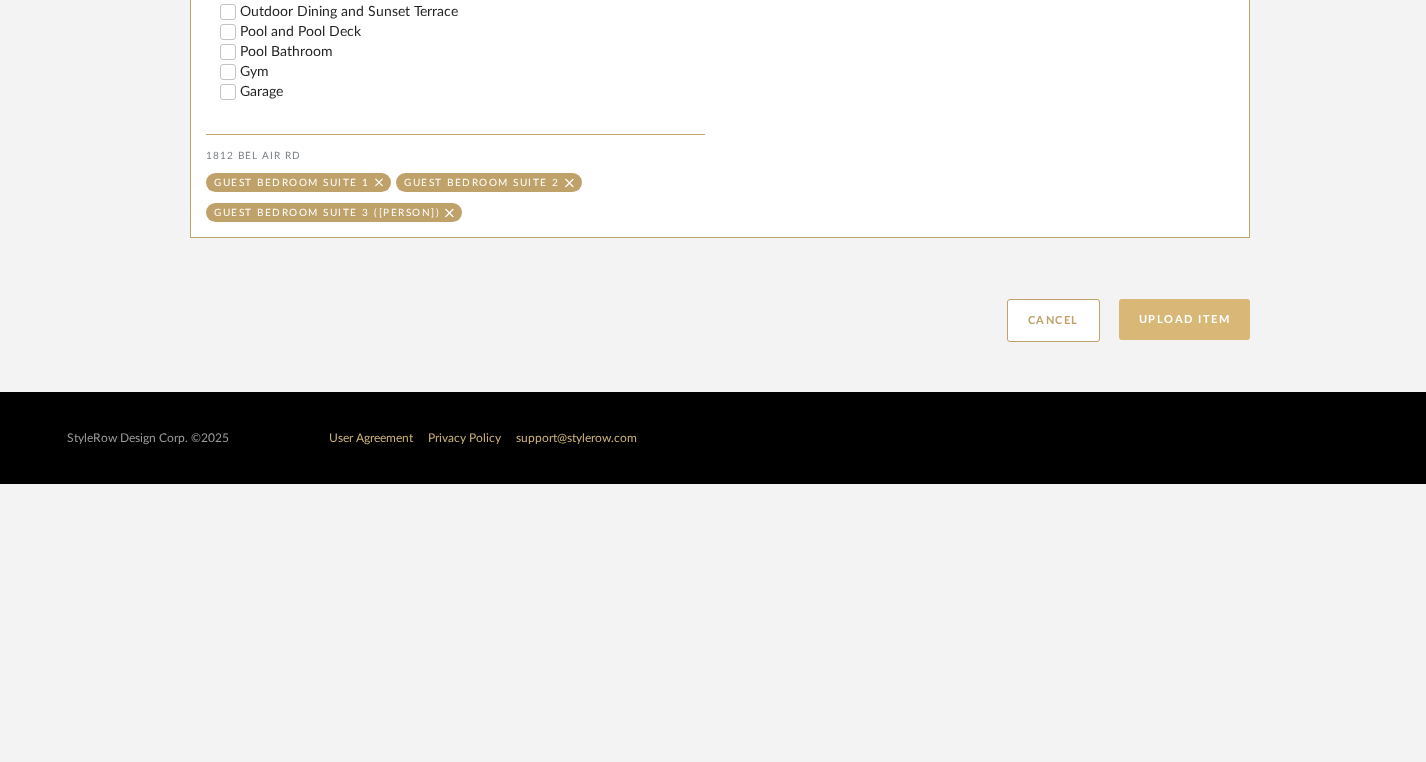 click on "Upload Item" 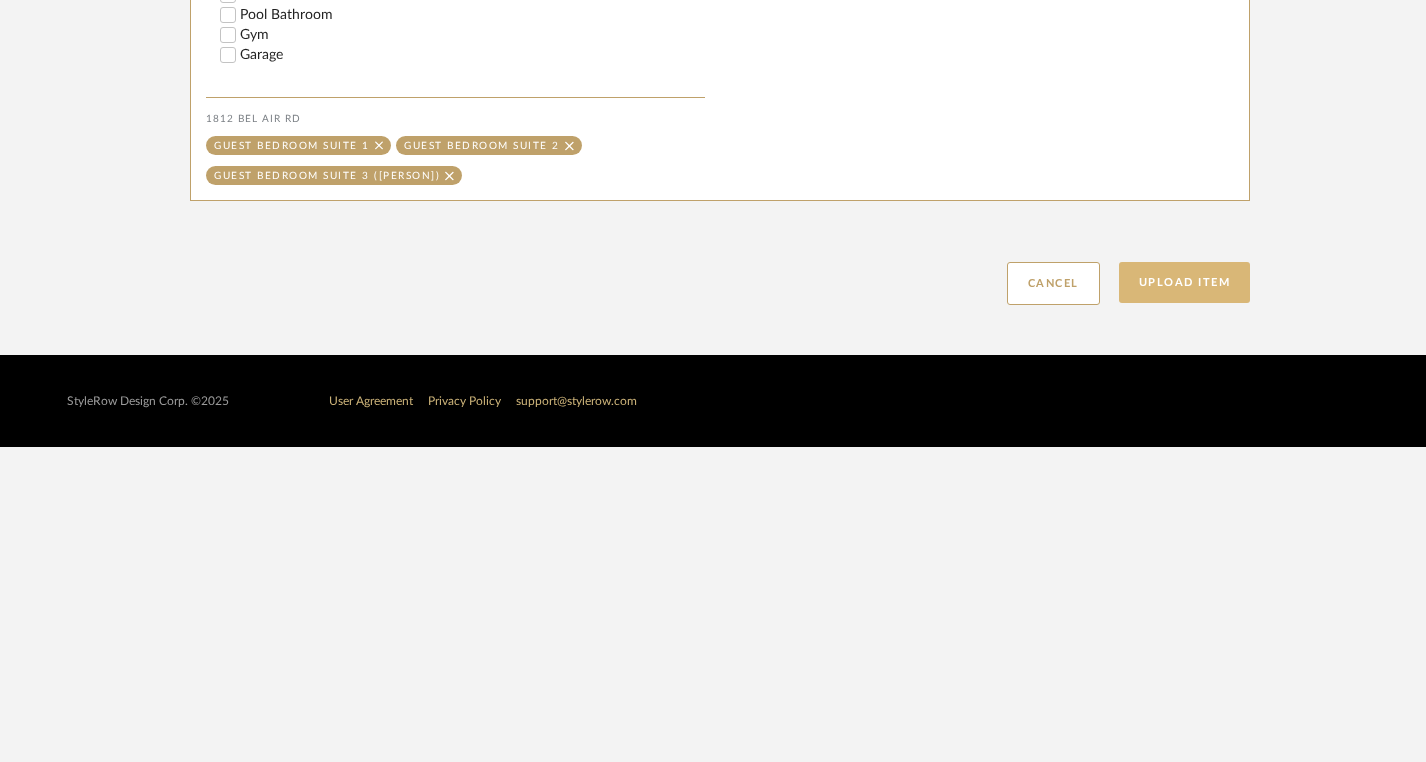 scroll, scrollTop: 1827, scrollLeft: 0, axis: vertical 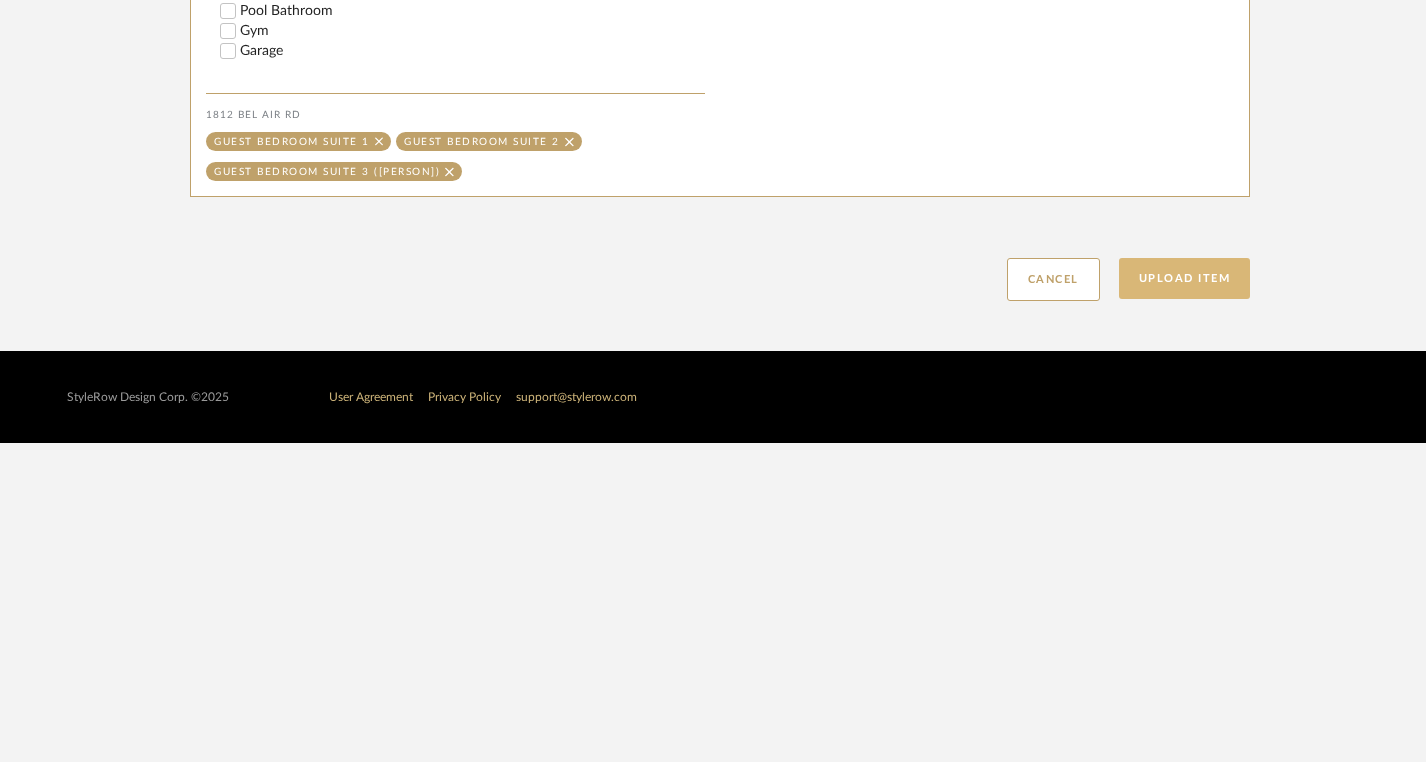 click on "Upload Item" 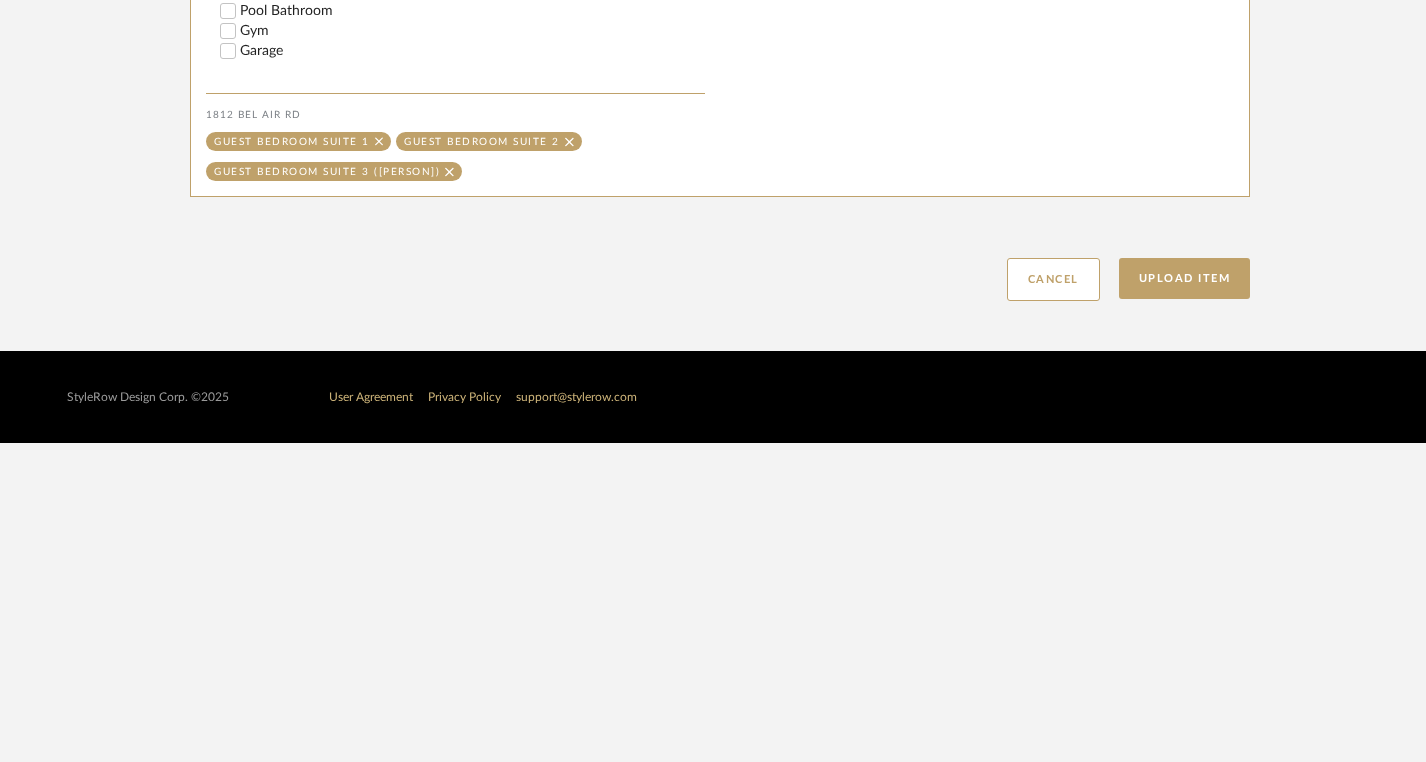 click on "Upload Item  Cancel" 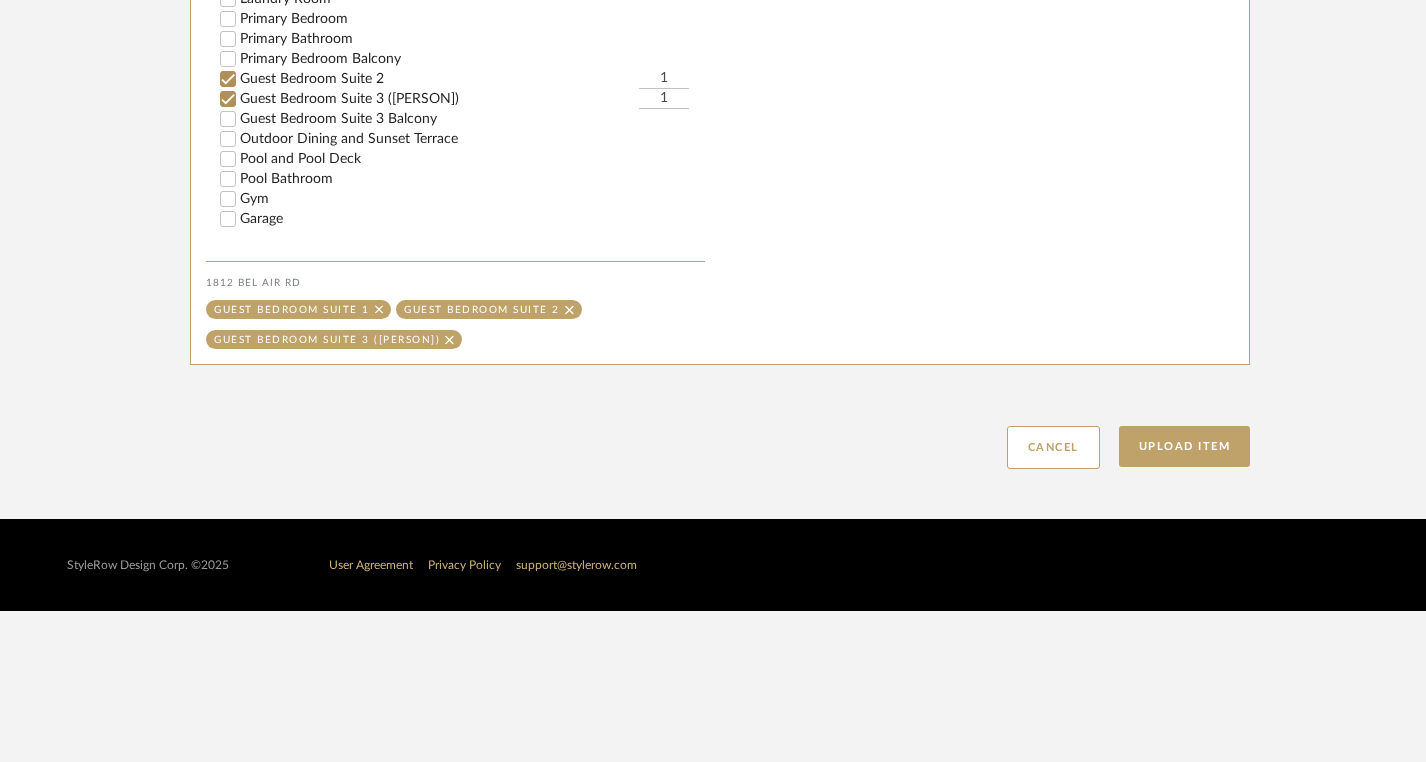 scroll, scrollTop: 1687, scrollLeft: 0, axis: vertical 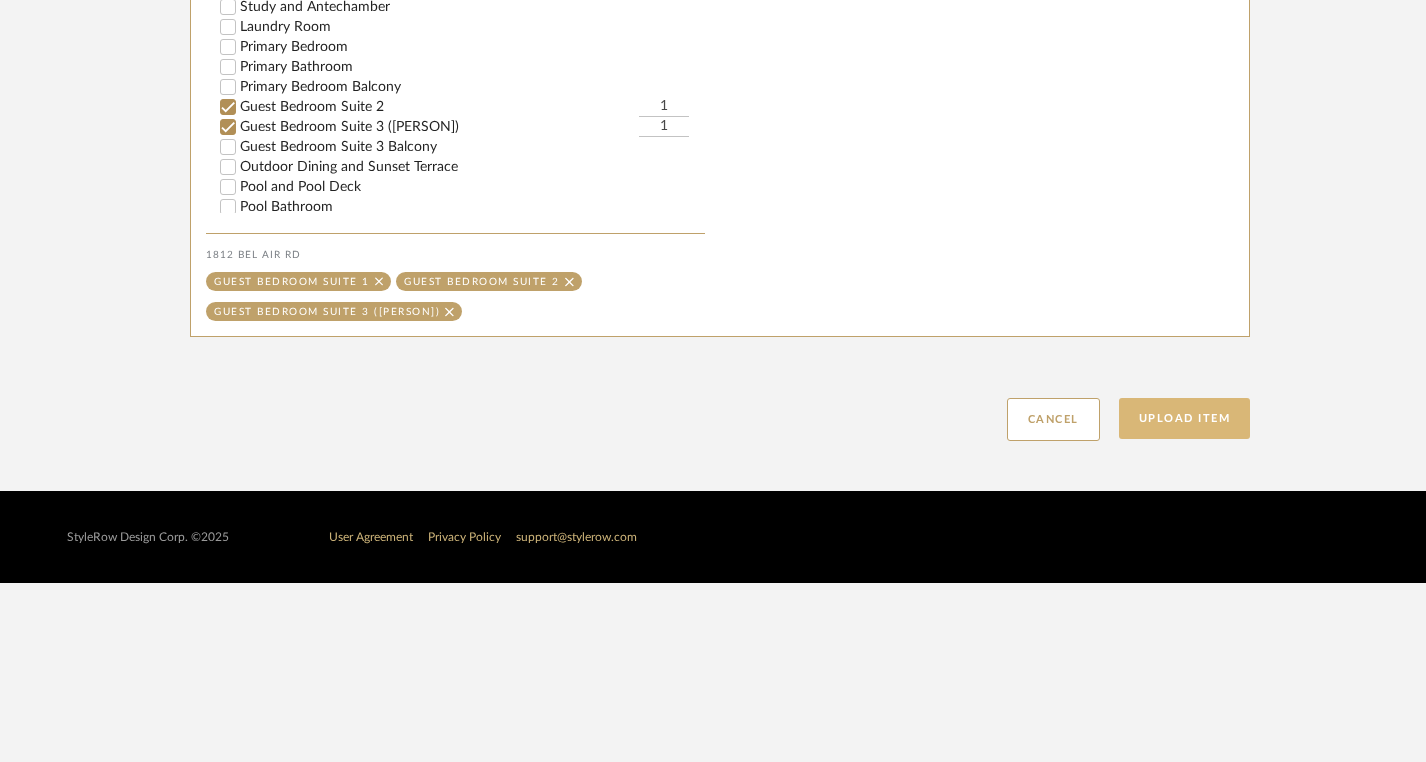 click on "Upload Item" 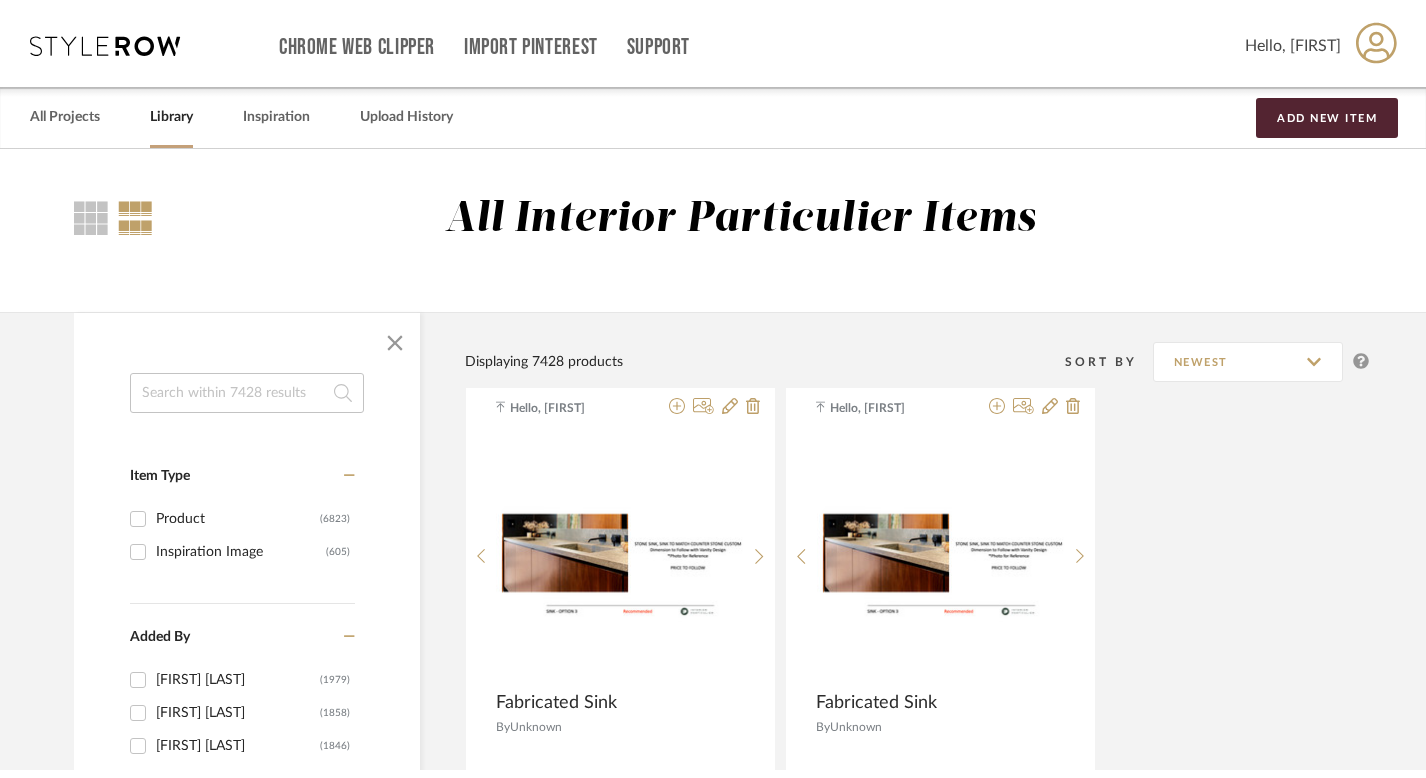 scroll, scrollTop: 0, scrollLeft: 0, axis: both 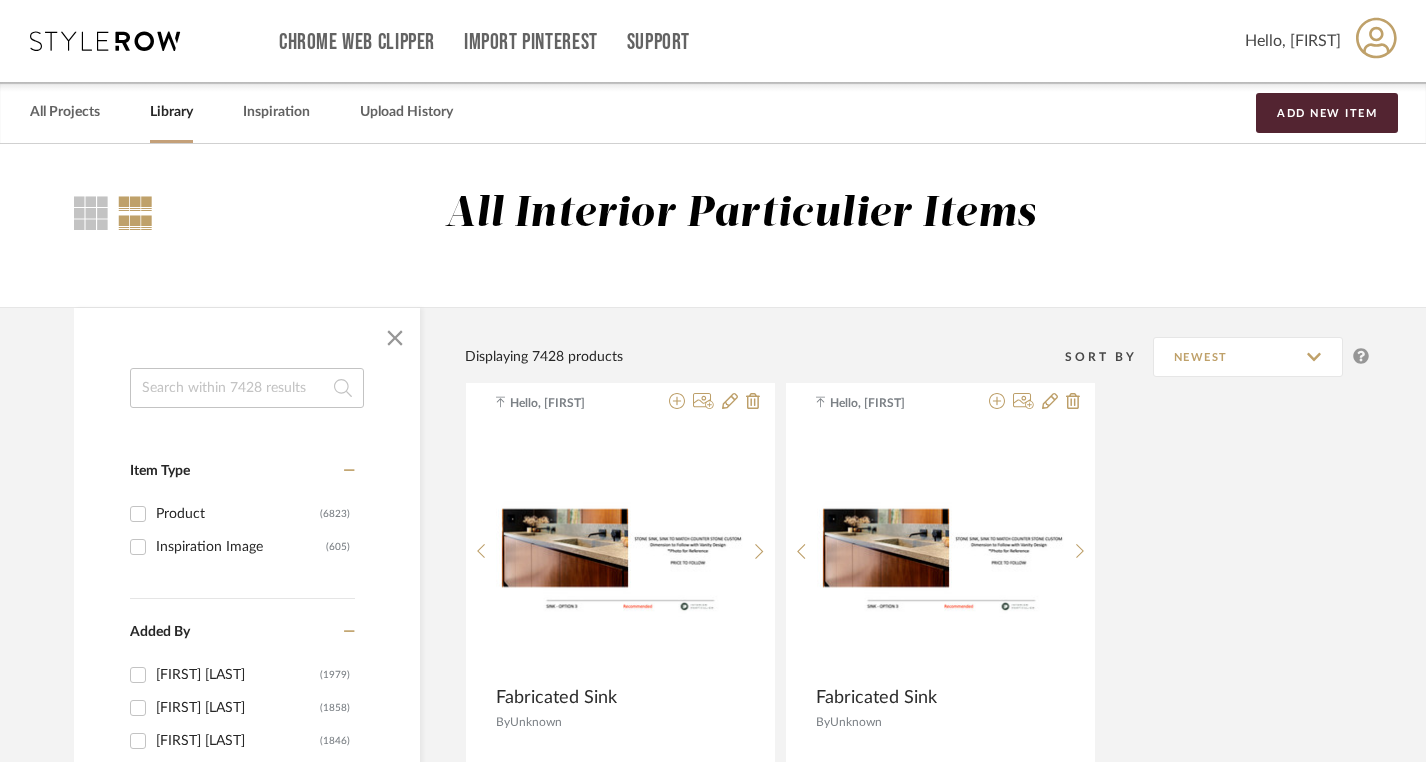 click at bounding box center (105, 41) 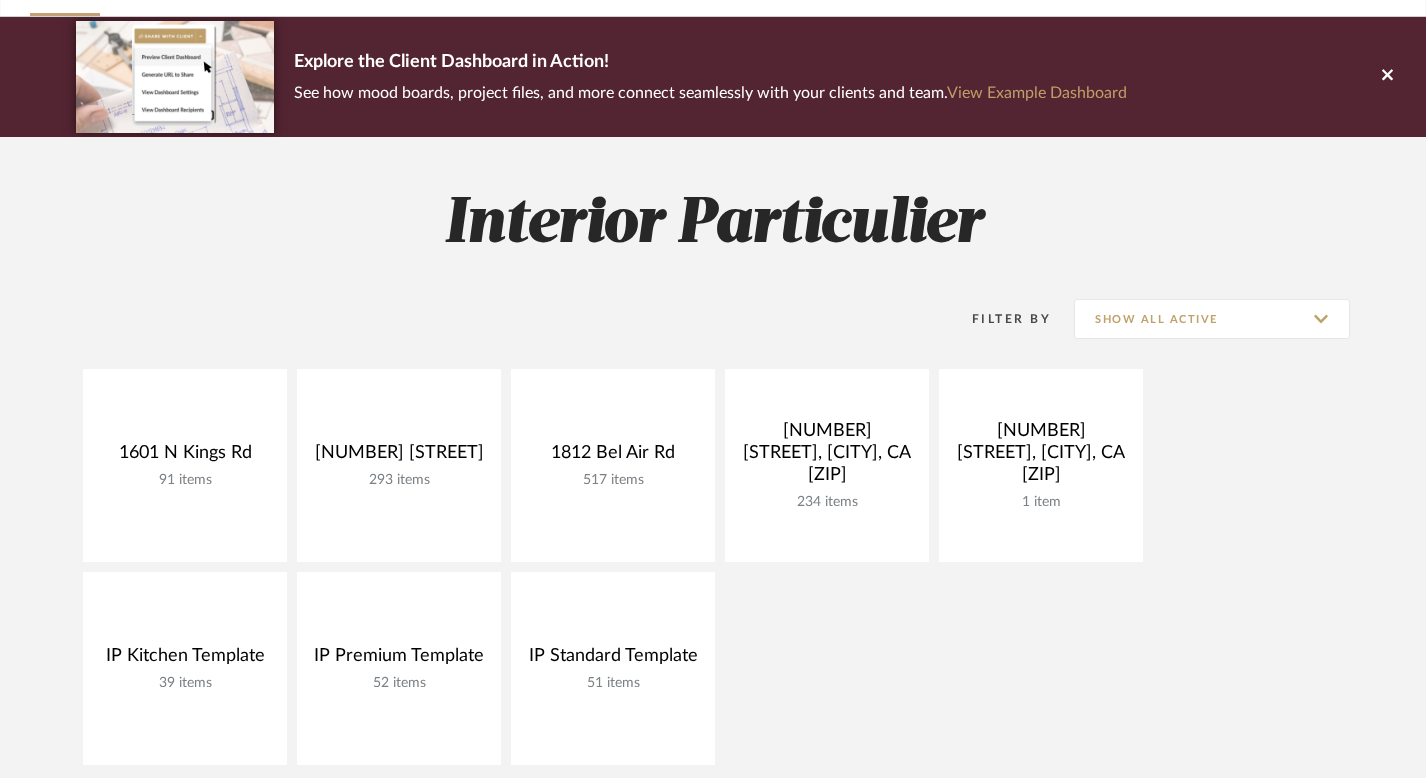 scroll, scrollTop: 128, scrollLeft: 0, axis: vertical 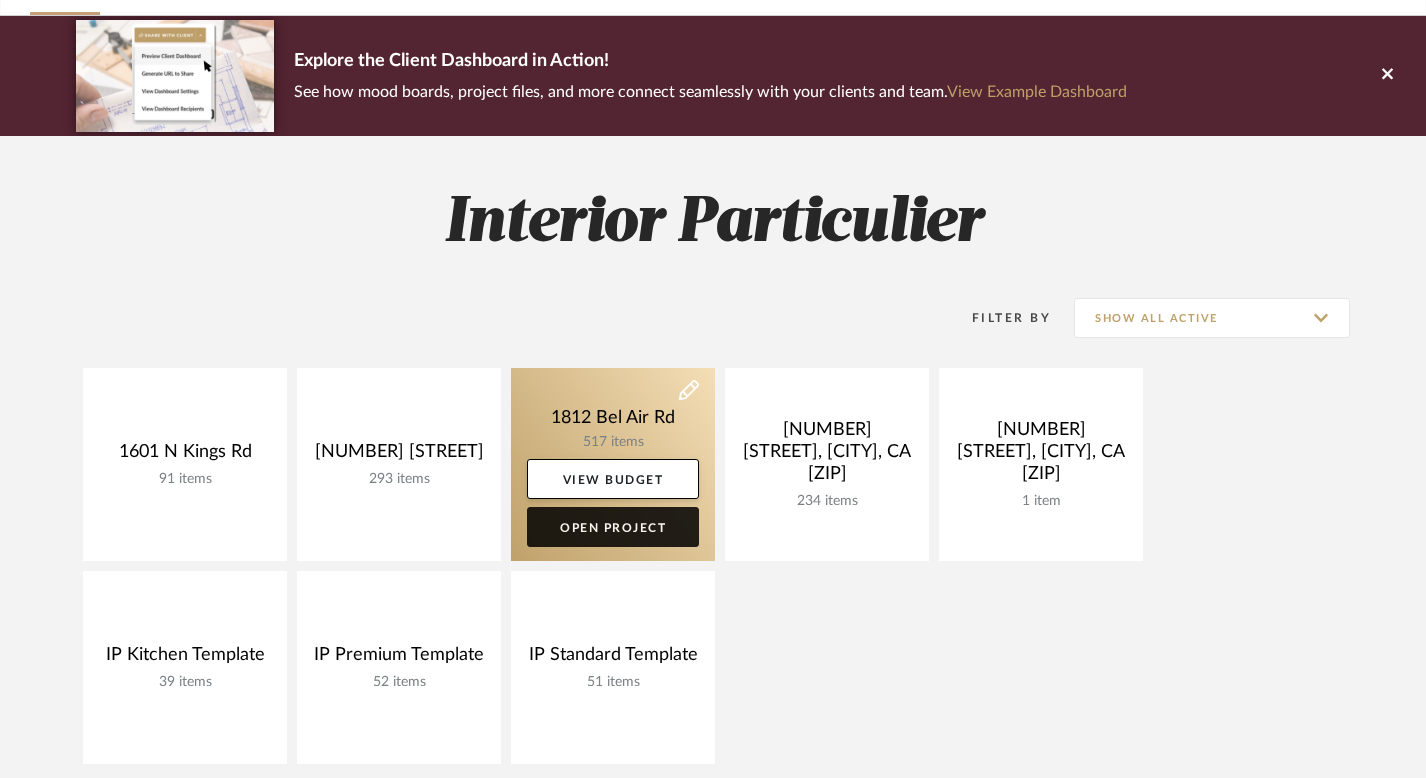 click on "Open Project" 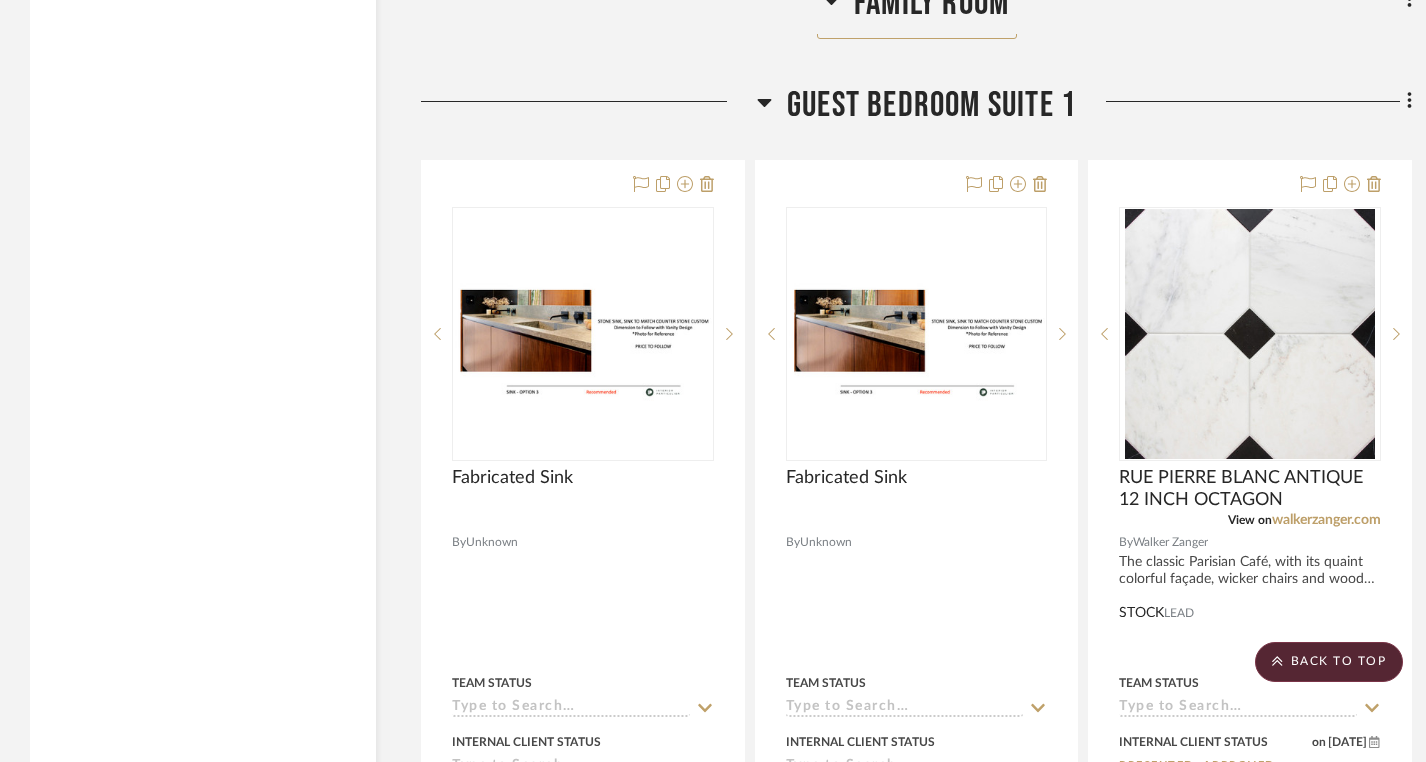 scroll, scrollTop: 34628, scrollLeft: 0, axis: vertical 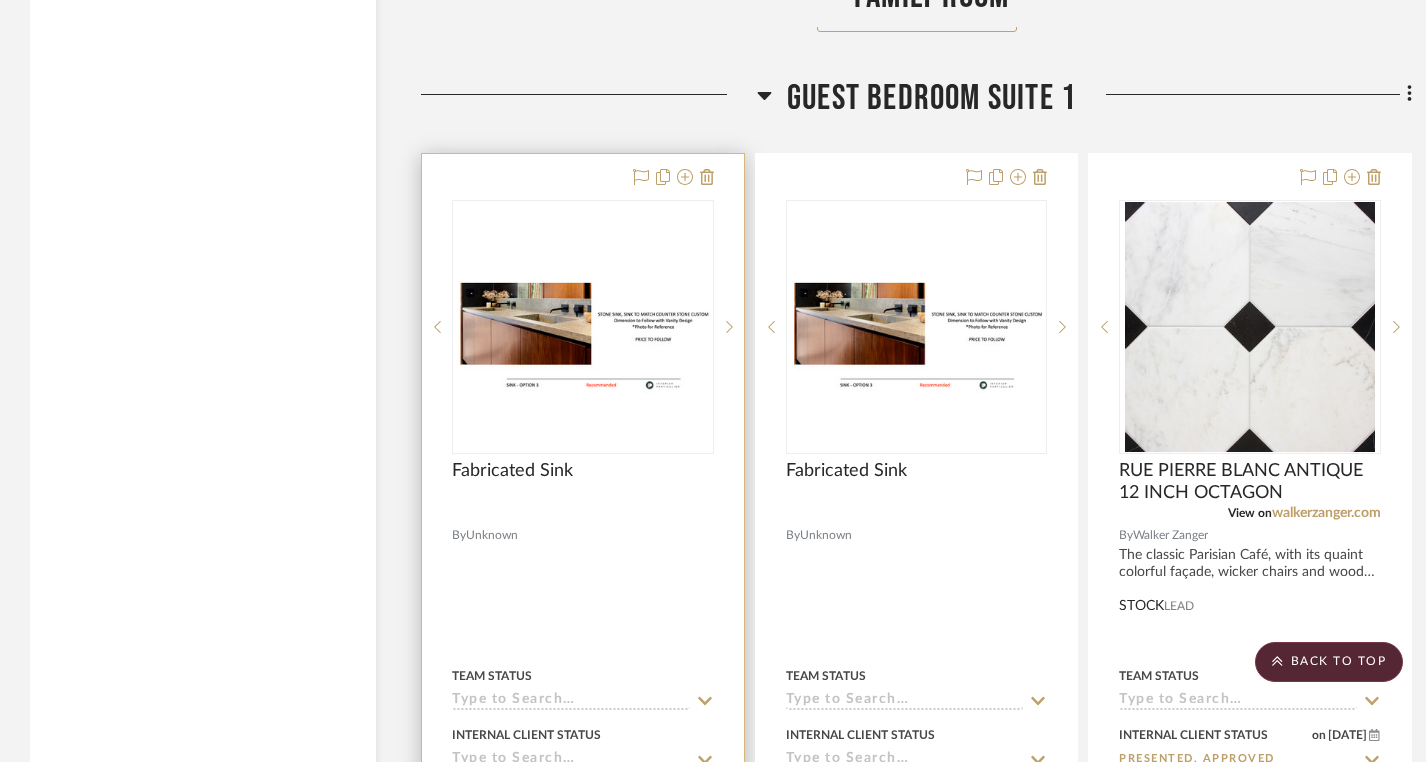 click at bounding box center (583, 327) 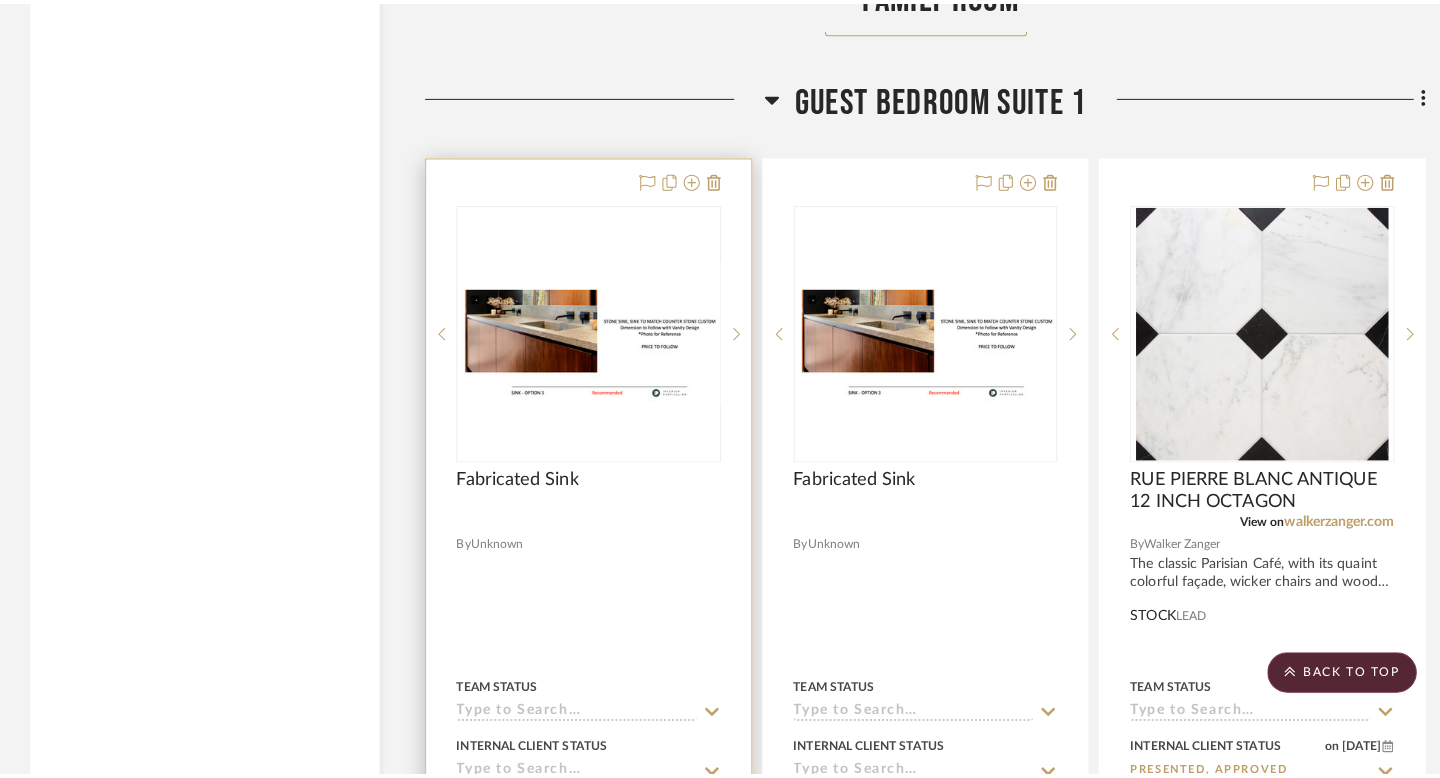 scroll, scrollTop: 0, scrollLeft: 0, axis: both 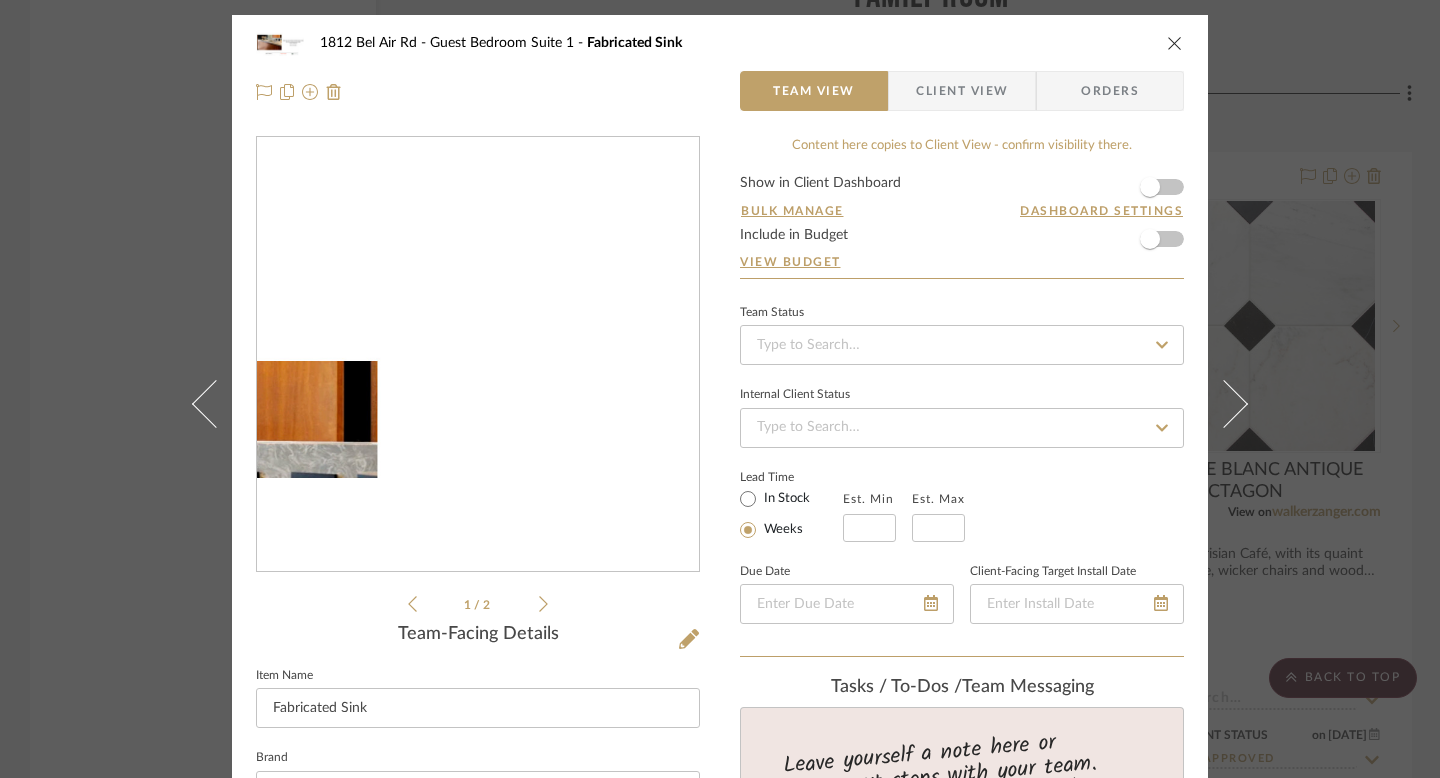 click at bounding box center [478, 355] 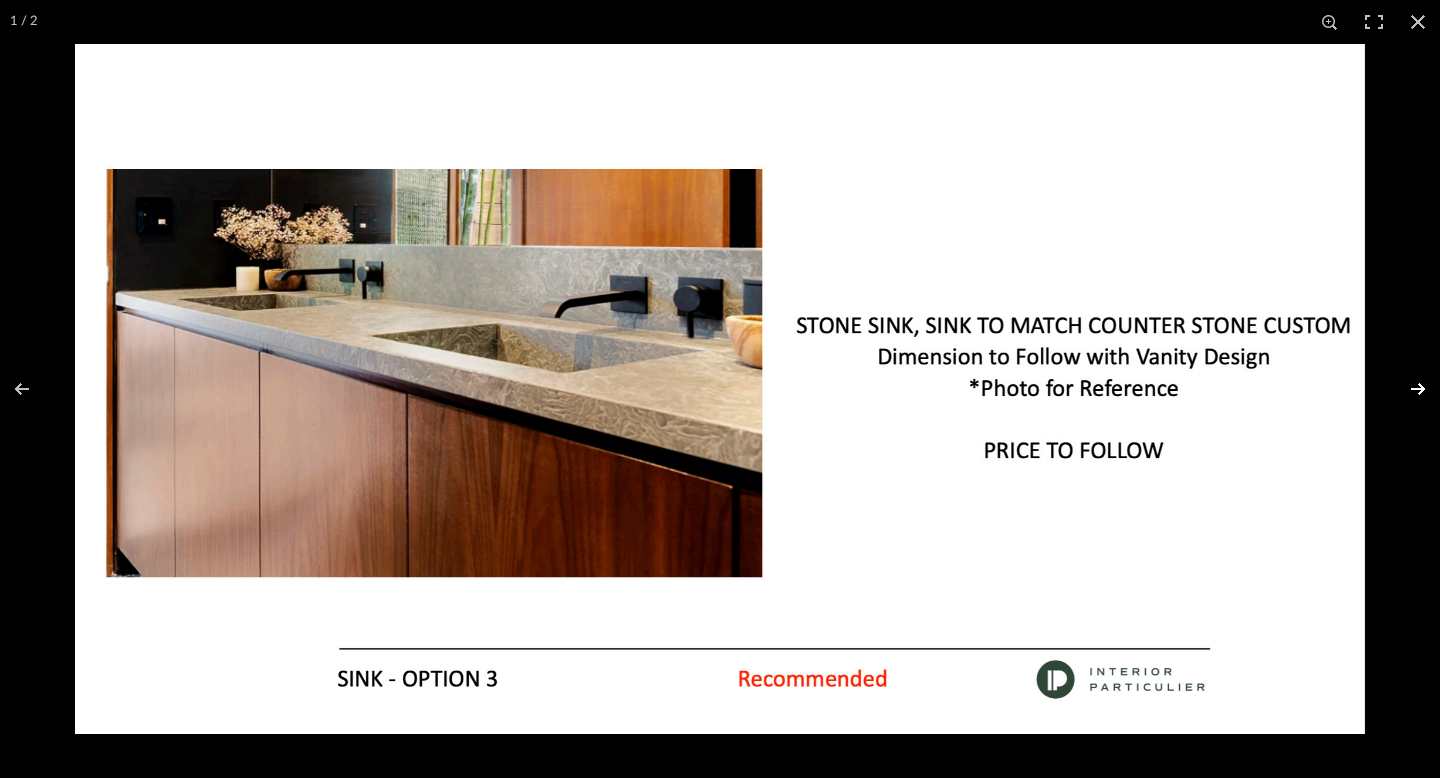 click at bounding box center [1405, 389] 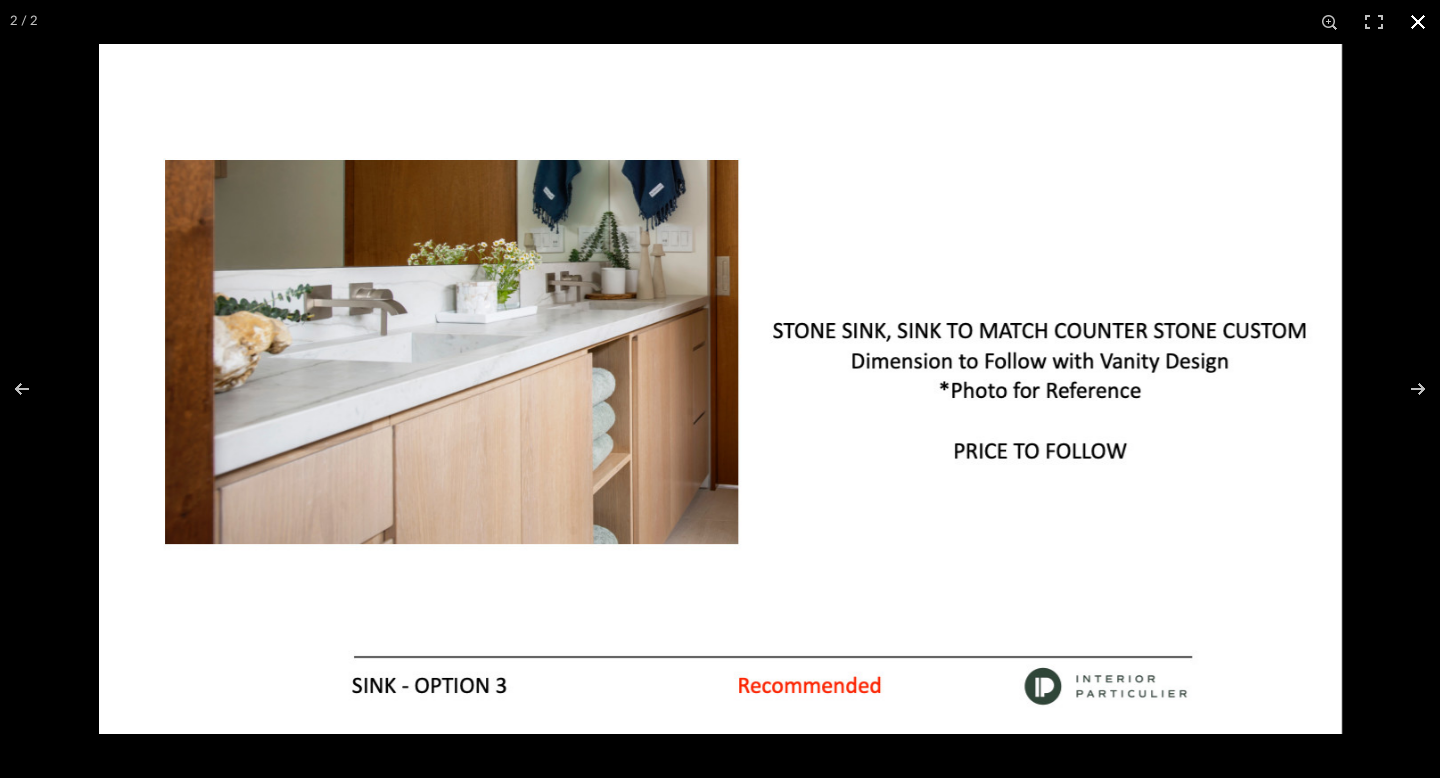 click at bounding box center (819, 433) 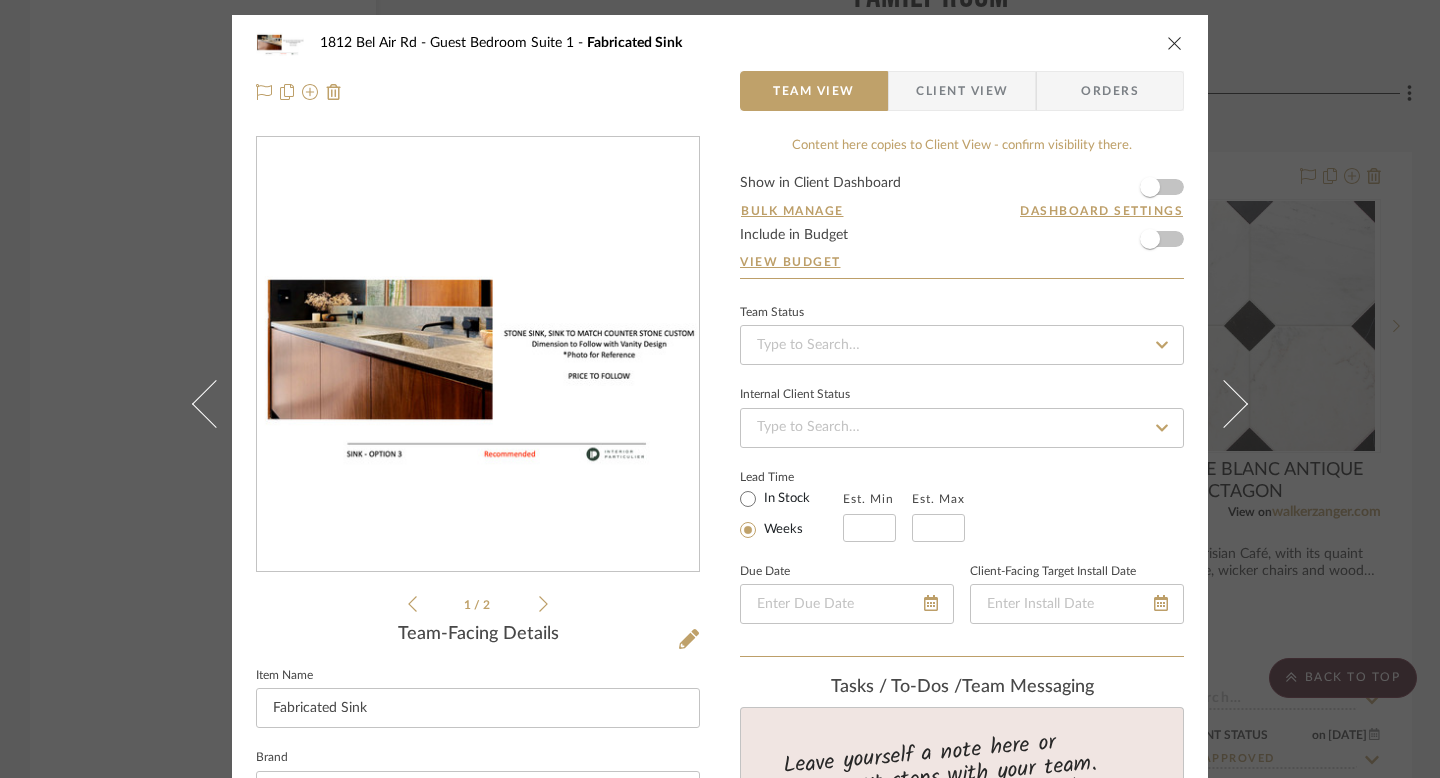 click on "1812 Bel Air Rd Guest Bedroom Suite 1 Fabricated Sink Team View Client View Orders 1 / 2  Team-Facing Details   Item Name  Fabricated Sink  Brand   Internal Description   Dimensions   Product Specifications   Reference Price   Reference Price Type  DNET  Item Costs   View Budget   Markup %  (Use "-X%" to discount) 16%  Unit Cost  $0.00  Cost Type  DNET  Client Unit Price  $0.00  Quantity  1  Unit Type  Each  Subtotal   $0.00   Tax %  10%  Total Tax   $0.00   Shipping Cost  $0.00  Ship. Markup %  0% Taxable  Total Shipping   $0.00  Total Client Price  $0.00  Your Cost  $0.00  Your Margin  $0.00  Content here copies to Client View - confirm visibility there.  Show in Client Dashboard  Bulk Manage Dashboard Settings  Include in Budget   View Budget  Team Status Internal Client Status  Lead Time  In Stock Weeks  Est. Min   Est. Max   Due Date   Client-Facing Target Install Date  Tasks / To-Dos /  team Messaging Invite Collaborator Recipients:  ardaniyal94@gmail.com ,   bar@holmstudios.com ,  ,  Internal Notes (1)" at bounding box center (720, 389) 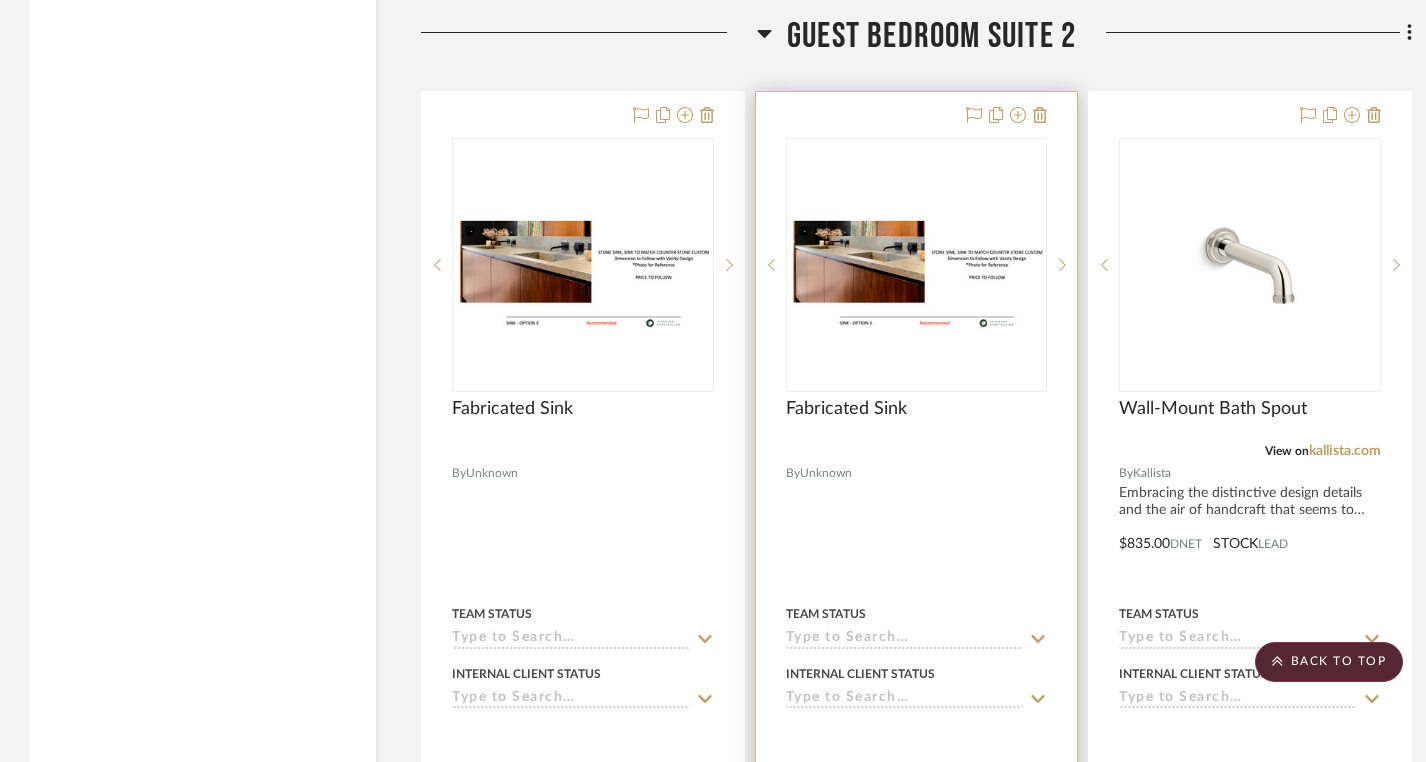 scroll, scrollTop: 49853, scrollLeft: 0, axis: vertical 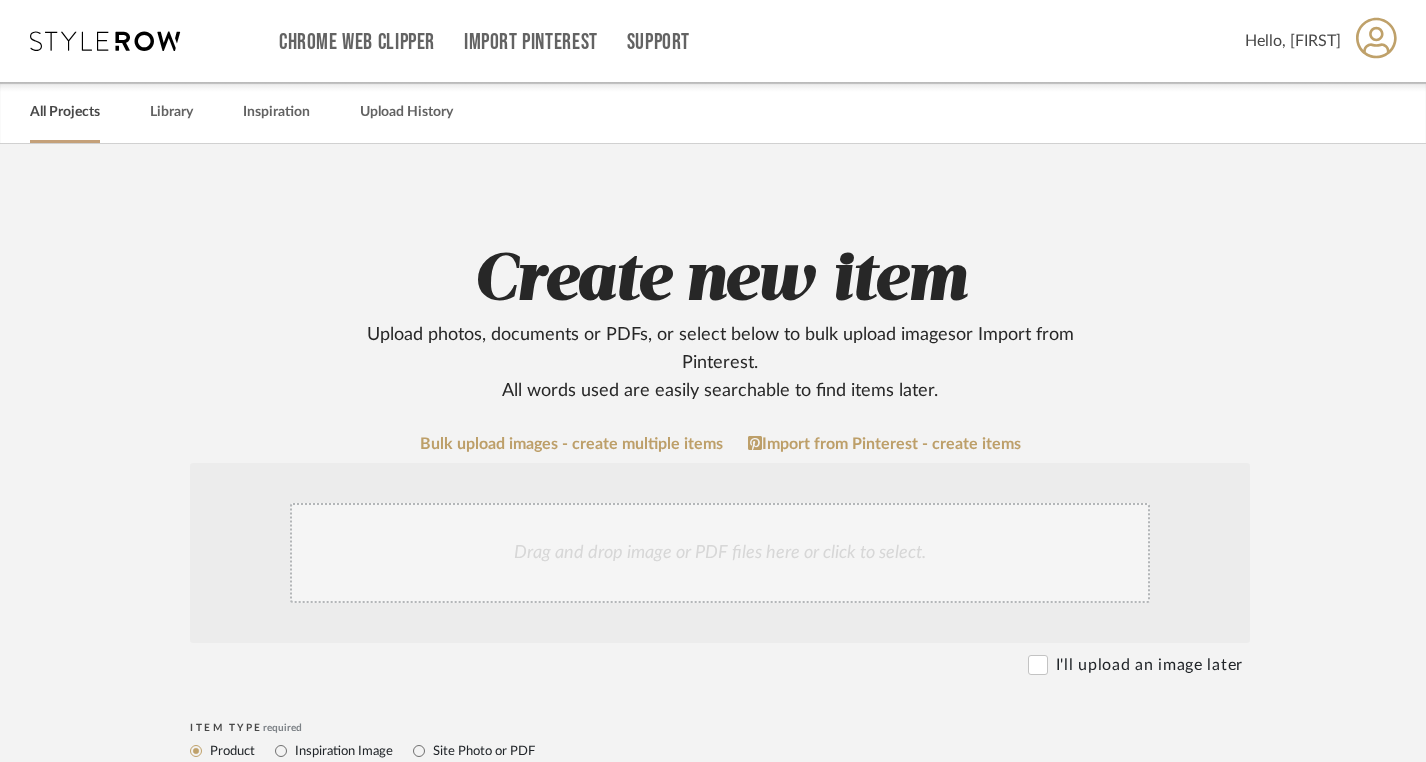 click on "All Projects" at bounding box center (65, 112) 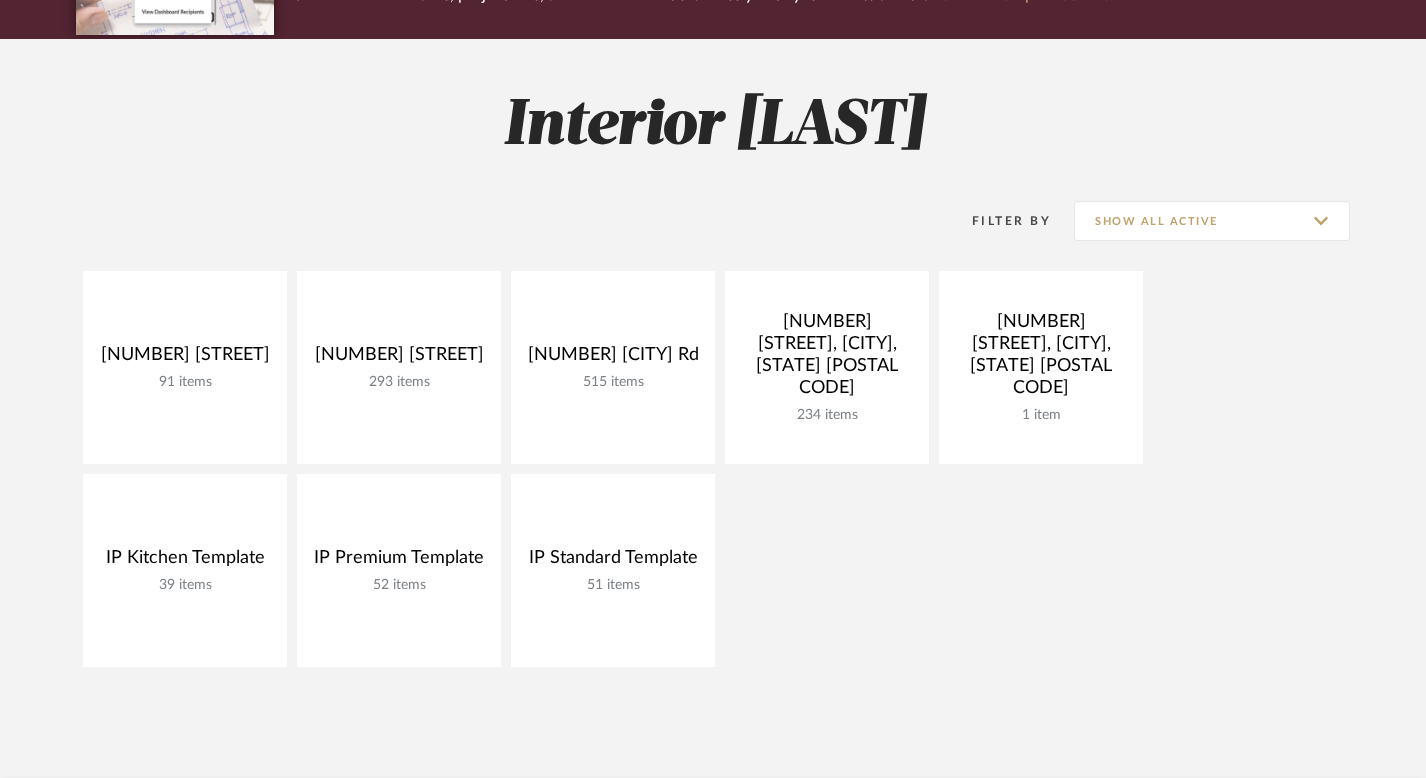 scroll, scrollTop: 239, scrollLeft: 0, axis: vertical 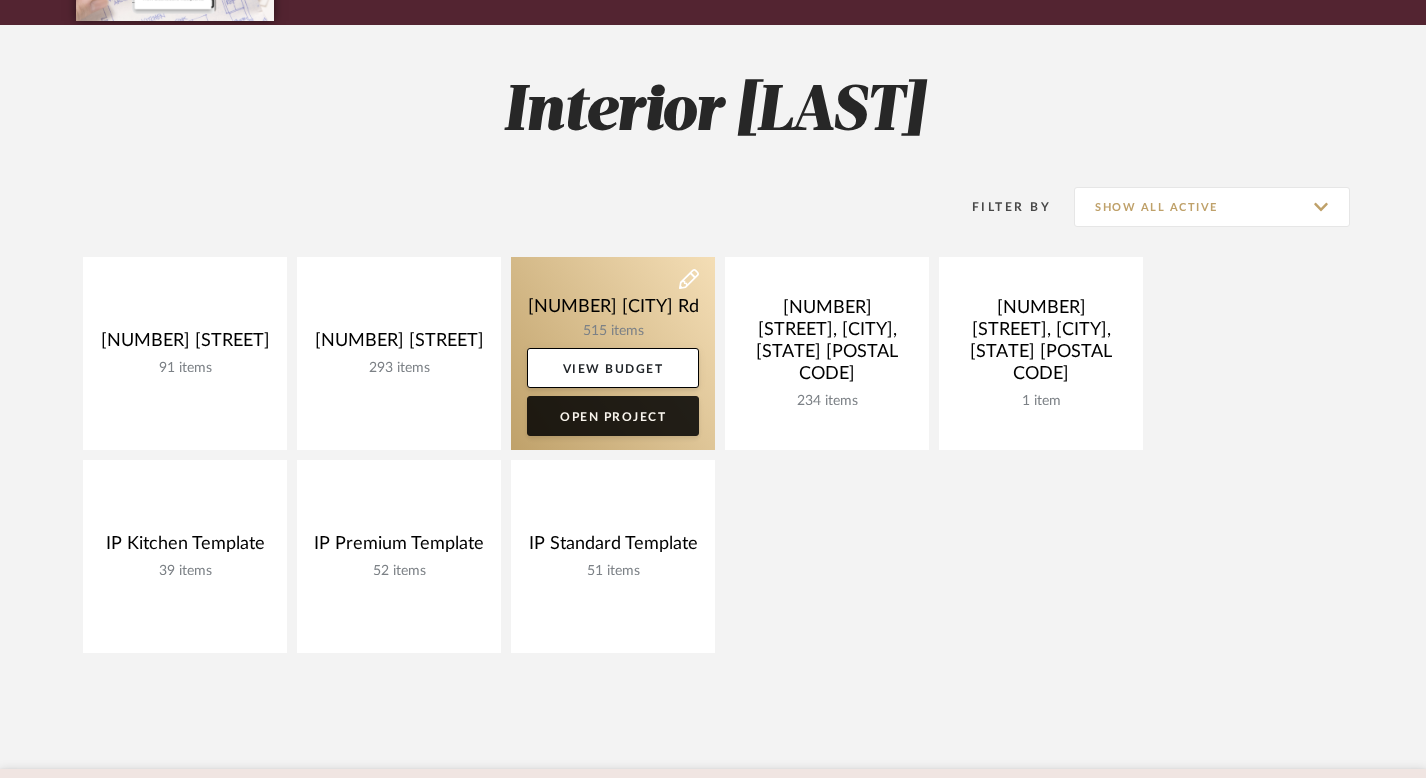 click on "Open Project" 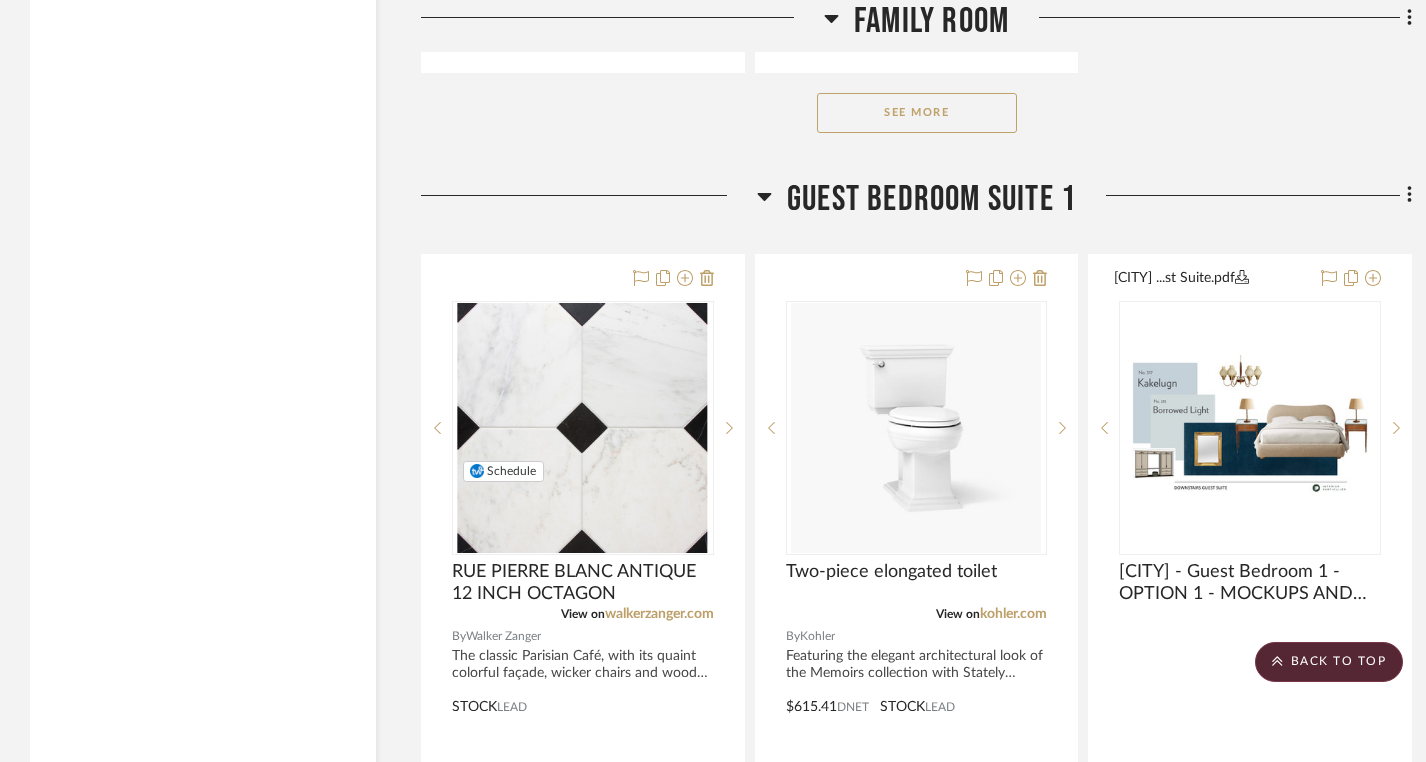 scroll, scrollTop: 34554, scrollLeft: 0, axis: vertical 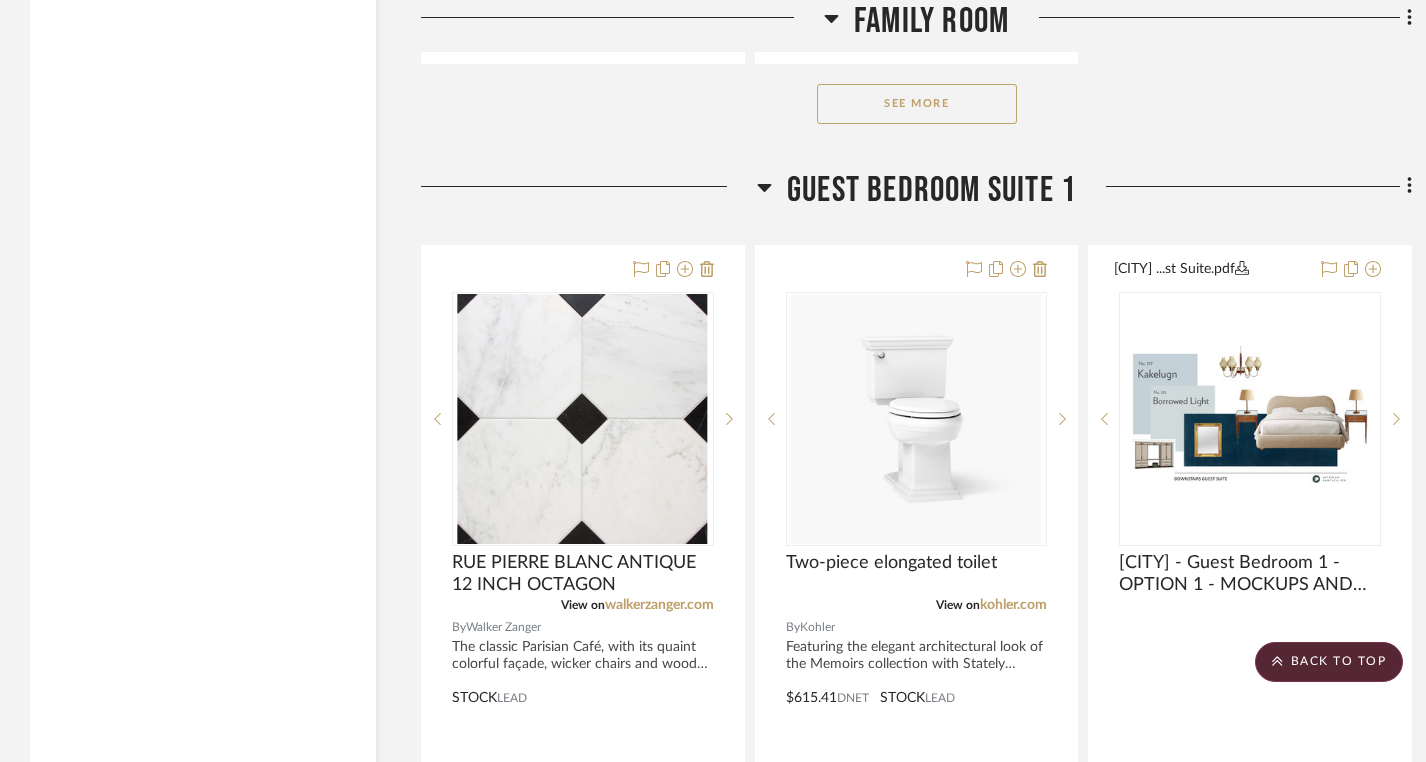 click on "Guest Bedroom Suite 1" 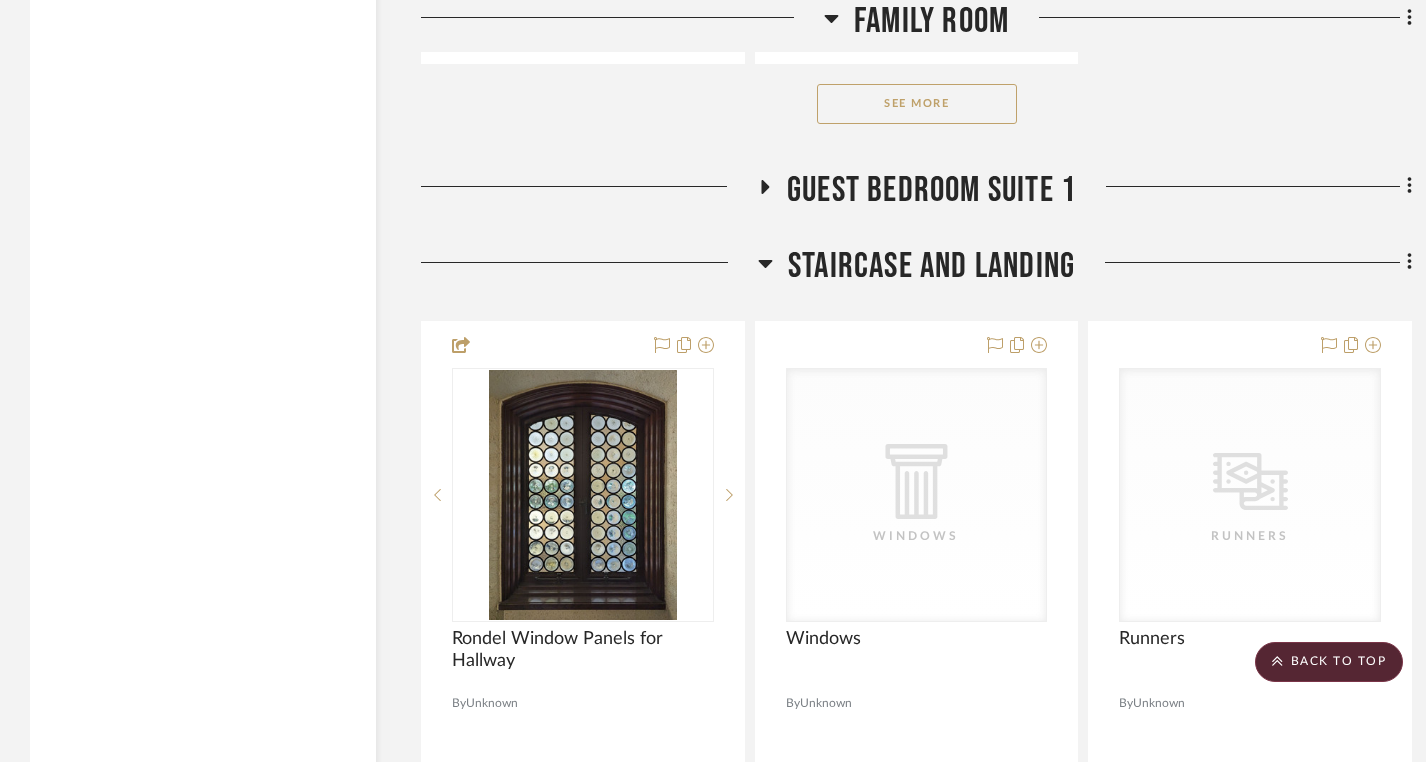 click on "Guest Bedroom Suite 1" 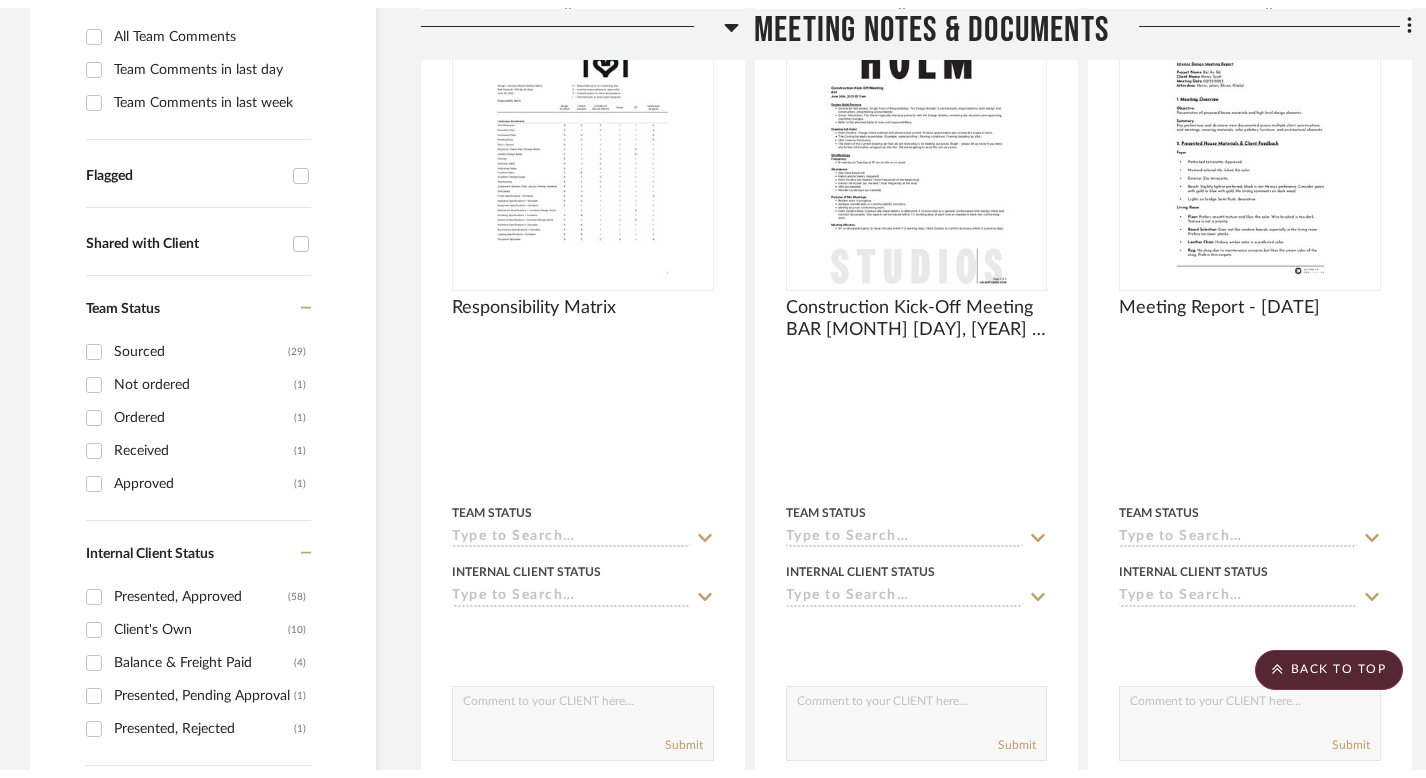 scroll, scrollTop: 0, scrollLeft: 0, axis: both 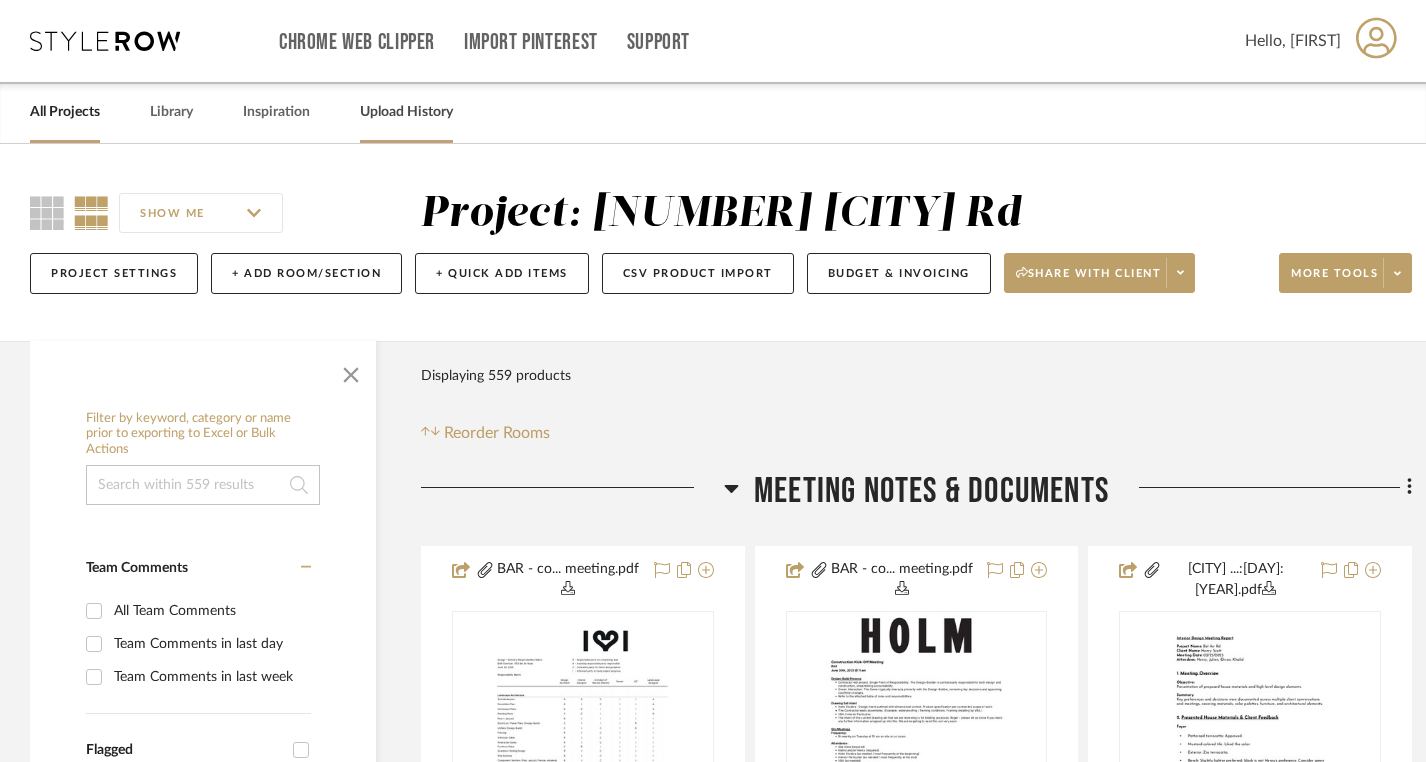 click on "Upload History" at bounding box center [406, 112] 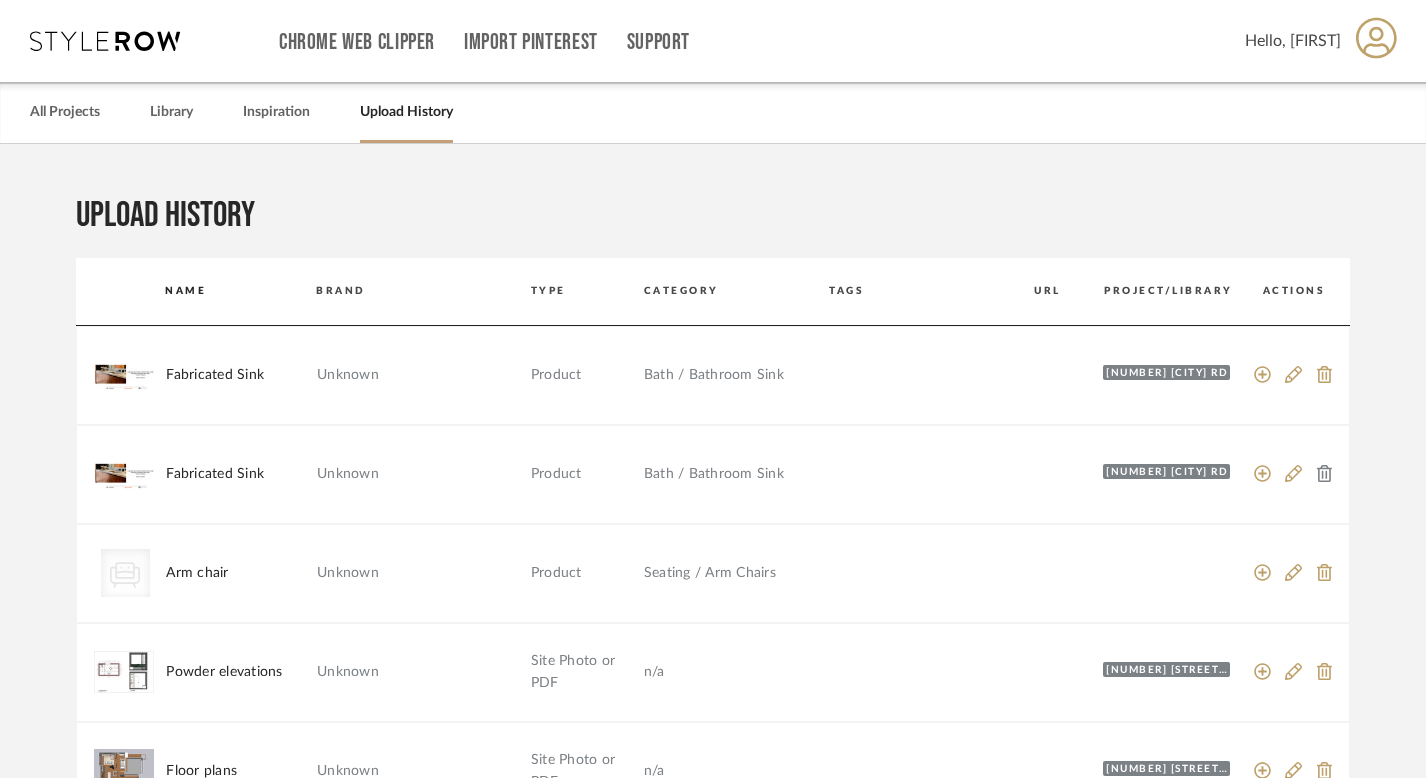 click 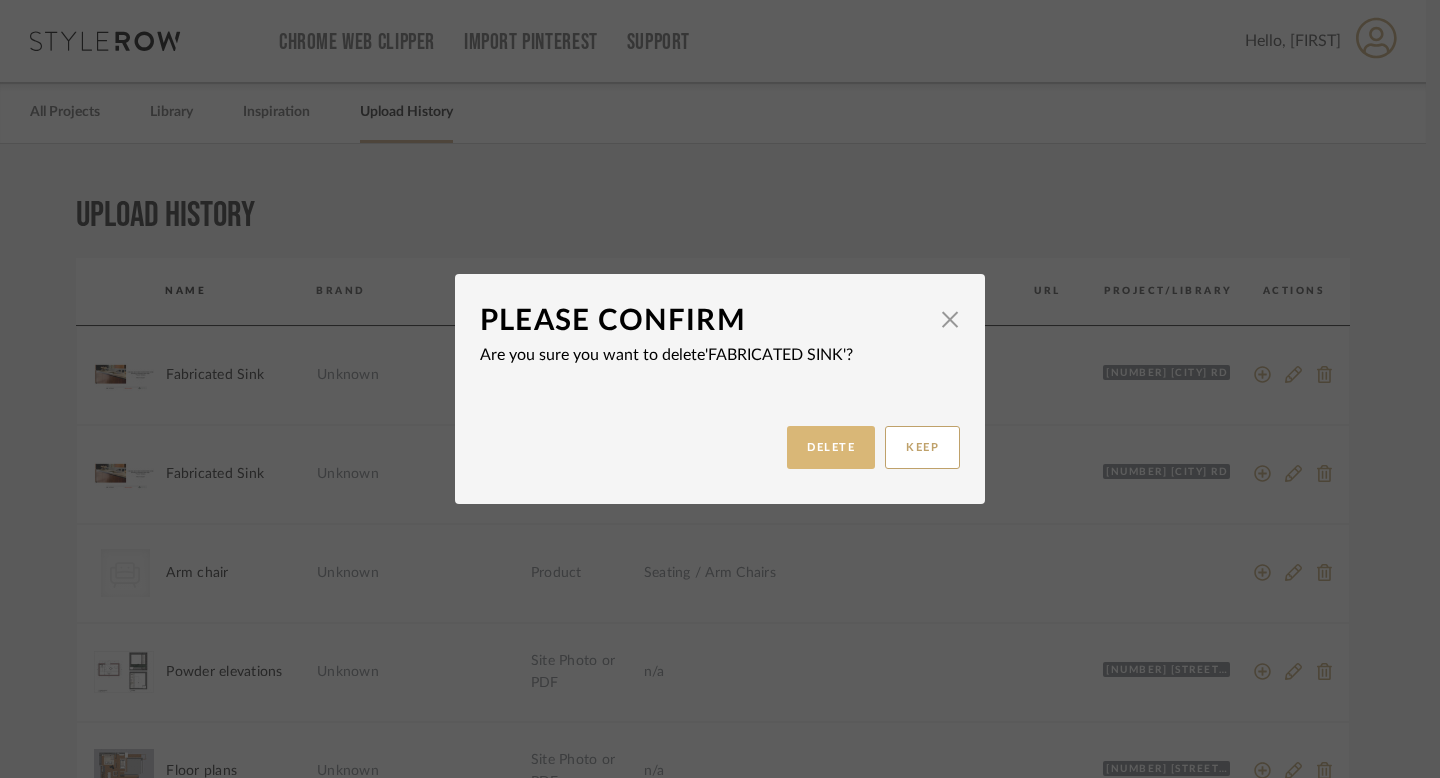 click on "DELETE" at bounding box center [831, 447] 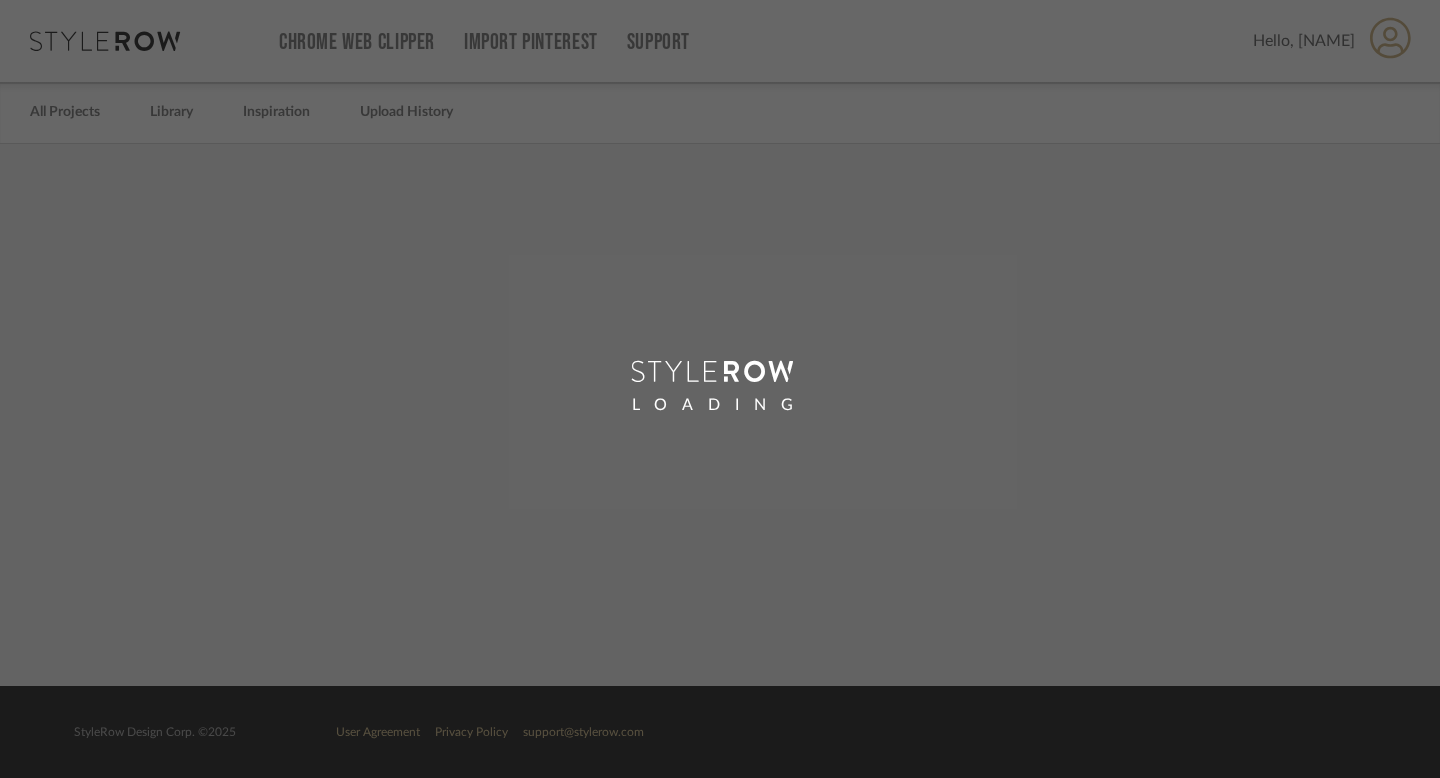 scroll, scrollTop: 0, scrollLeft: 0, axis: both 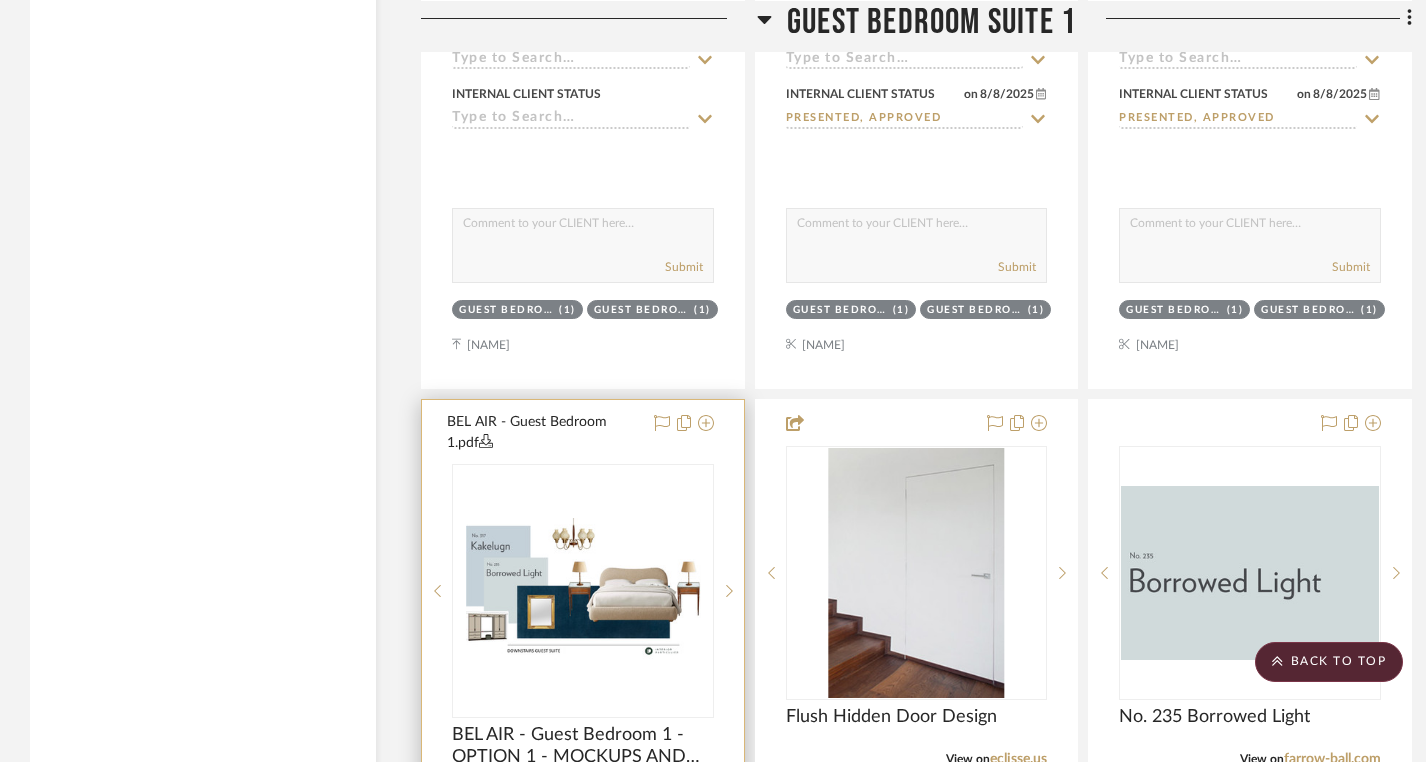 type 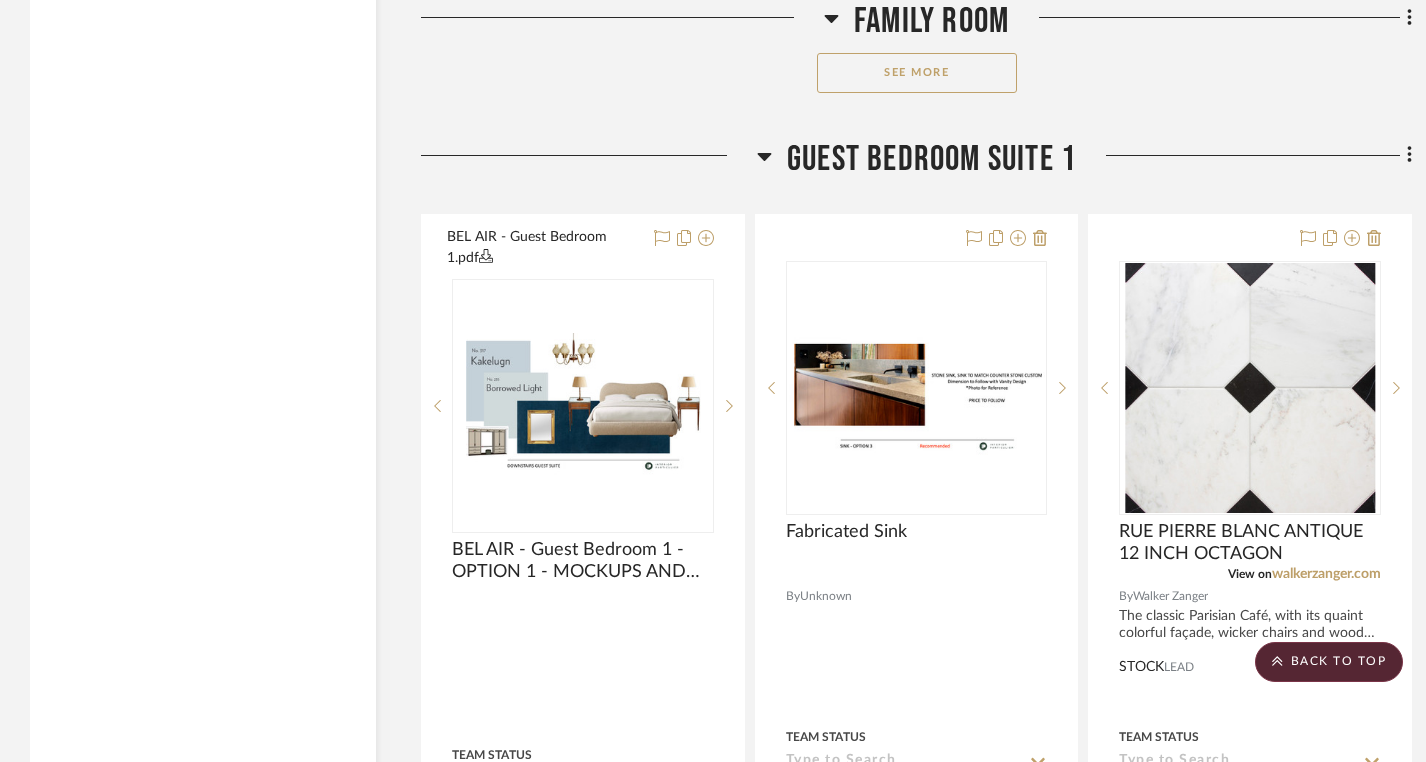 scroll, scrollTop: 34581, scrollLeft: 0, axis: vertical 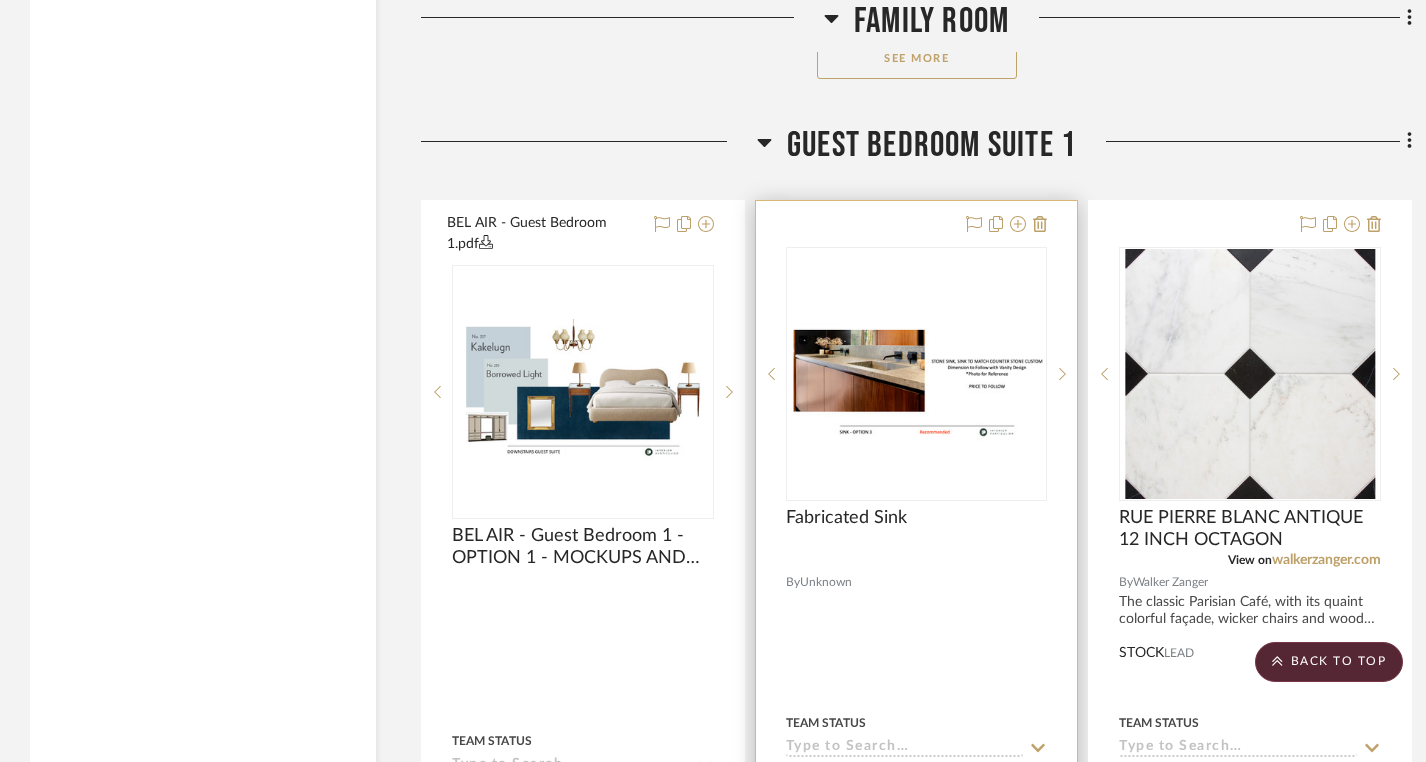 click at bounding box center [917, 374] 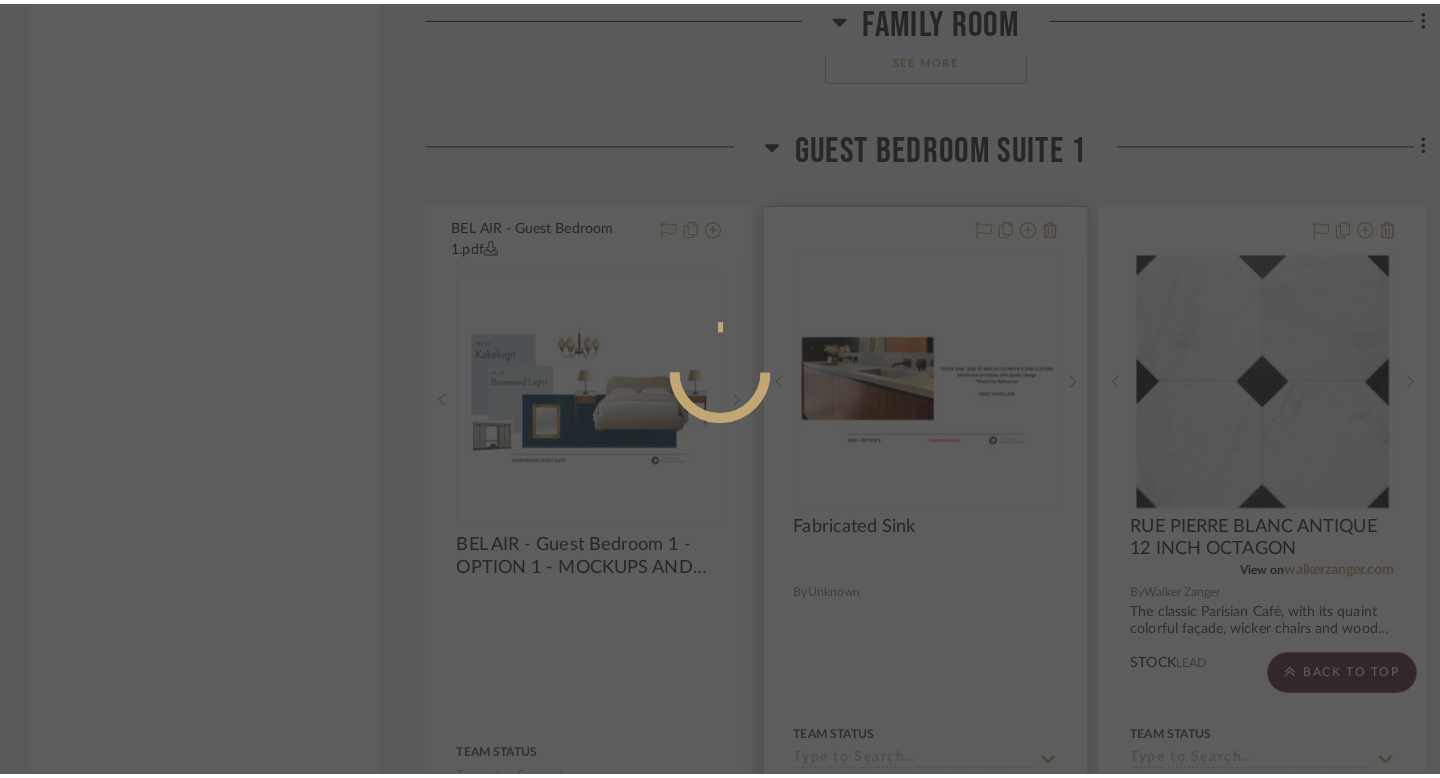 scroll, scrollTop: 0, scrollLeft: 0, axis: both 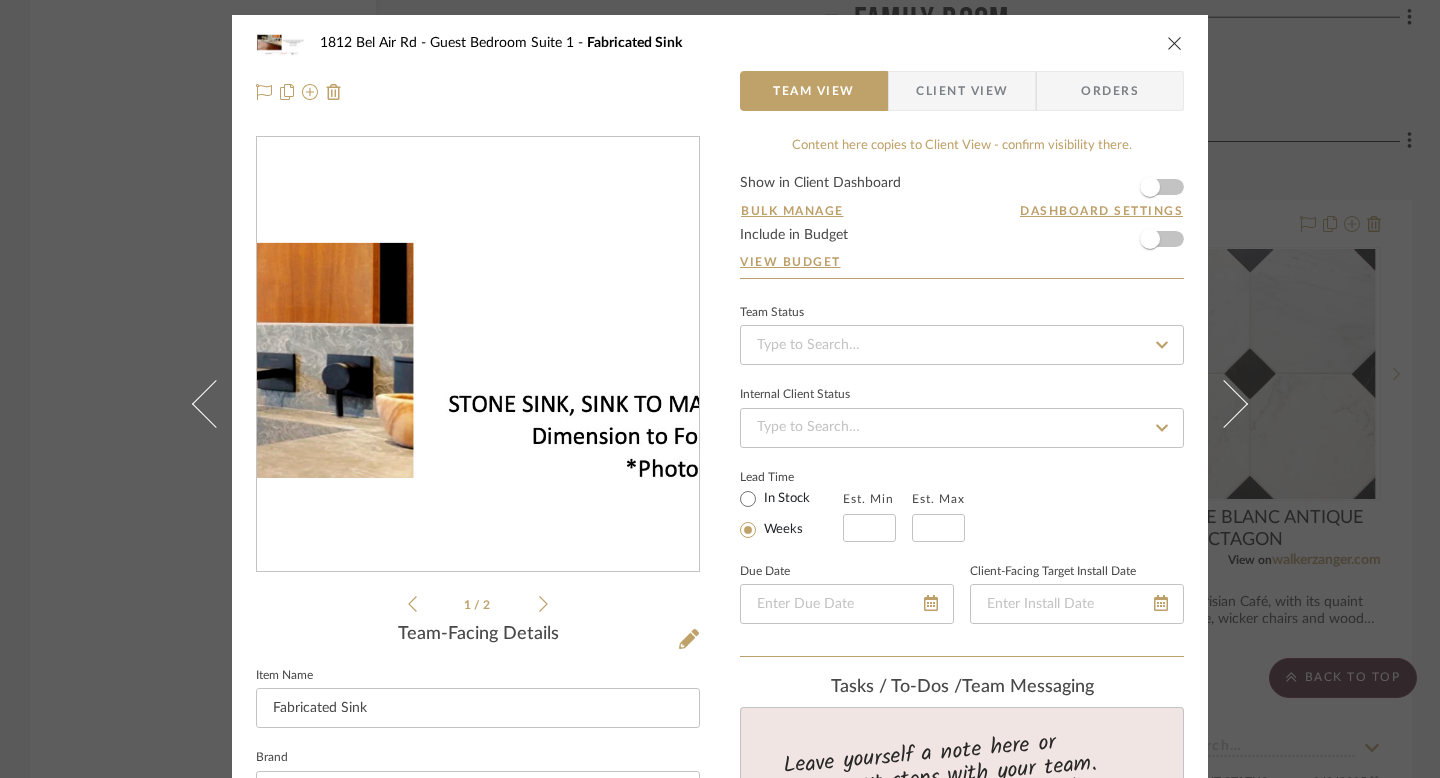 click at bounding box center (478, 355) 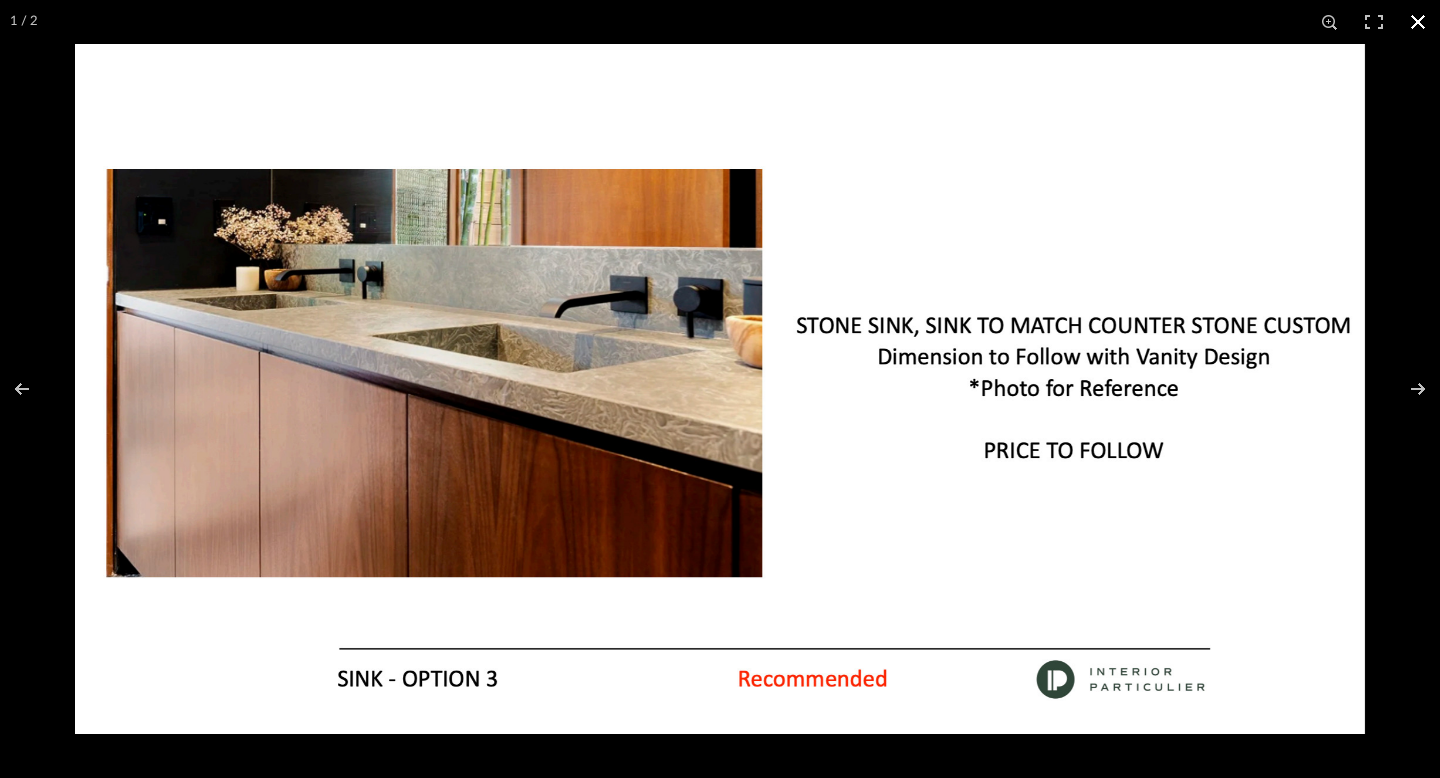 click at bounding box center (720, 389) 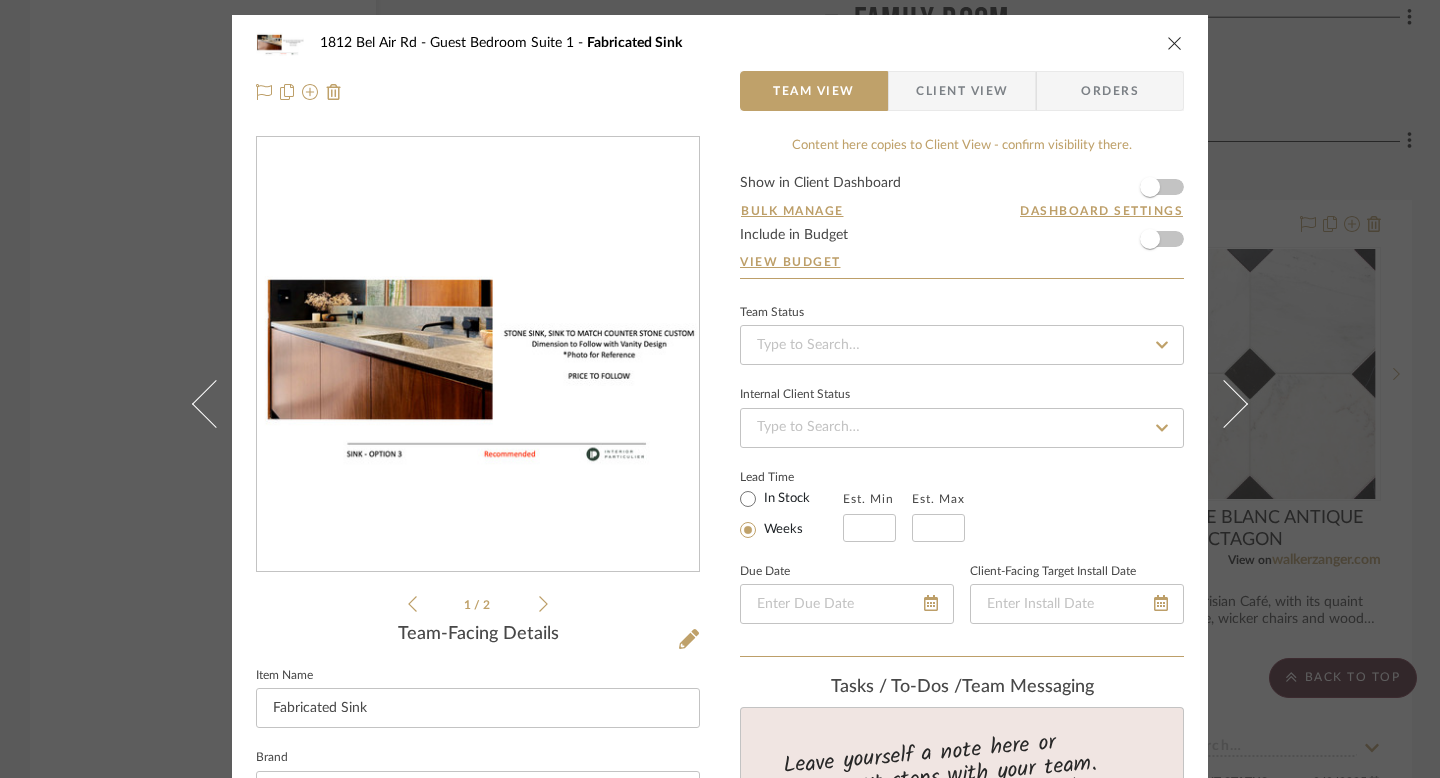 click on "1812 Bel Air Rd Guest Bedroom Suite 1 Fabricated Sink Team View Client View Orders 1 / 2  Team-Facing Details   Item Name  Fabricated Sink  Brand   Internal Description   Dimensions   Product Specifications   Reference Price   Reference Price Type  DNET  Item Costs   View Budget   Markup %  (Use "-X%" to discount) 16%  Unit Cost  $0.00  Cost Type  DNET  Client Unit Price  $0.00  Quantity  1  Unit Type  Each  Subtotal   $0.00   Tax %  10%  Total Tax   $0.00   Shipping Cost  $0.00  Ship. Markup %  0% Taxable  Total Shipping   $0.00  Total Client Price  $0.00  Your Cost  $0.00  Your Margin  $0.00  Content here copies to Client View - confirm visibility there.  Show in Client Dashboard  Bulk Manage Dashboard Settings  Include in Budget   View Budget  Team Status Internal Client Status  Lead Time  In Stock Weeks  Est. Min   Est. Max   Due Date   Client-Facing Target Install Date  Tasks / To-Dos /  team Messaging Invite Collaborator Recipients:  ardaniyal94@gmail.com ,   bar@holmstudios.com ,  ,  Internal Notes (1)" at bounding box center (720, 389) 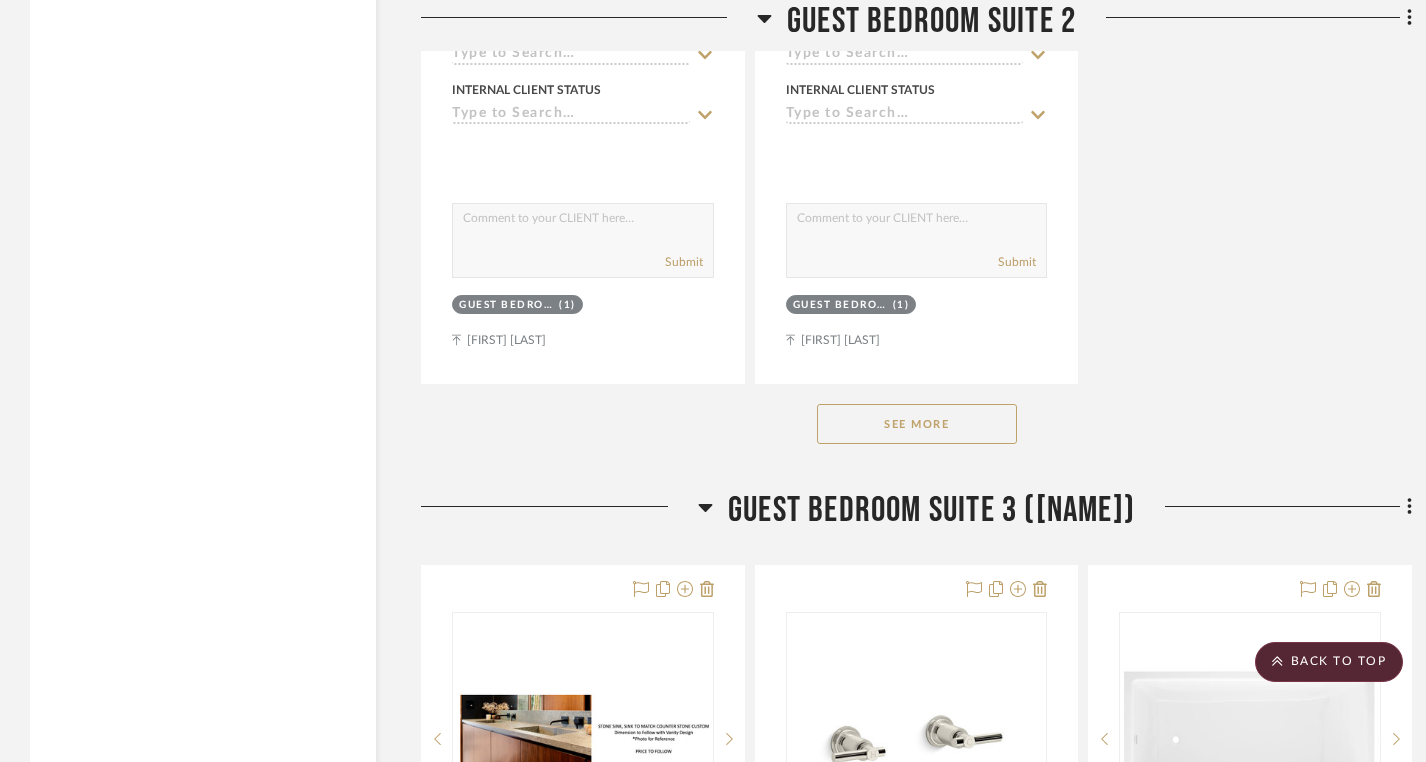 scroll, scrollTop: 52244, scrollLeft: 0, axis: vertical 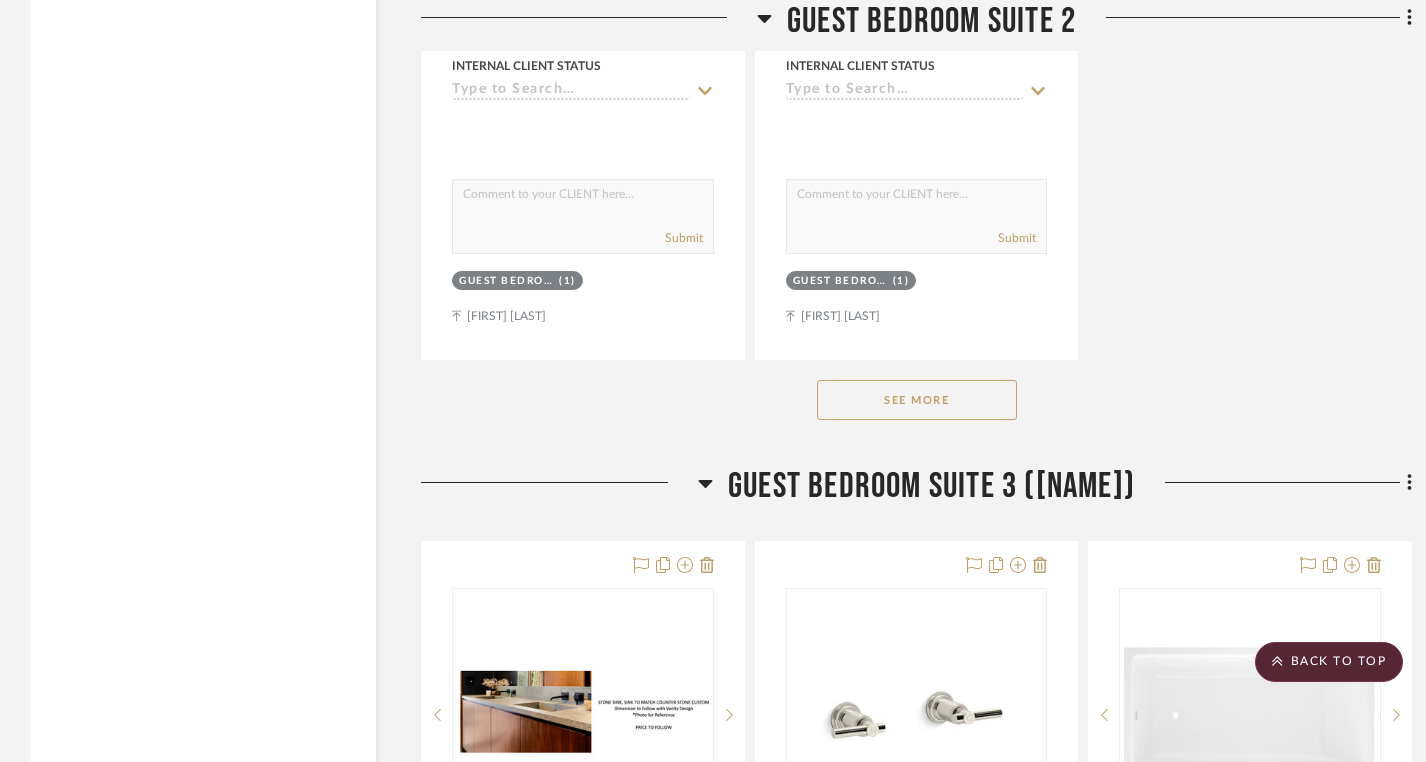 click on "See More" 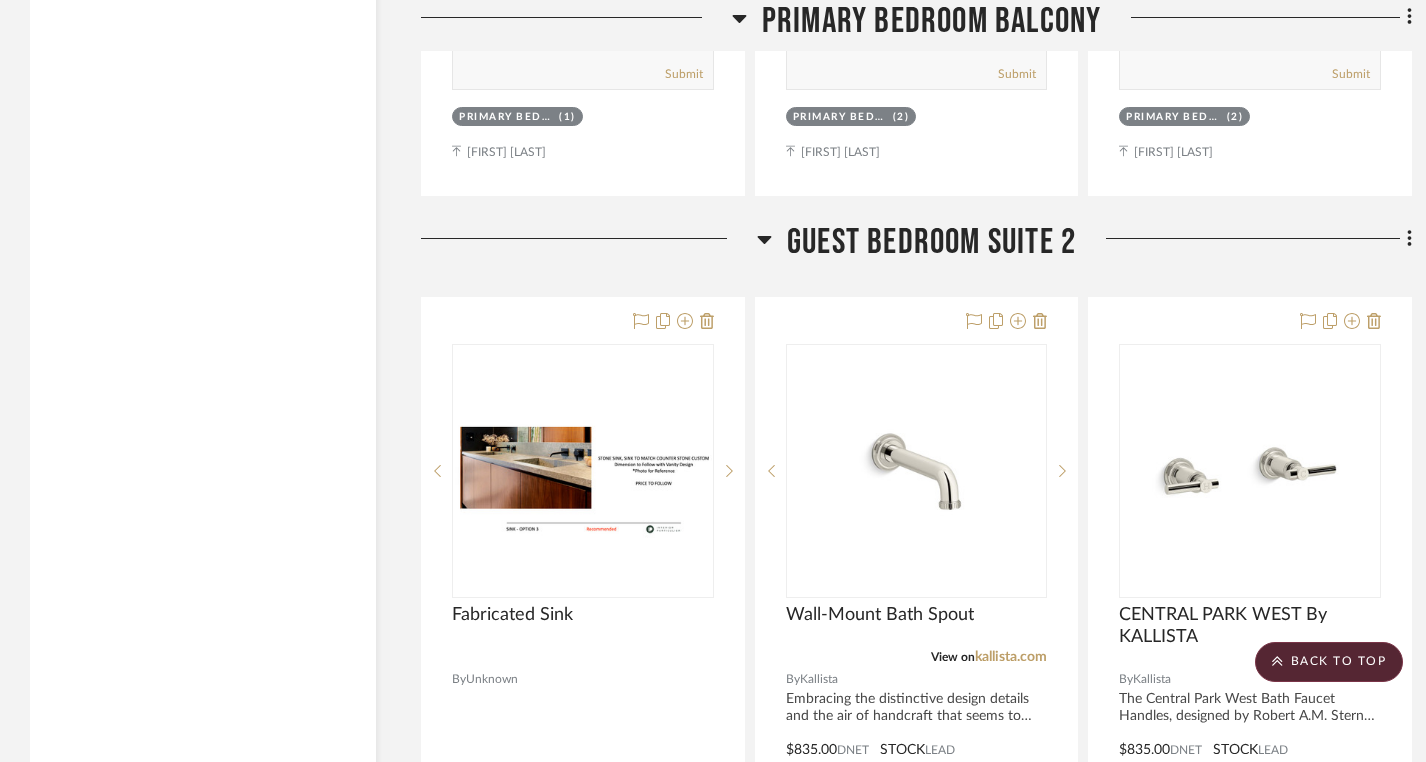 scroll, scrollTop: 49655, scrollLeft: 0, axis: vertical 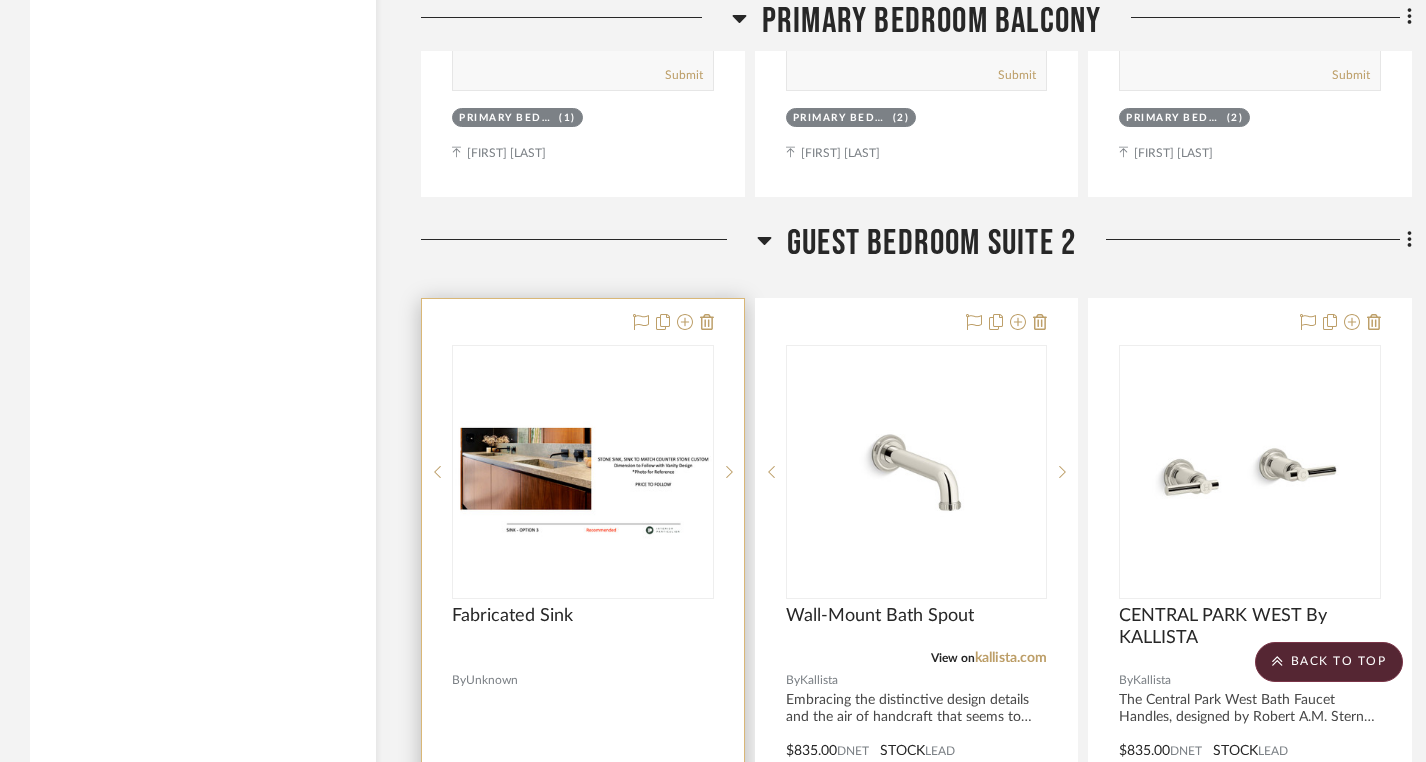 click at bounding box center (583, 472) 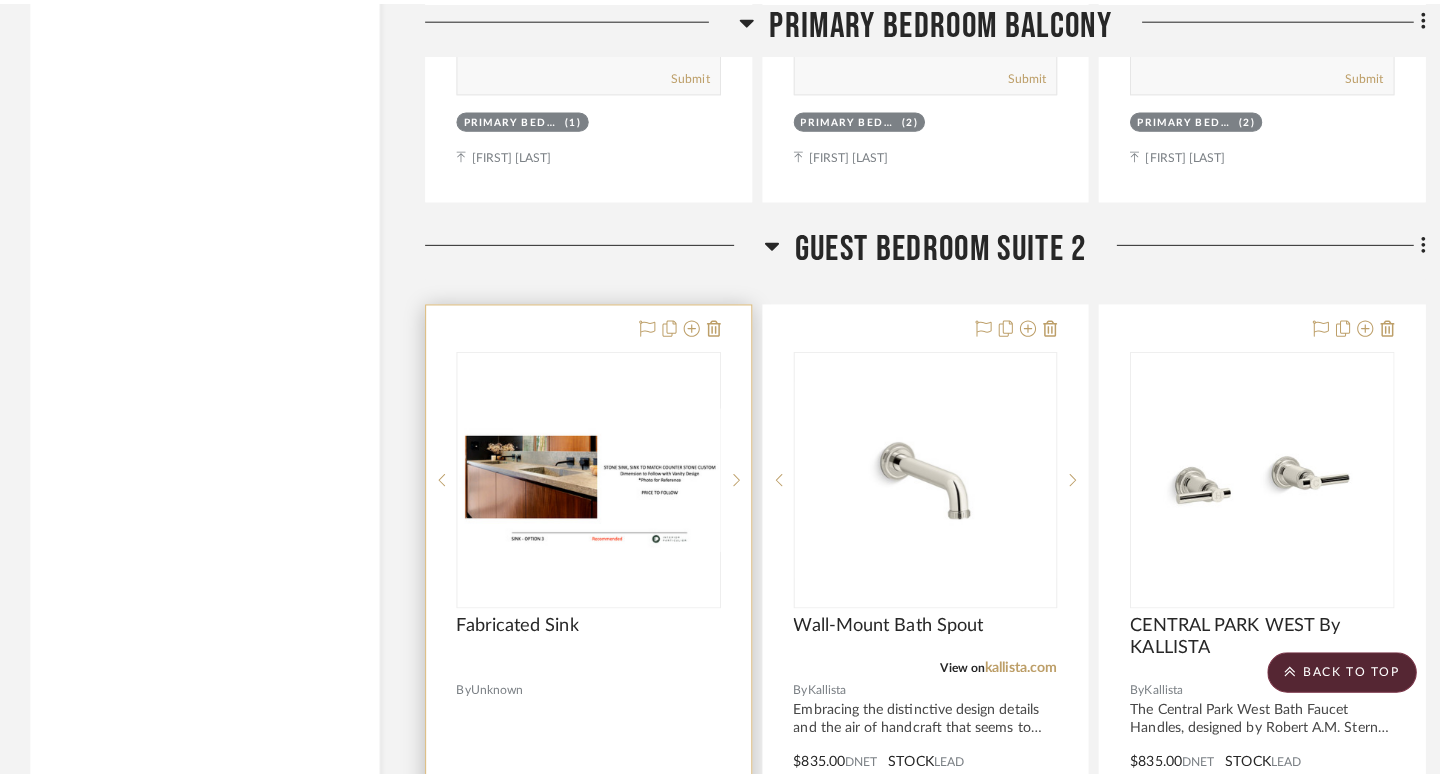 scroll, scrollTop: 0, scrollLeft: 0, axis: both 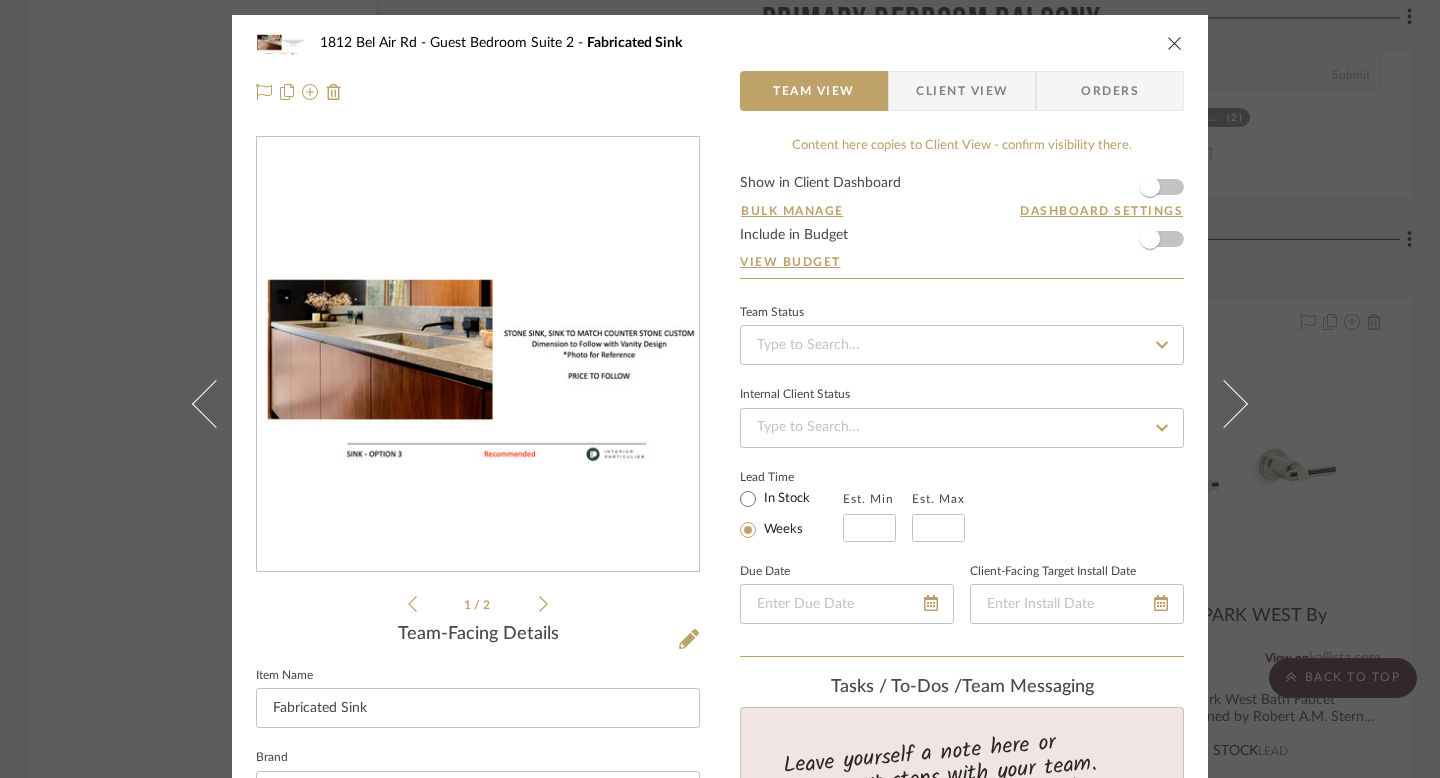 click at bounding box center (478, 355) 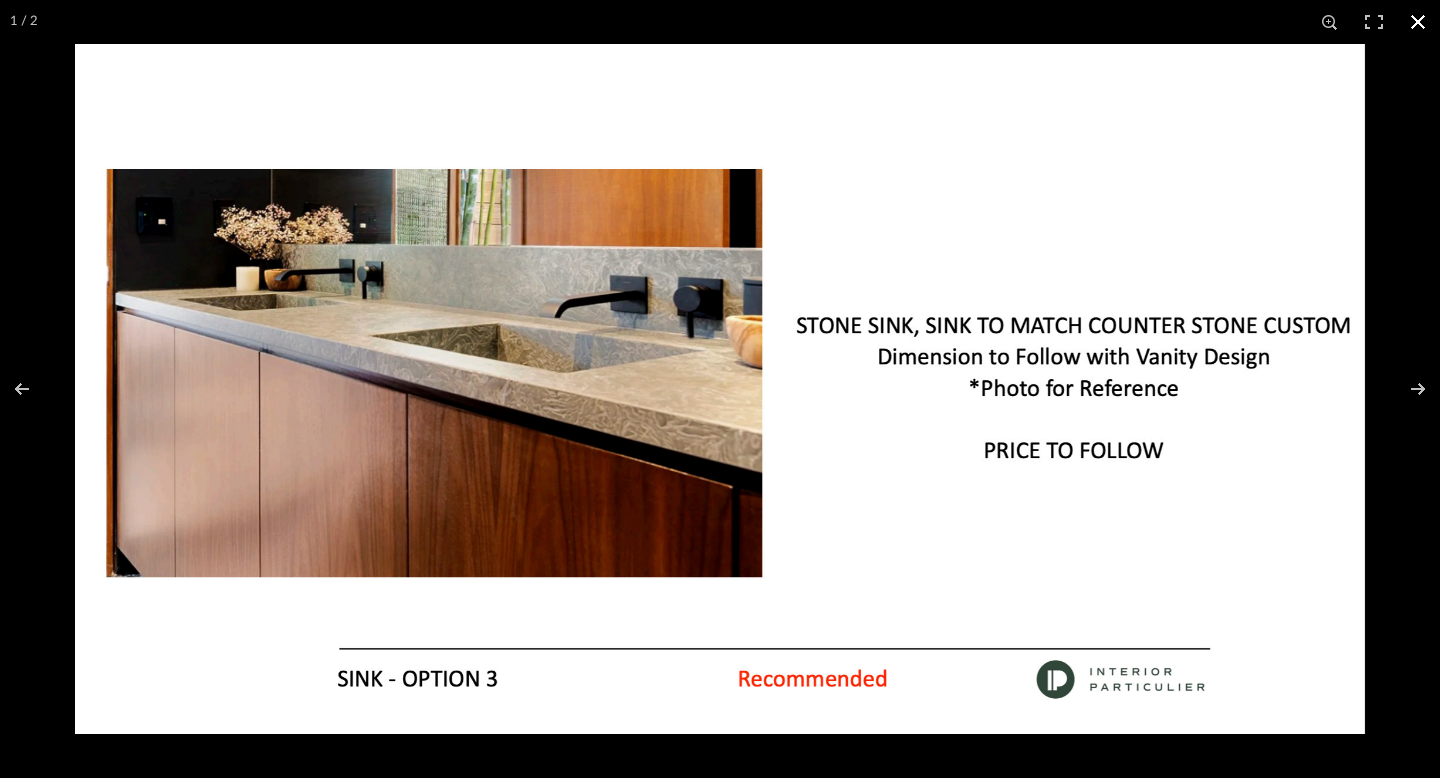 click at bounding box center [1418, 22] 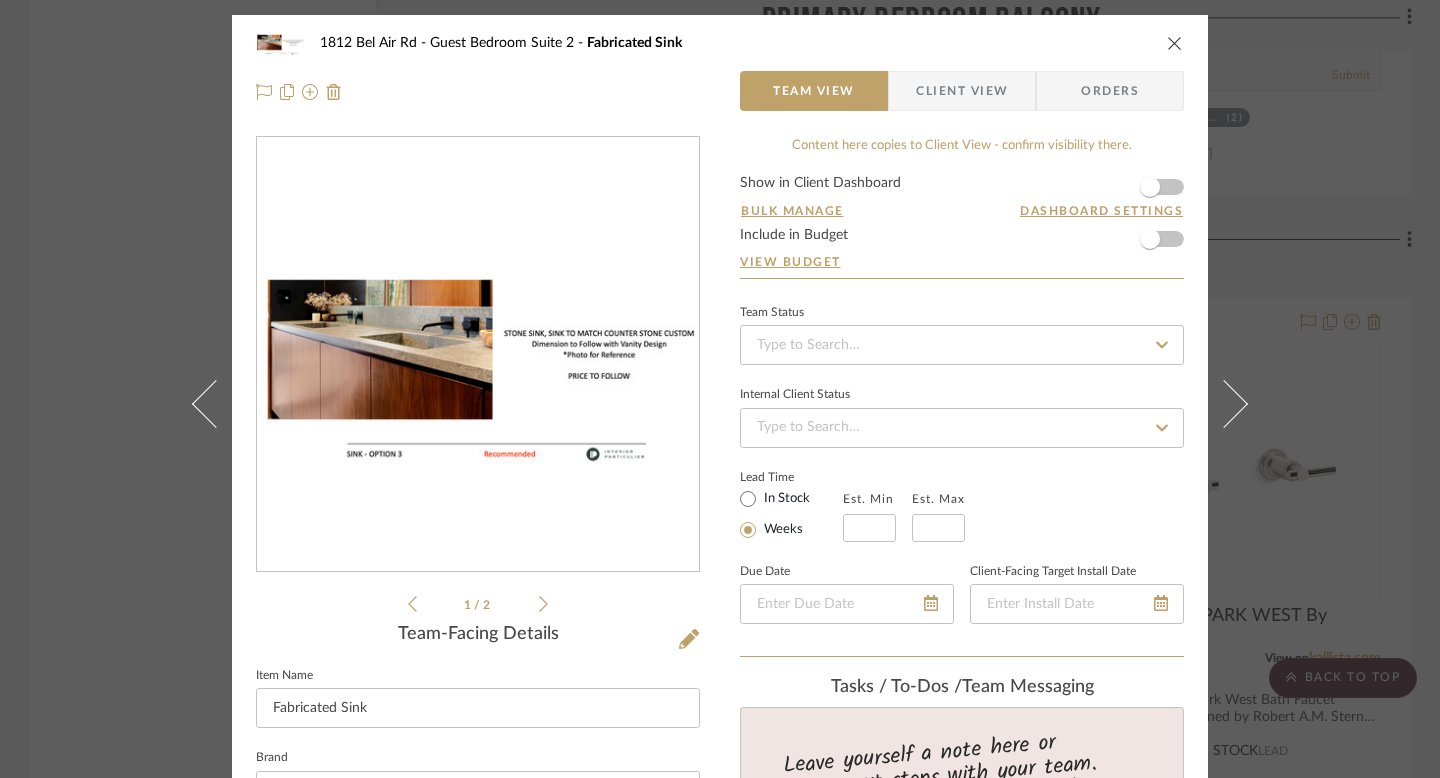 click on "1812 Bel Air Rd Guest Bedroom Suite 2 Fabricated Sink Team View Client View Orders 1 / 2  Team-Facing Details   Item Name  Fabricated Sink  Brand   Internal Description   Dimensions   Product Specifications   Reference Price   Reference Price Type  DNET  Item Costs   View Budget   Markup %  (Use "-X%" to discount) 16%  Unit Cost  $0.00  Cost Type  DNET  Client Unit Price  $0.00  Quantity  1  Unit Type  Each  Subtotal   $0.00   Tax %  10%  Total Tax   $0.00   Shipping Cost  $0.00  Ship. Markup %  0% Taxable  Total Shipping   $0.00  Total Client Price  $0.00  Your Cost  $0.00  Your Margin  $0.00  Content here copies to Client View - confirm visibility there.  Show in Client Dashboard  Bulk Manage Dashboard Settings  Include in Budget   View Budget  Team Status Internal Client Status  Lead Time  In Stock Weeks  Est. Min   Est. Max   Due Date   Client-Facing Target Install Date  Tasks / To-Dos /  team Messaging Invite Collaborator Recipients:  ardaniyal94@gmail.com ,   bar@holmstudios.com ,  ,  Internal Notes (1)" at bounding box center [720, 389] 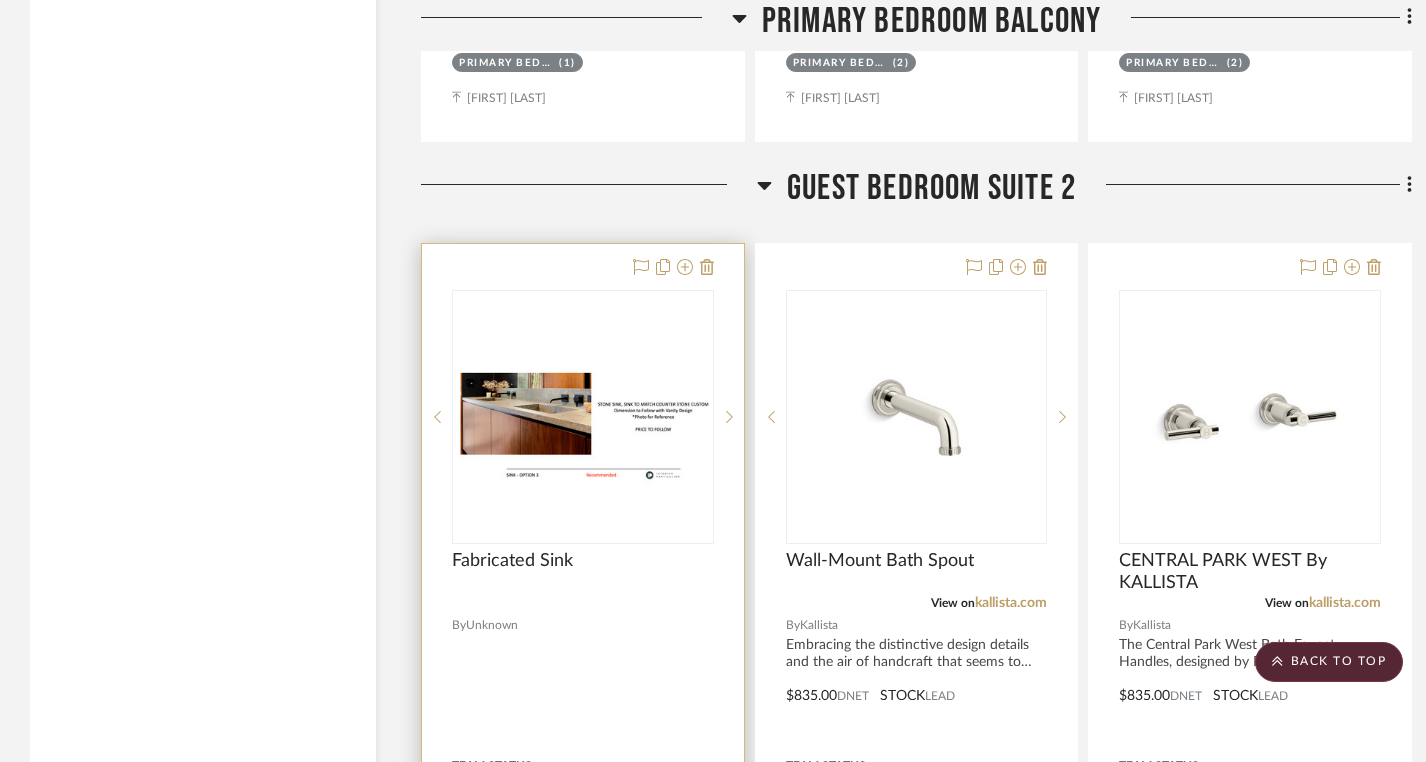scroll, scrollTop: 49711, scrollLeft: 0, axis: vertical 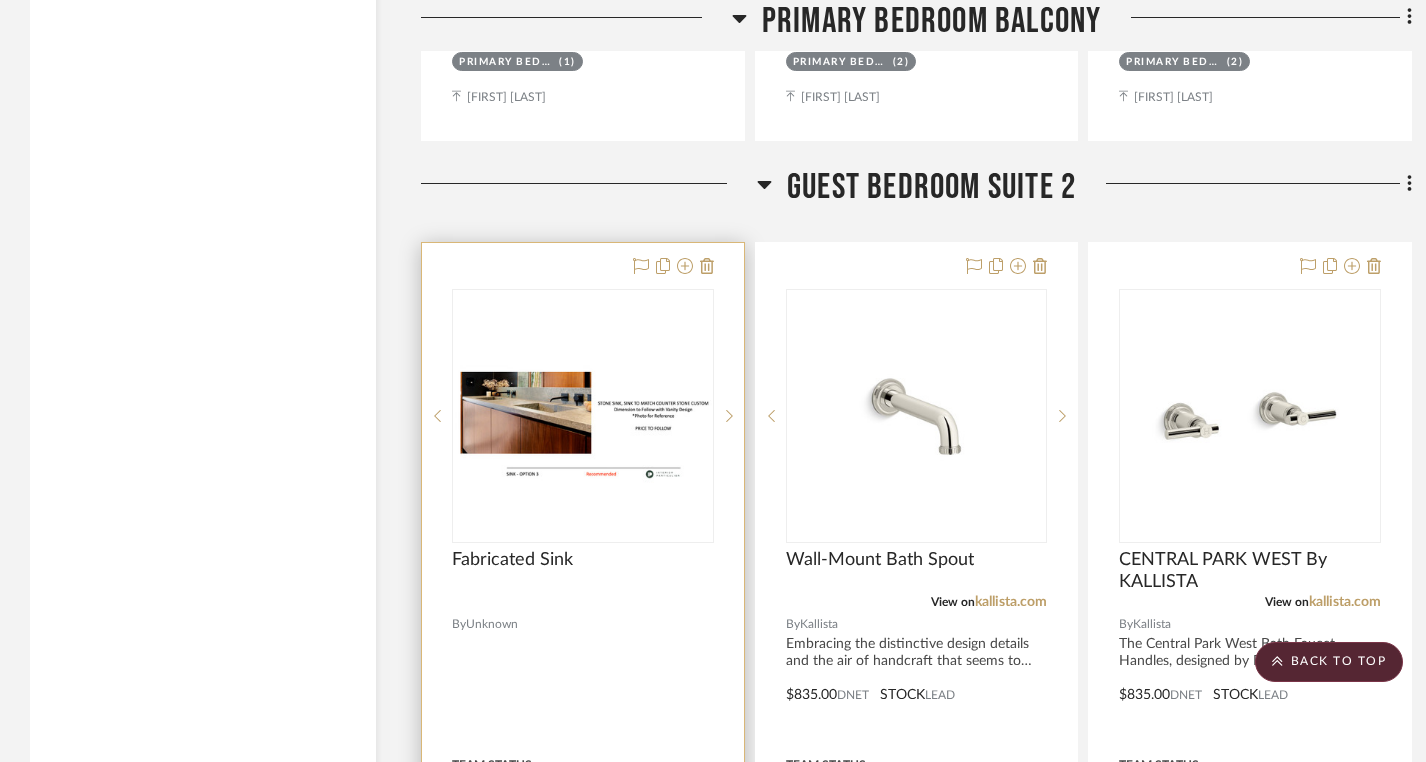 click at bounding box center (583, 416) 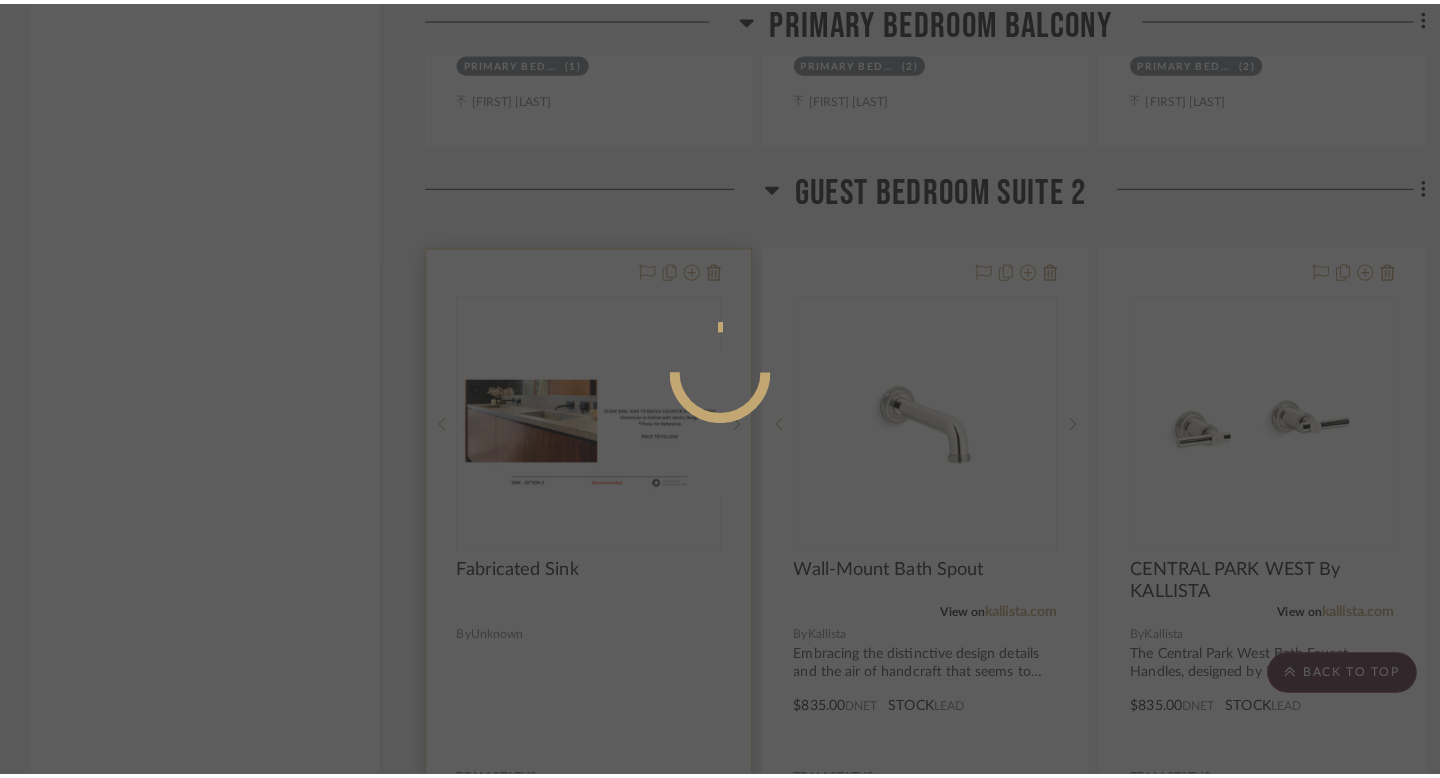 scroll, scrollTop: 0, scrollLeft: 0, axis: both 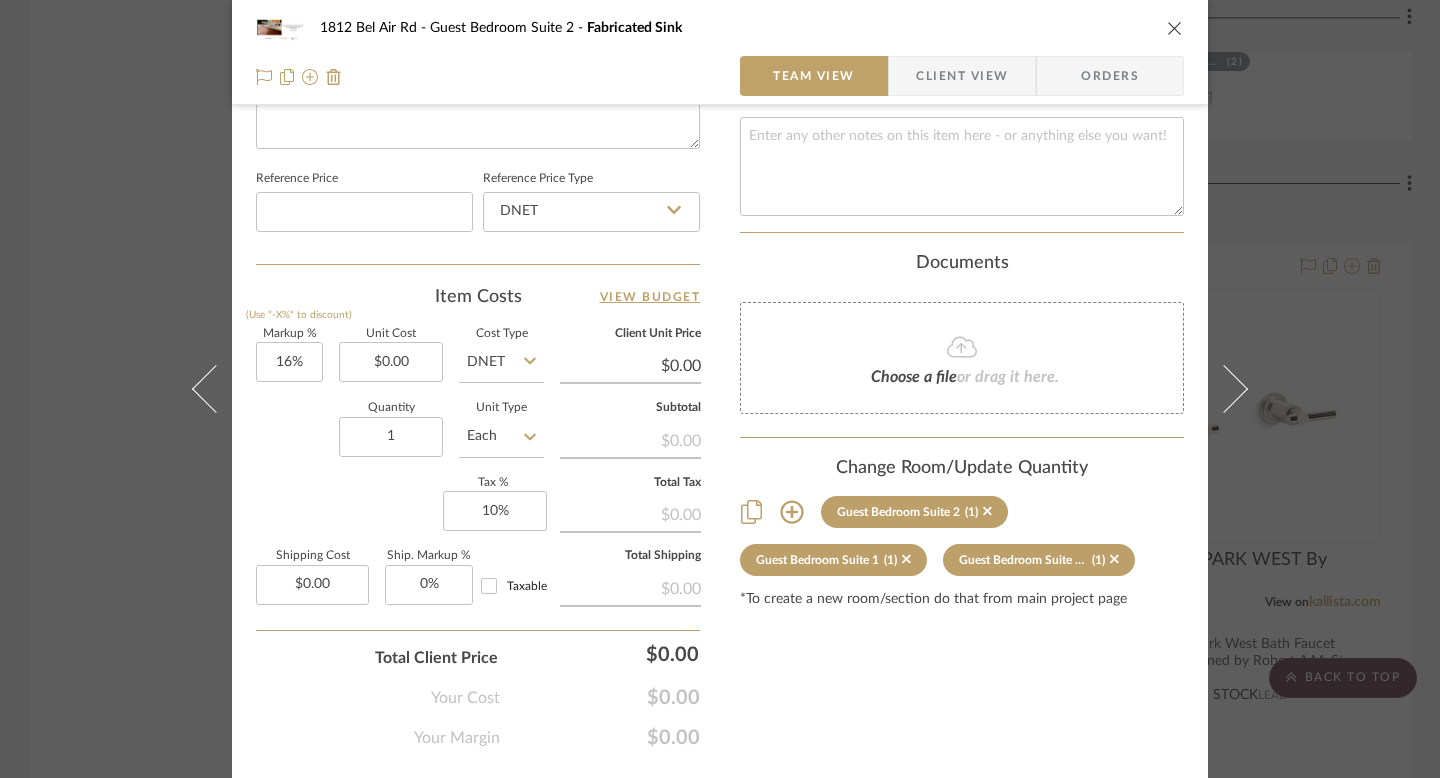 click 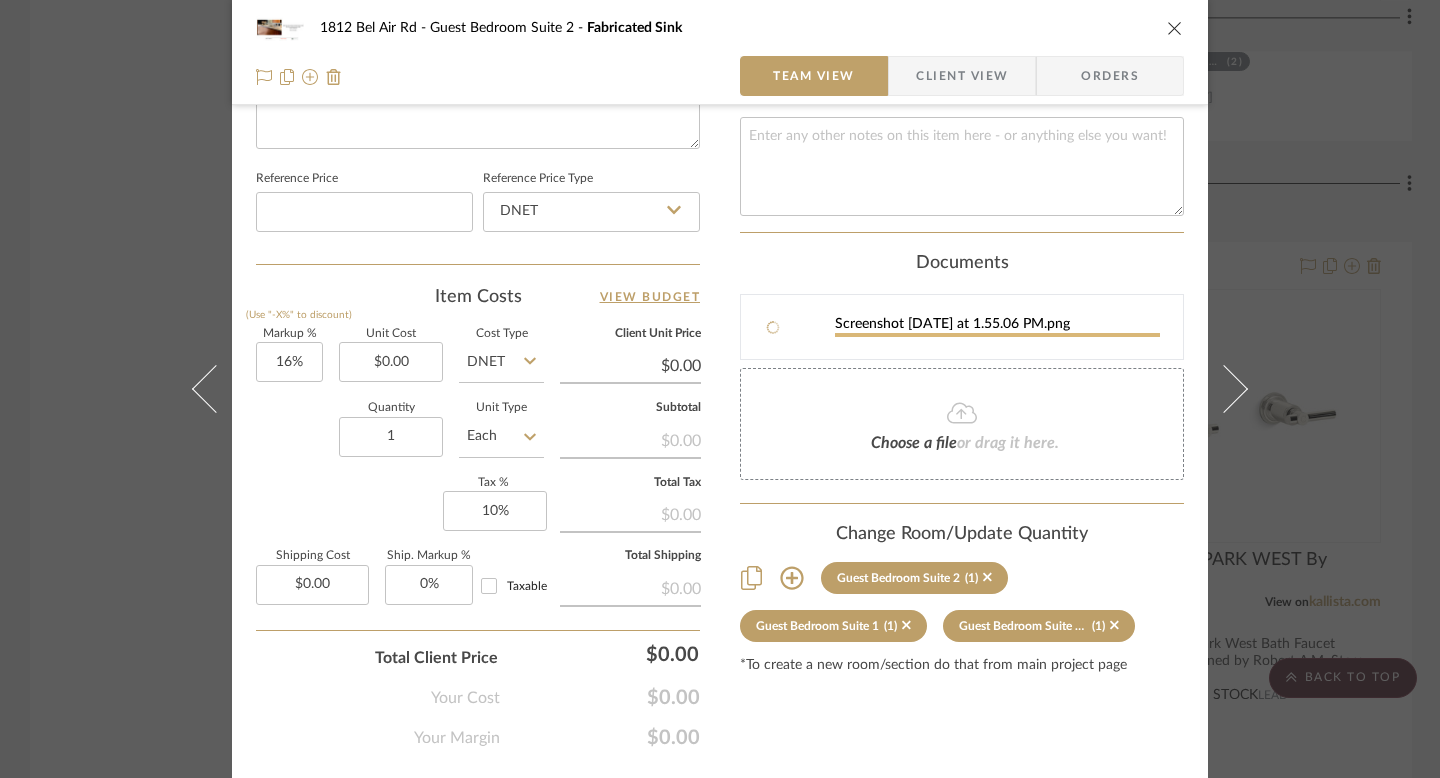 type 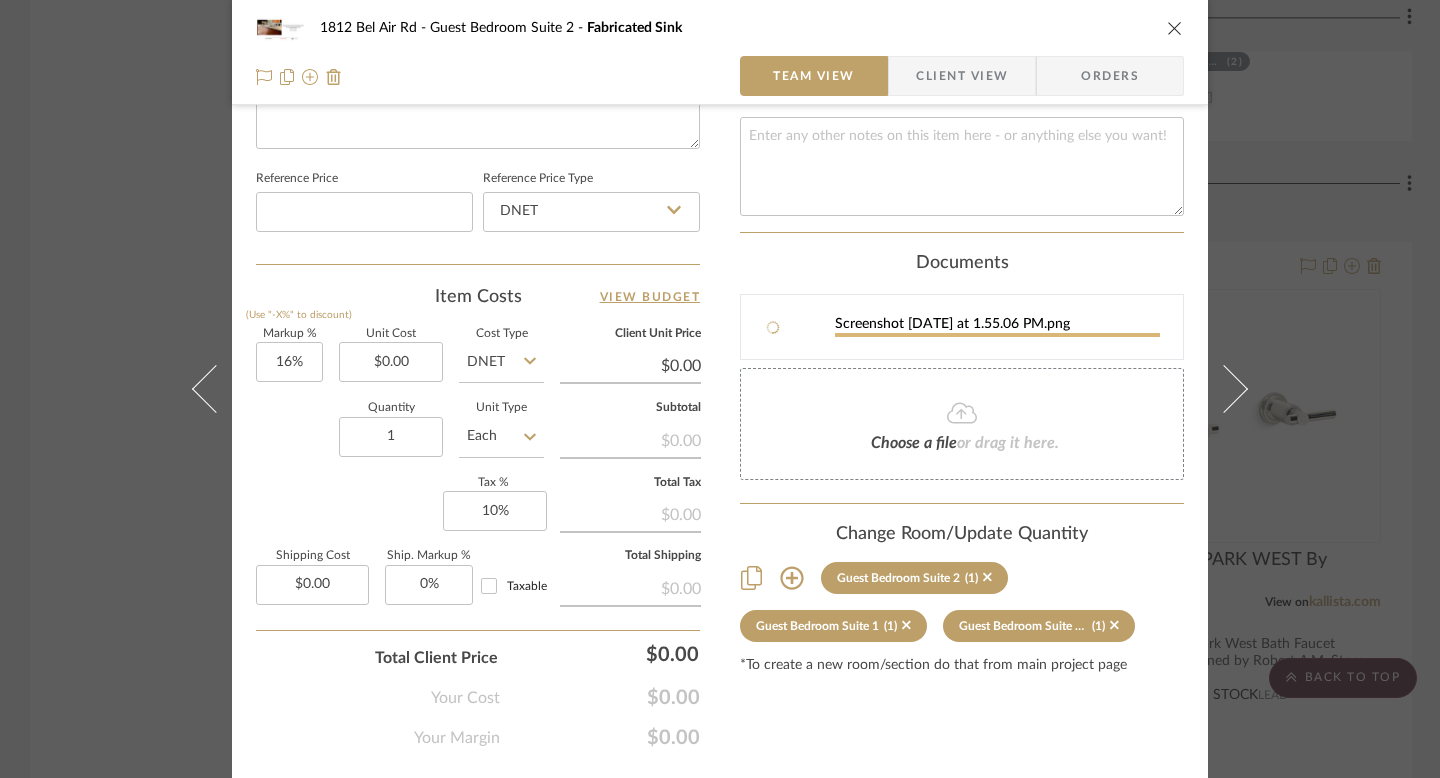 type 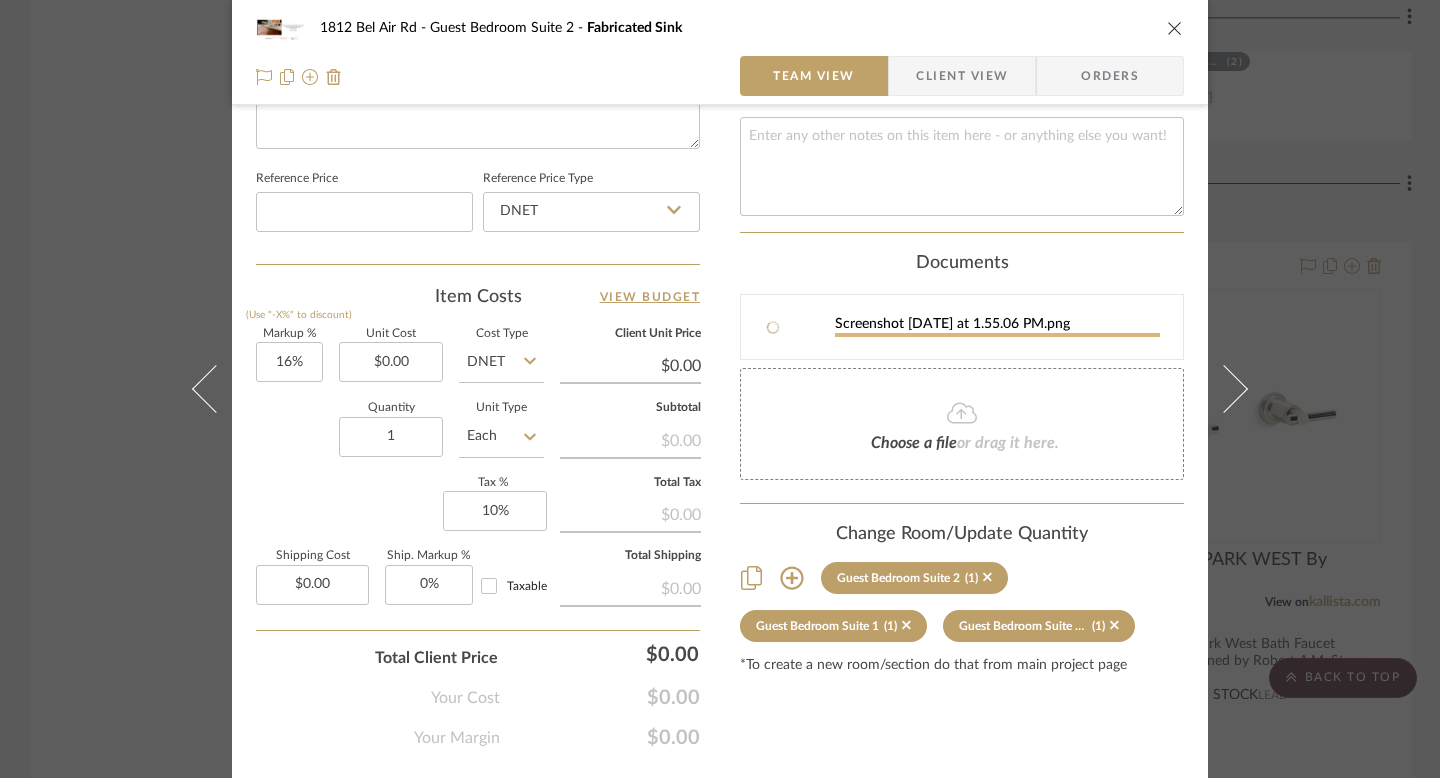 type 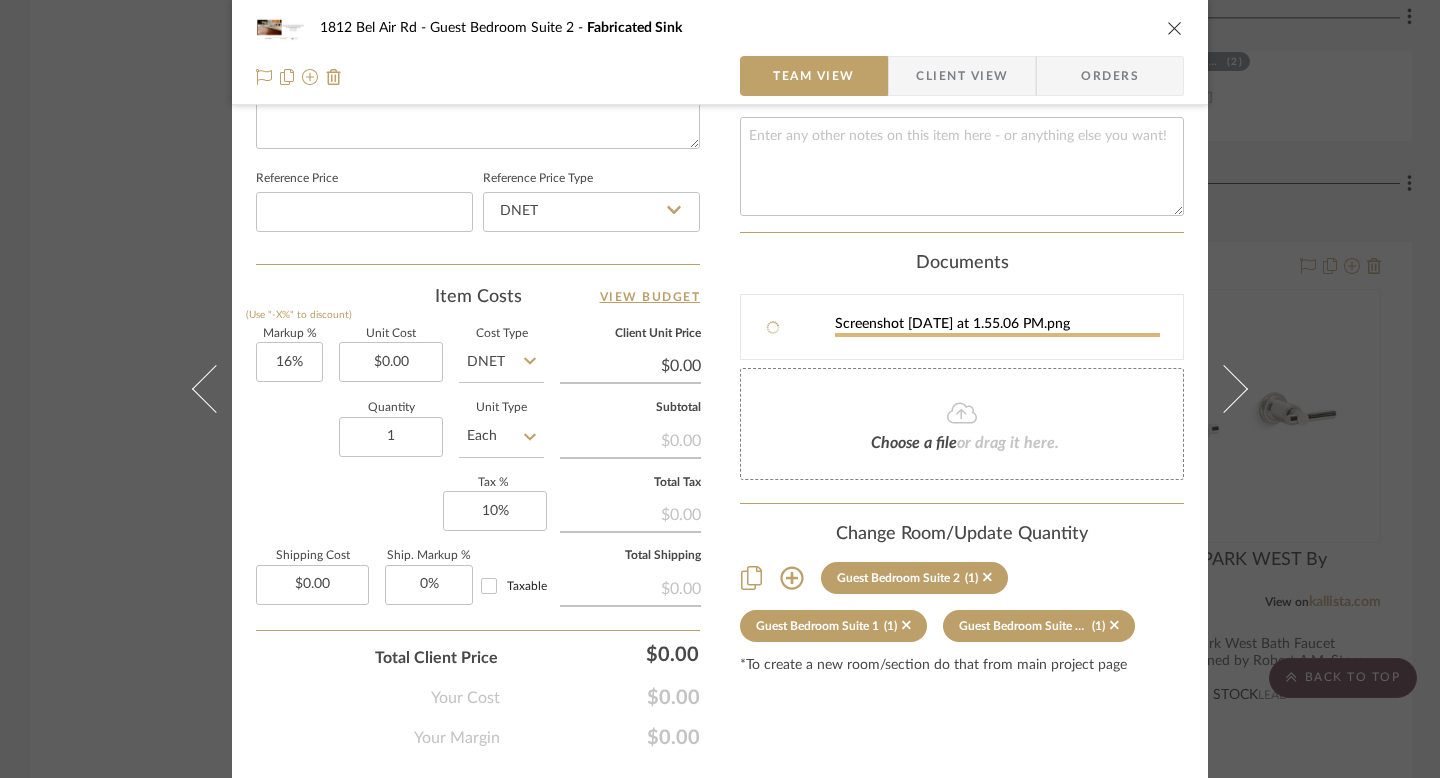 type 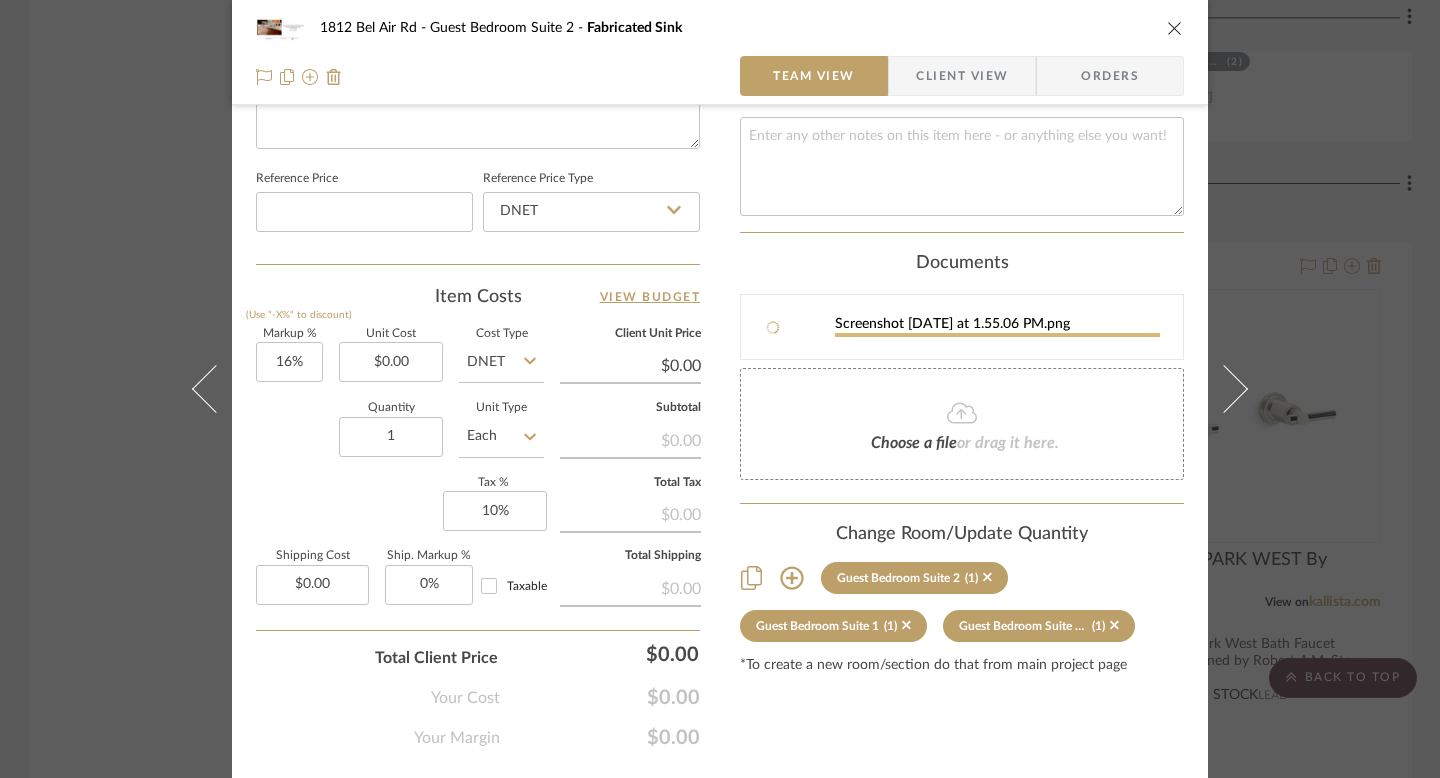 type 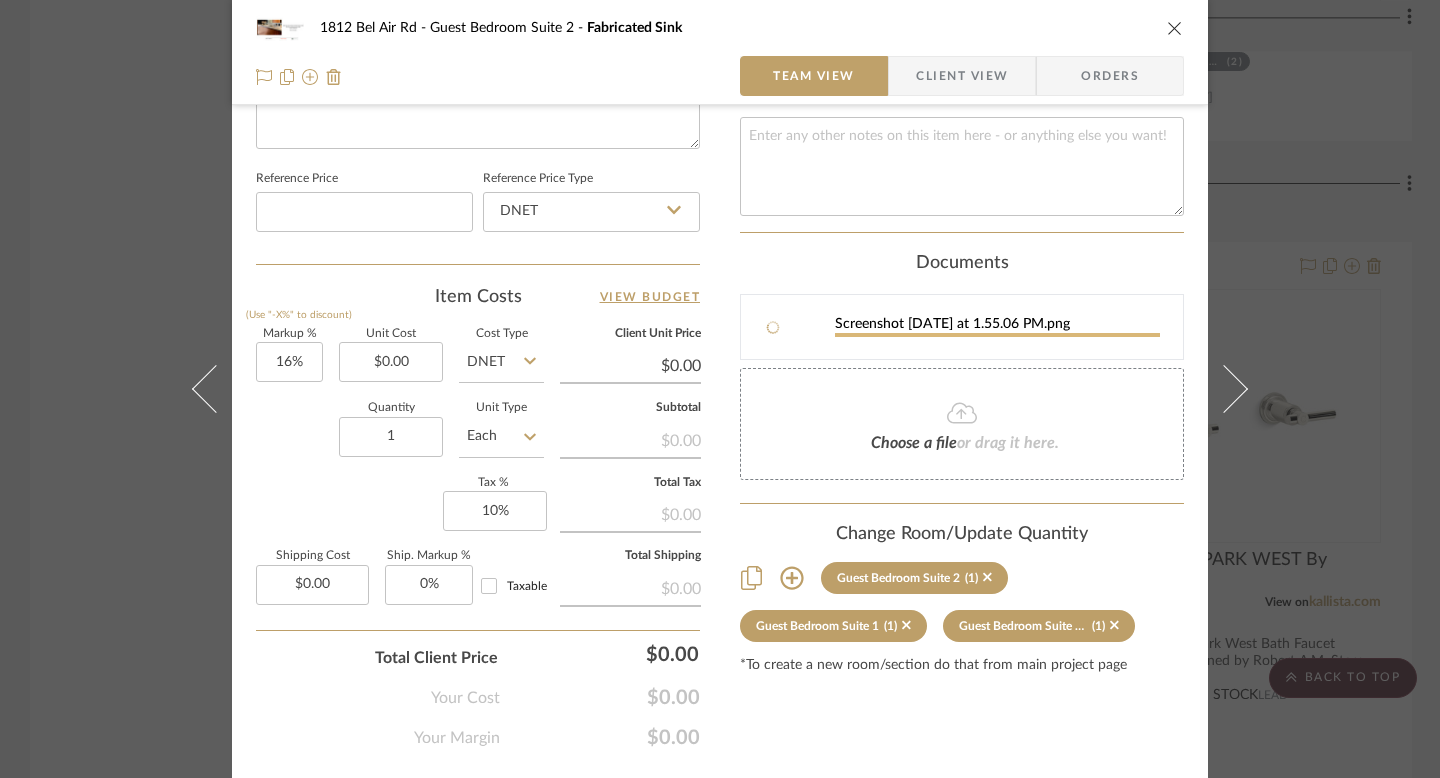 type 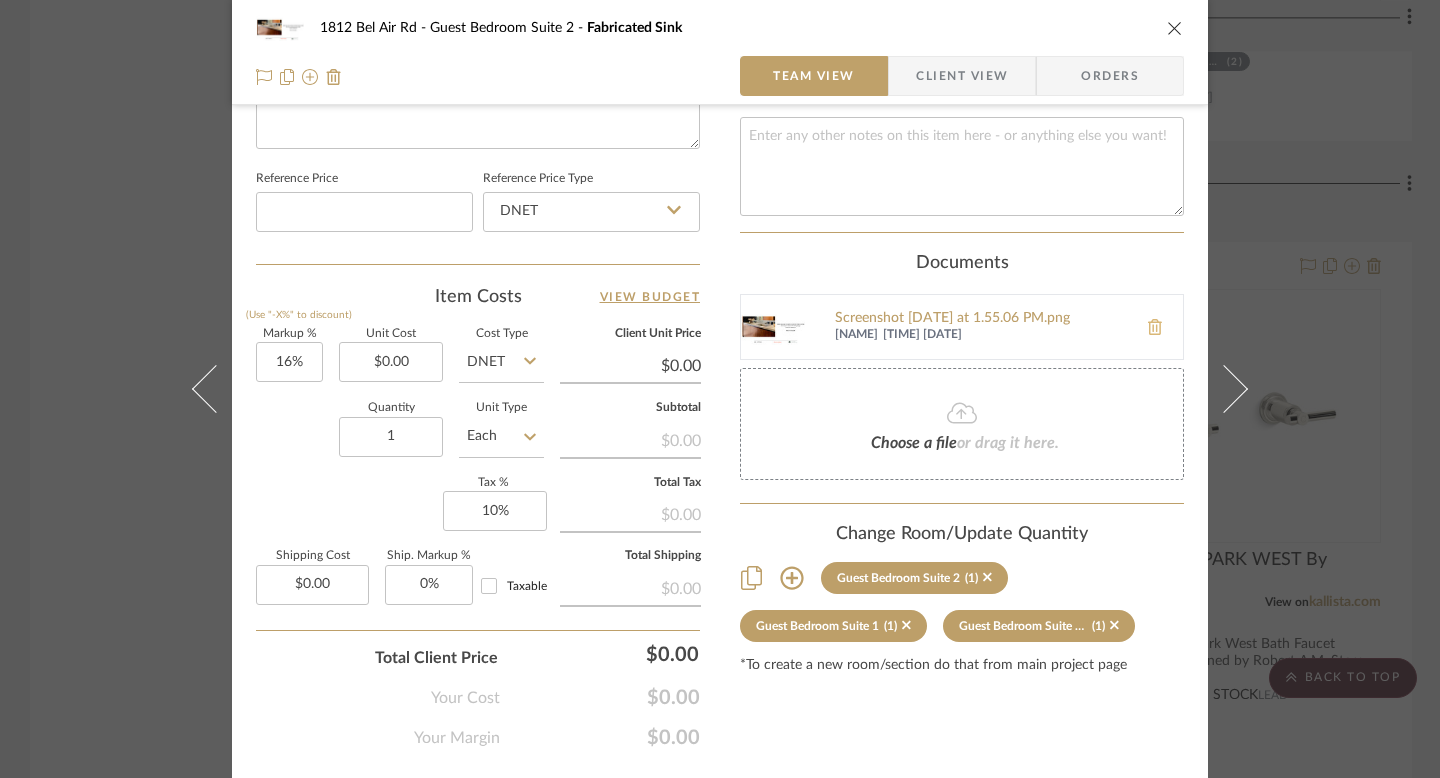 click 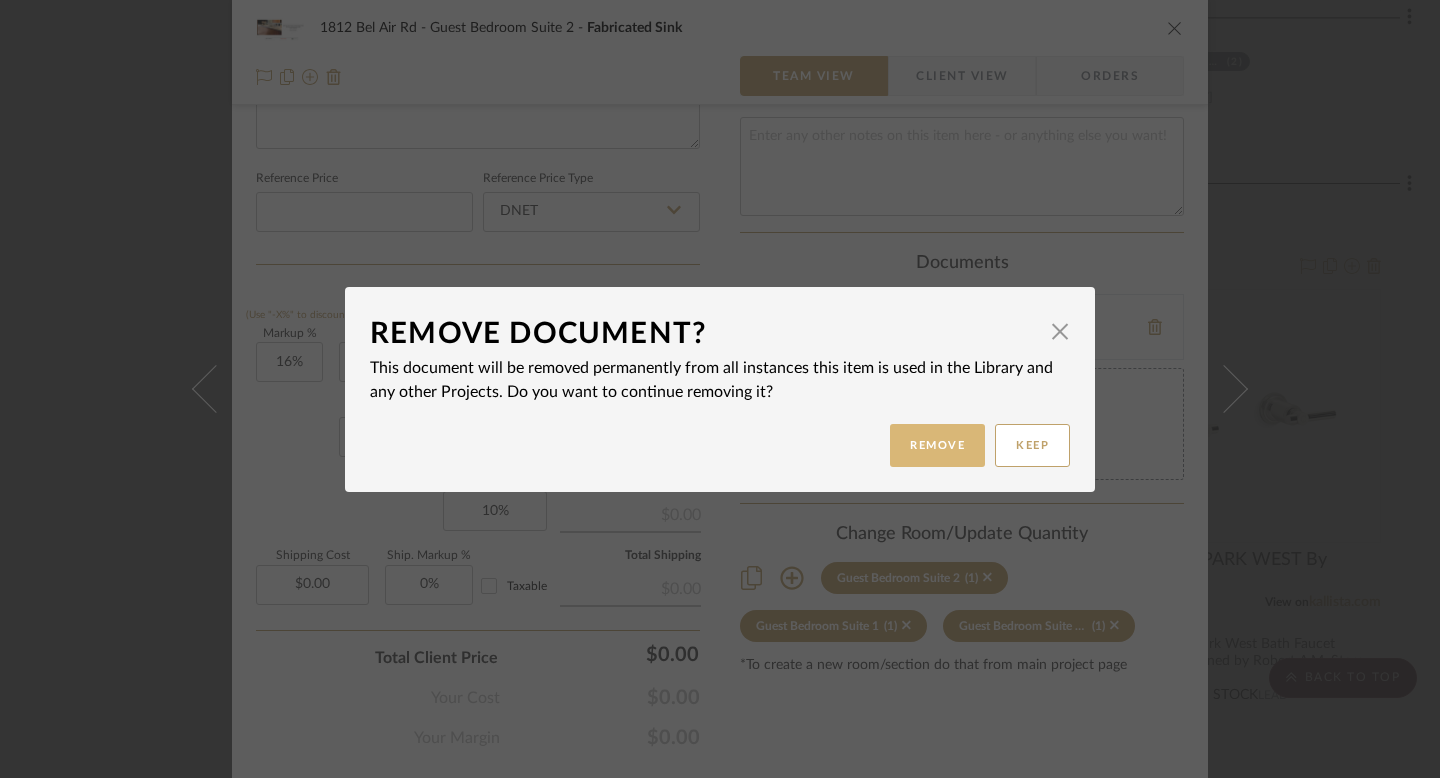 click on "Remove" at bounding box center [937, 445] 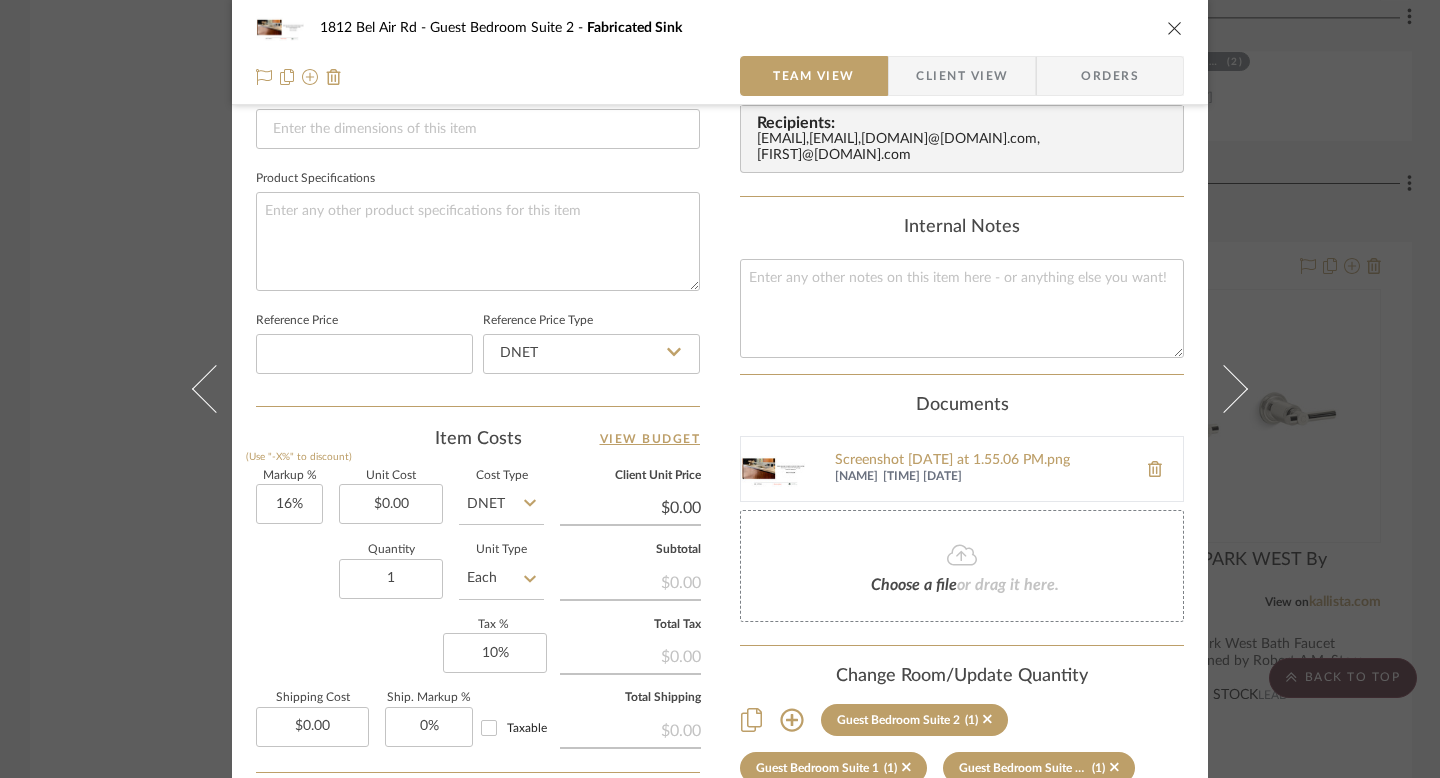 scroll, scrollTop: 835, scrollLeft: 0, axis: vertical 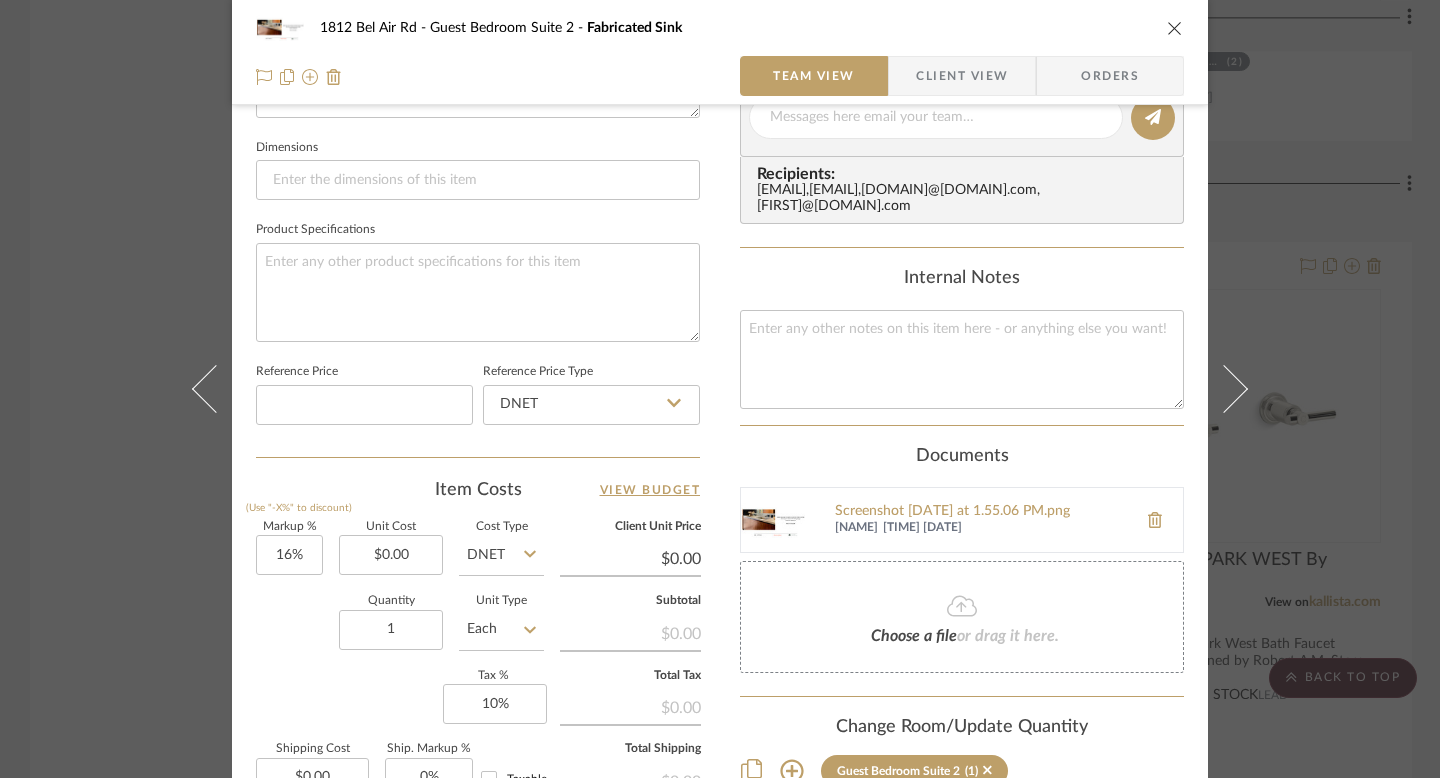 type 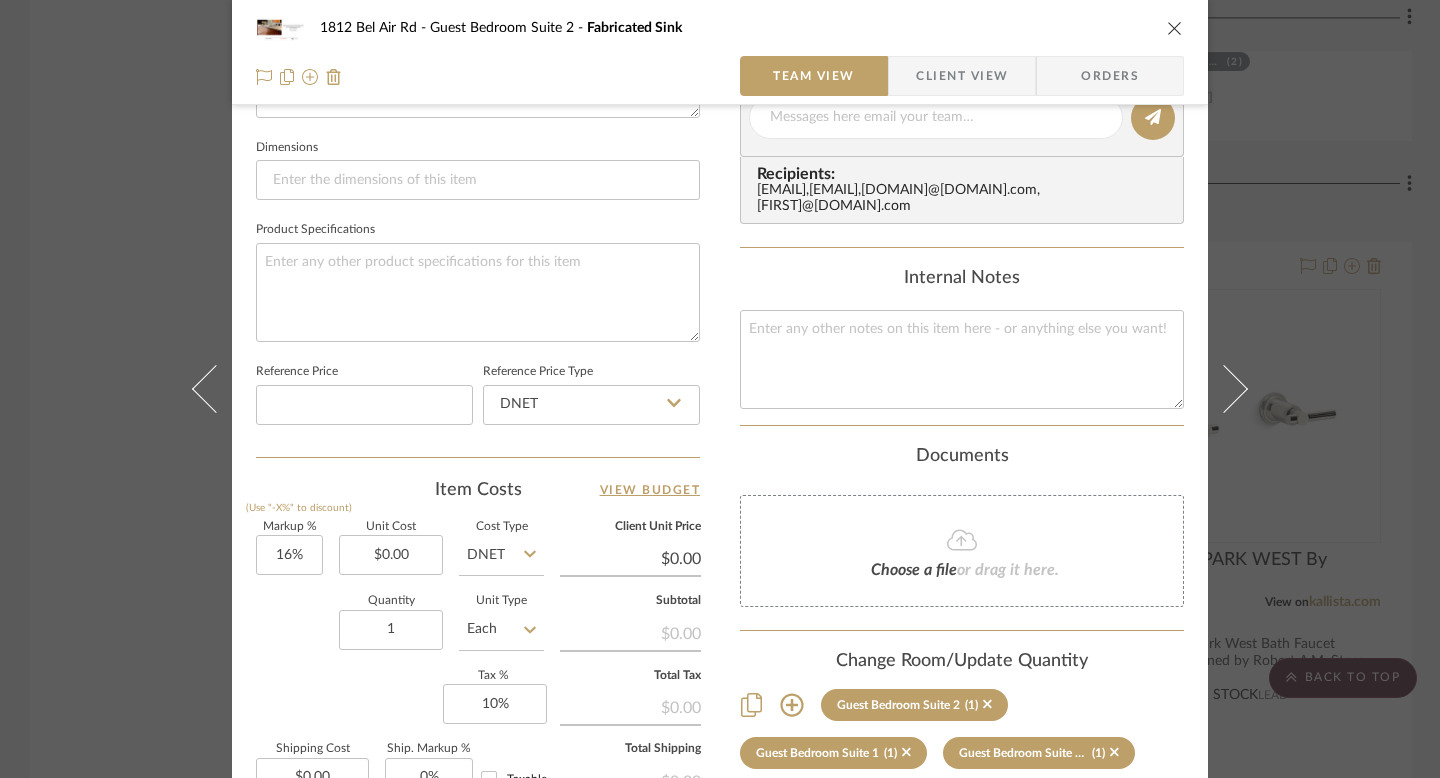 click on "1812 Bel Air Rd Guest Bedroom Suite 2 Fabricated Sink Team View Client View Orders 1 / 2  Team-Facing Details   Item Name  Fabricated Sink  Brand   Internal Description   Dimensions   Product Specifications   Reference Price   Reference Price Type  DNET  Item Costs   View Budget   Markup %  (Use "-X%" to discount) 16%  Unit Cost  $0.00  Cost Type  DNET  Client Unit Price  $0.00  Quantity  1  Unit Type  Each  Subtotal   $0.00   Tax %  10%  Total Tax   $0.00   Shipping Cost  $0.00  Ship. Markup %  0% Taxable  Total Shipping   $0.00  Total Client Price  $0.00  Your Cost  $0.00  Your Margin  $0.00  Content here copies to Client View - confirm visibility there.  Show in Client Dashboard  Bulk Manage Dashboard Settings  Include in Budget   View Budget  Team Status Internal Client Status  Lead Time  In Stock Weeks  Est. Min   Est. Max   Due Date   Client-Facing Target Install Date  Tasks / To-Dos /  team Messaging Invite Collaborator Recipients:  ardaniyal94@gmail.com ,   bar@holmstudios.com ,  ,  Internal Notes (1)" at bounding box center [720, 389] 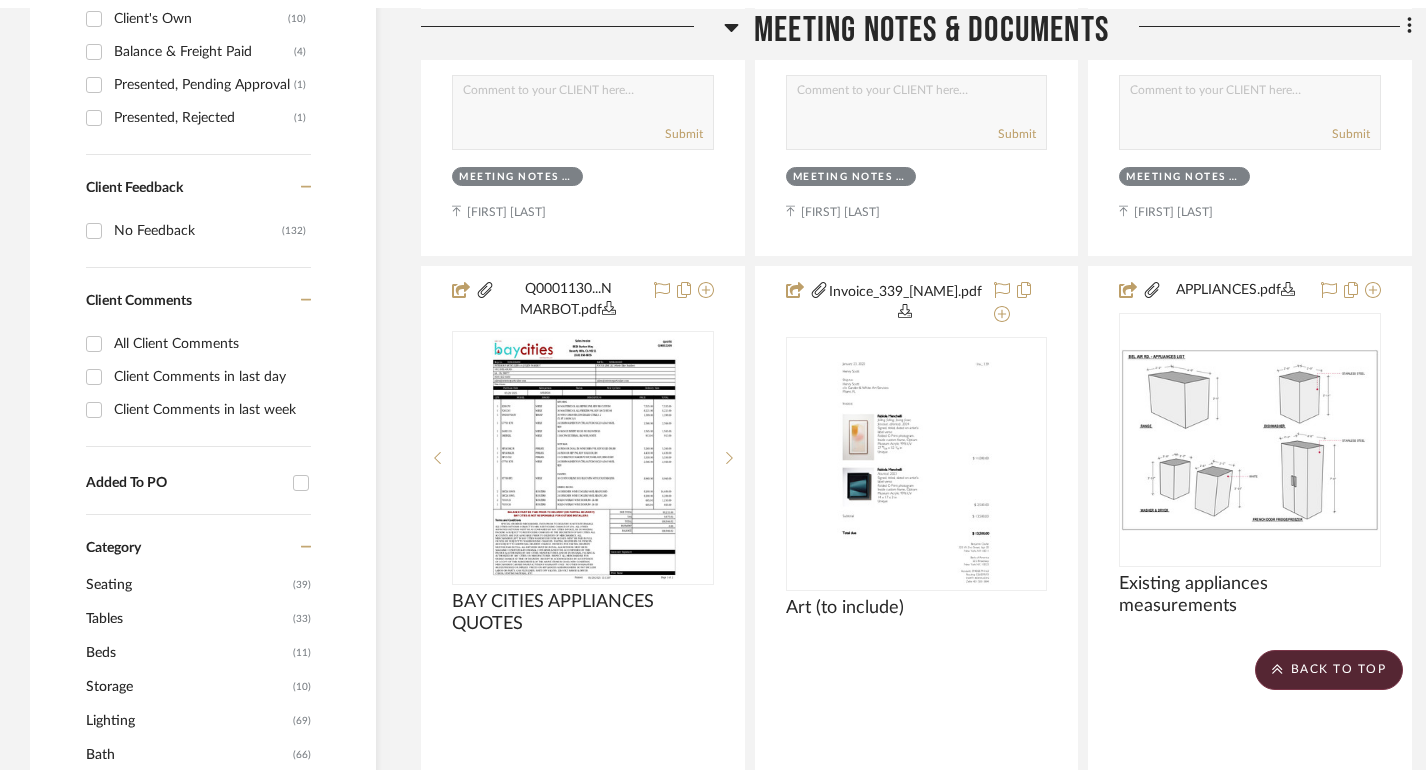 scroll, scrollTop: 0, scrollLeft: 0, axis: both 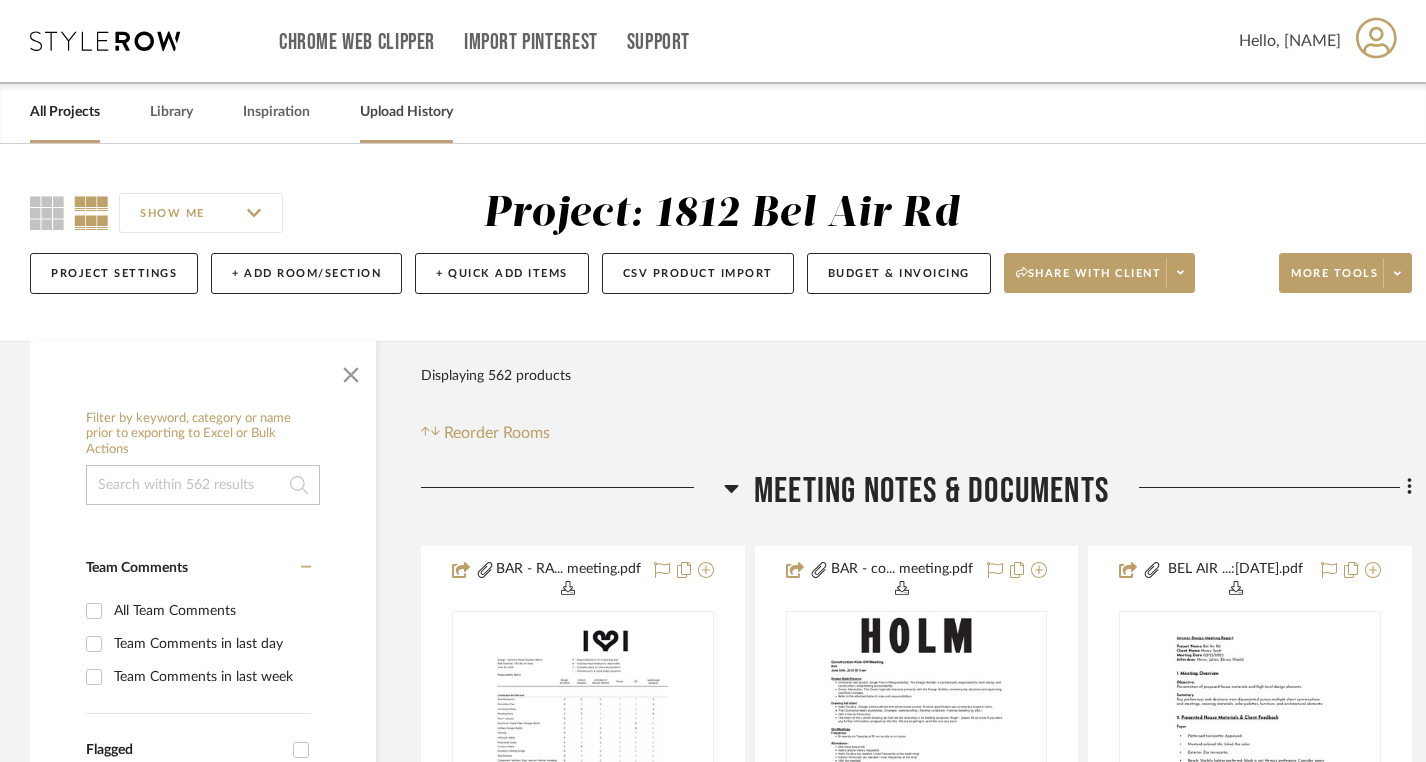 click on "Upload History" at bounding box center [406, 112] 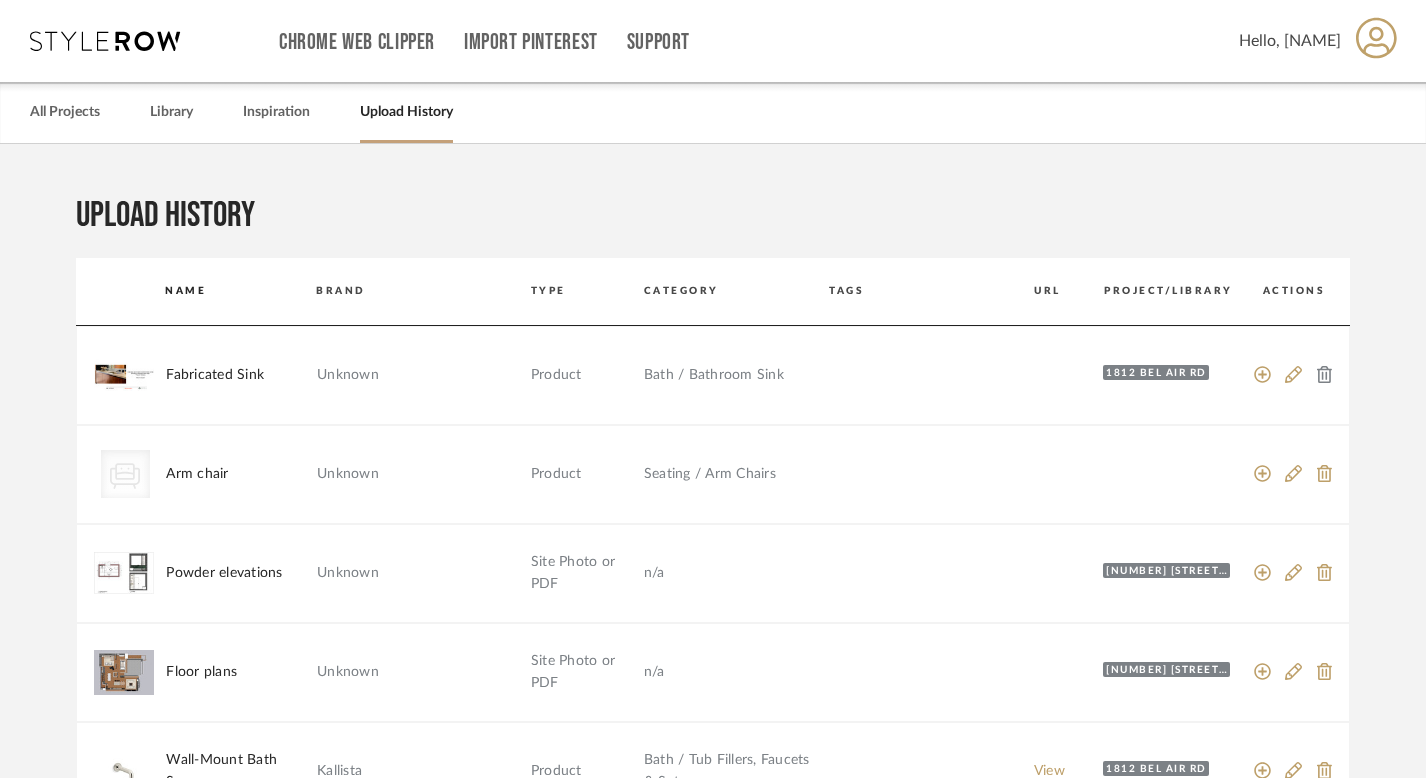 click 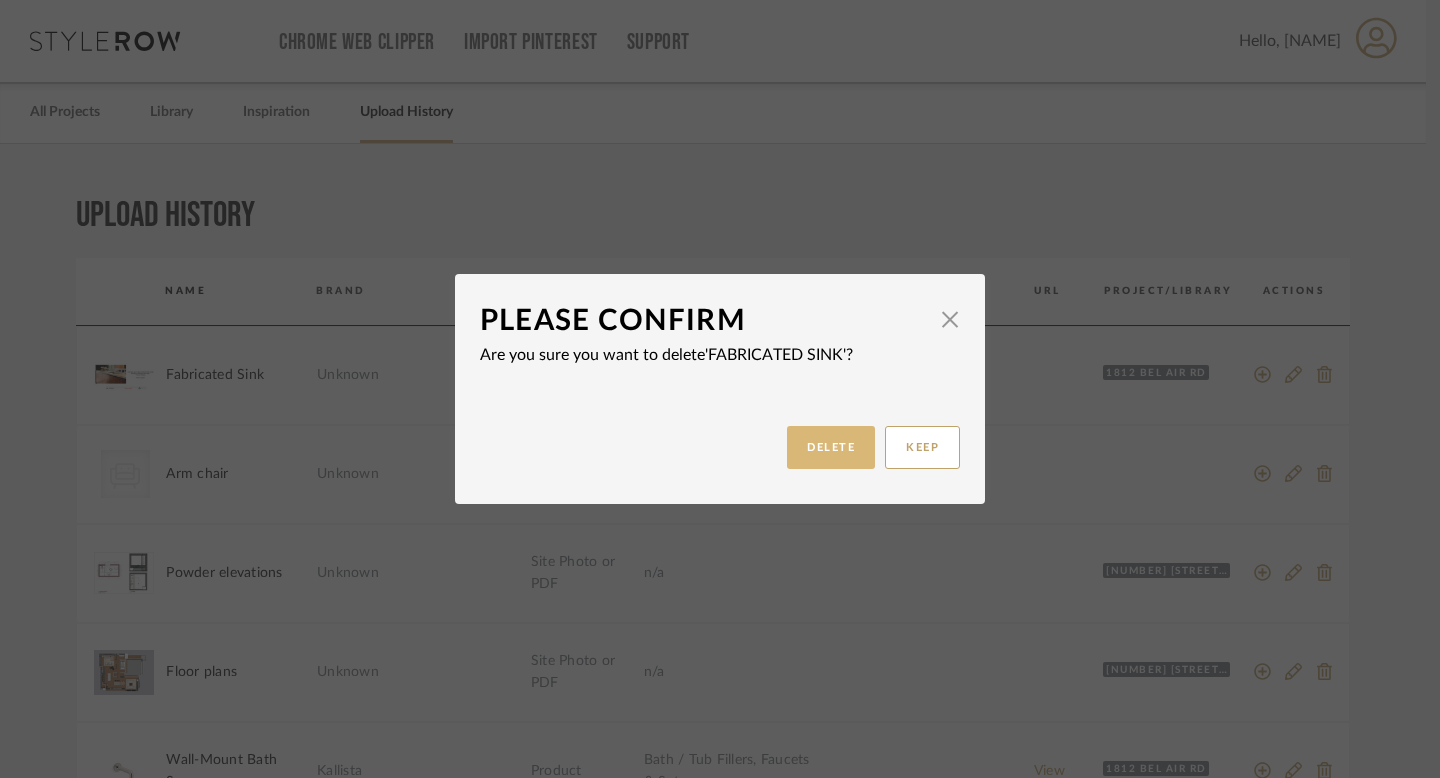 click on "DELETE" at bounding box center (831, 447) 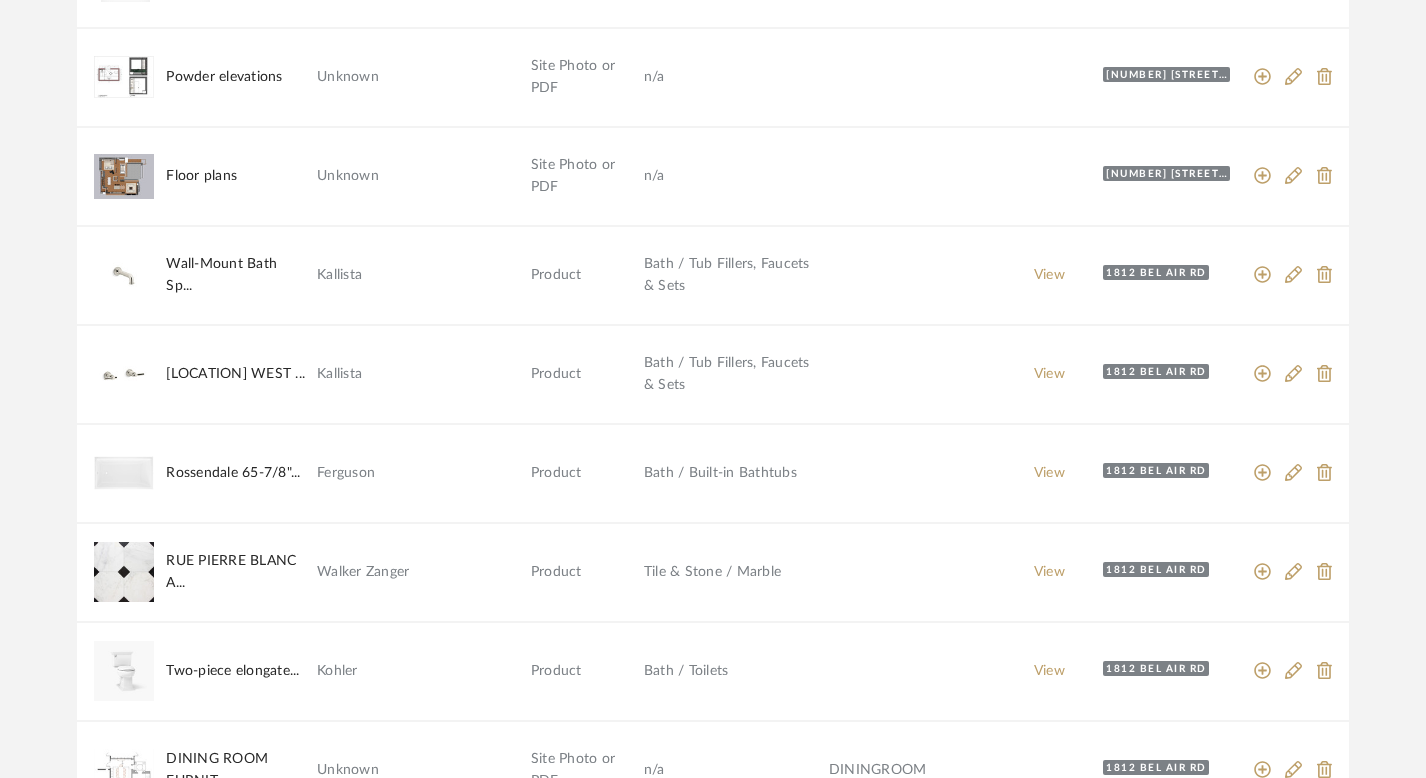 scroll, scrollTop: 0, scrollLeft: 0, axis: both 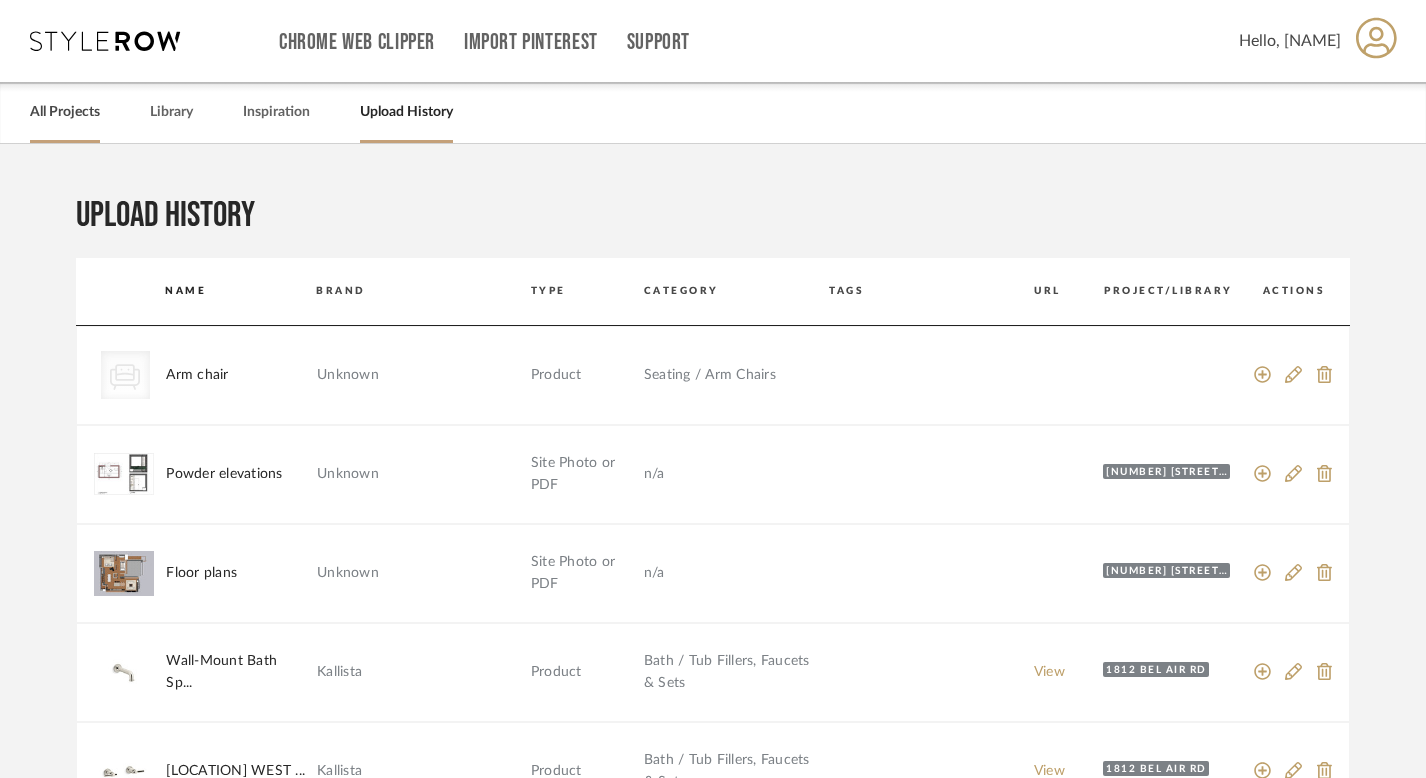 click on "All Projects" at bounding box center (65, 112) 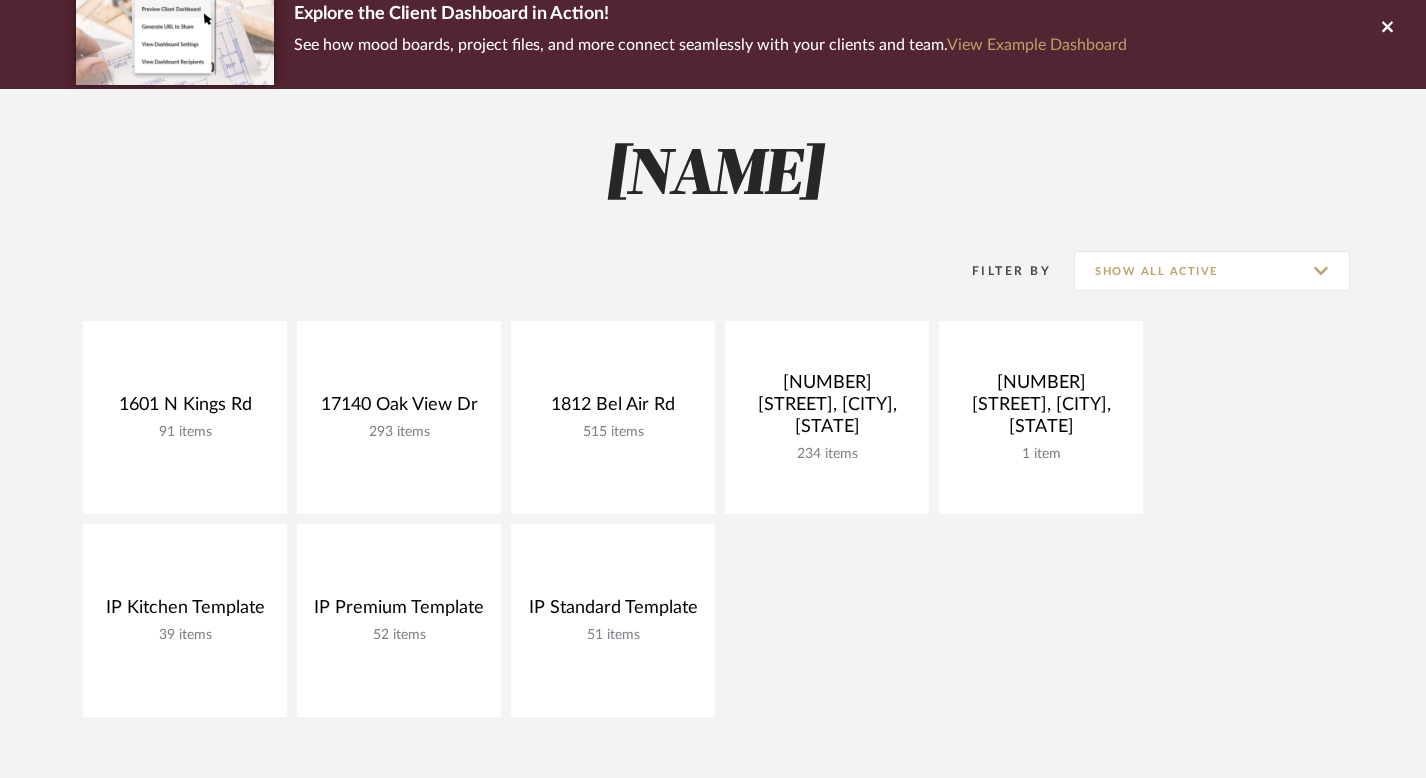 scroll, scrollTop: 176, scrollLeft: 0, axis: vertical 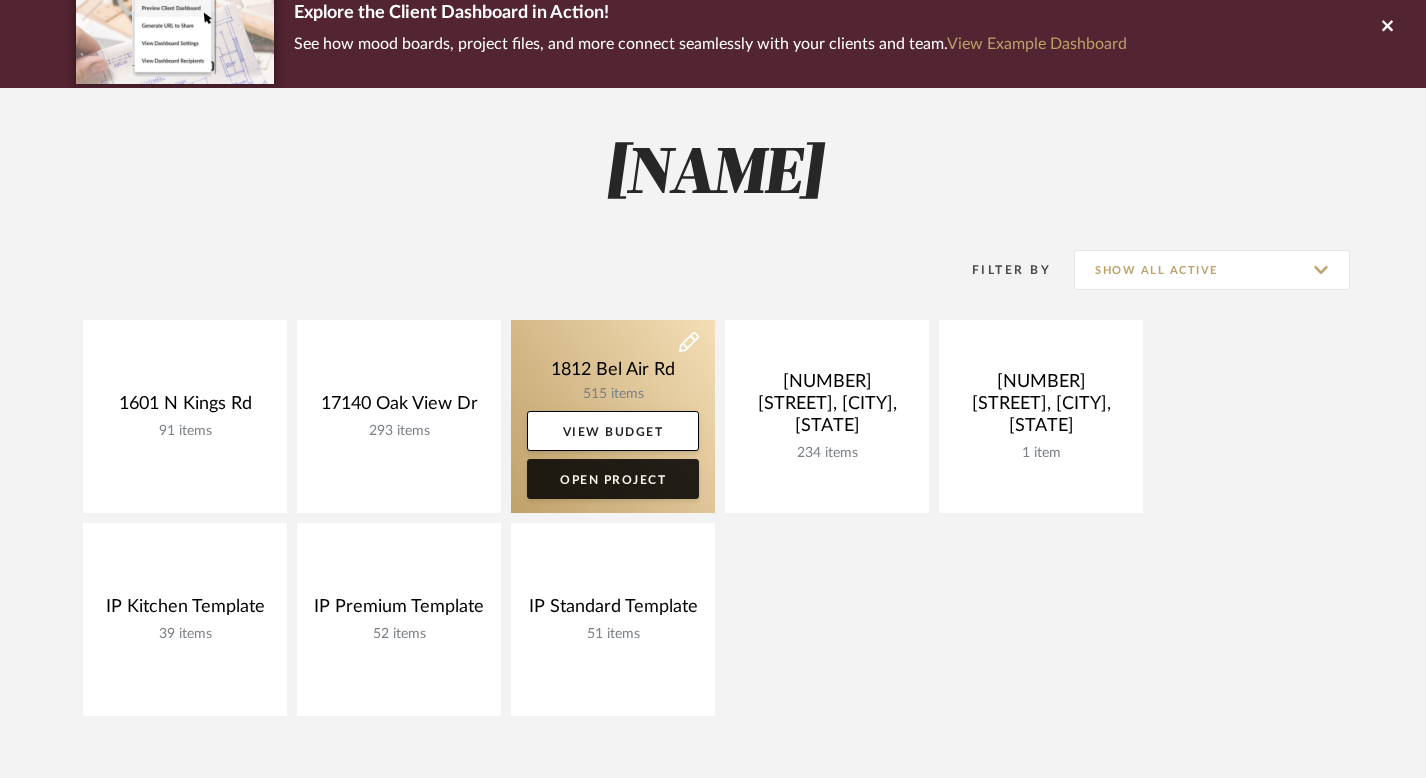 click on "Open Project" 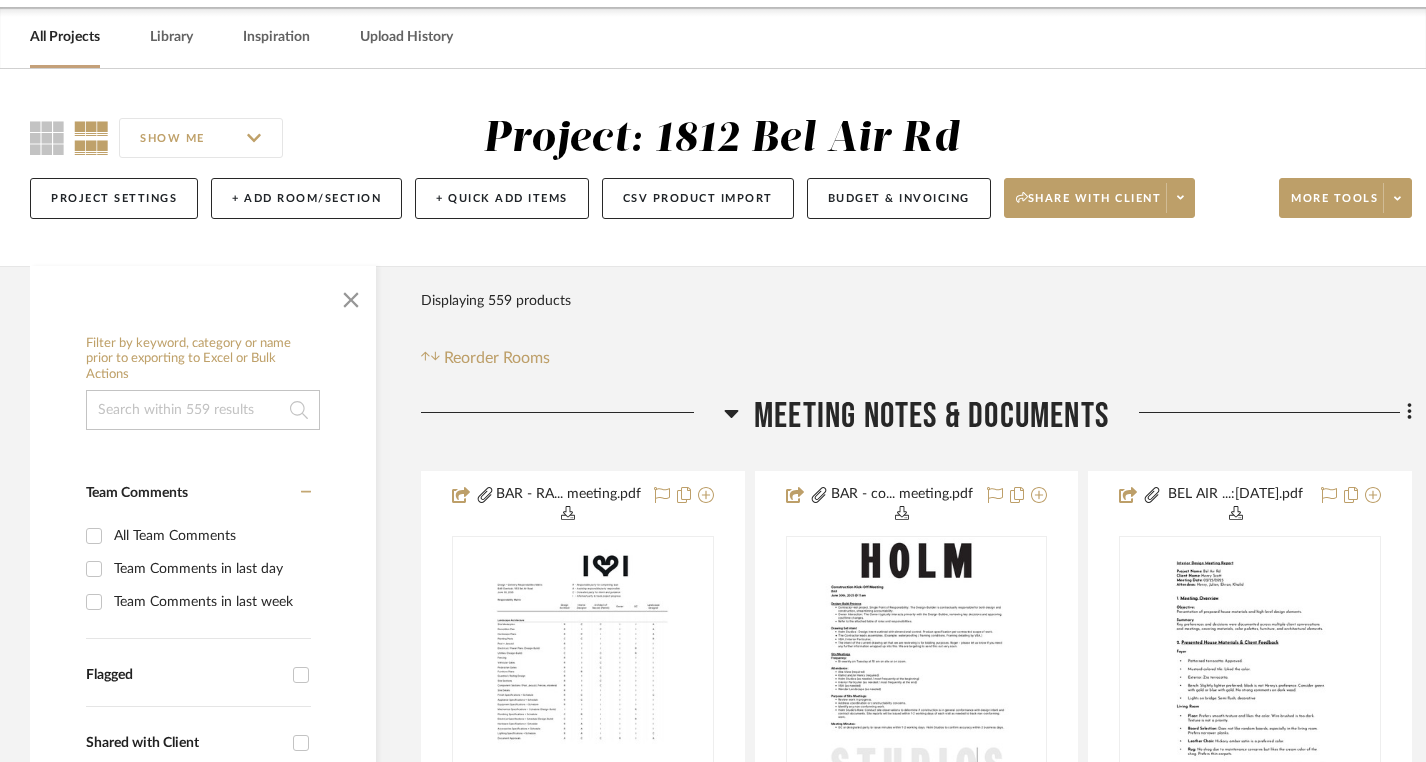 scroll, scrollTop: 15, scrollLeft: 0, axis: vertical 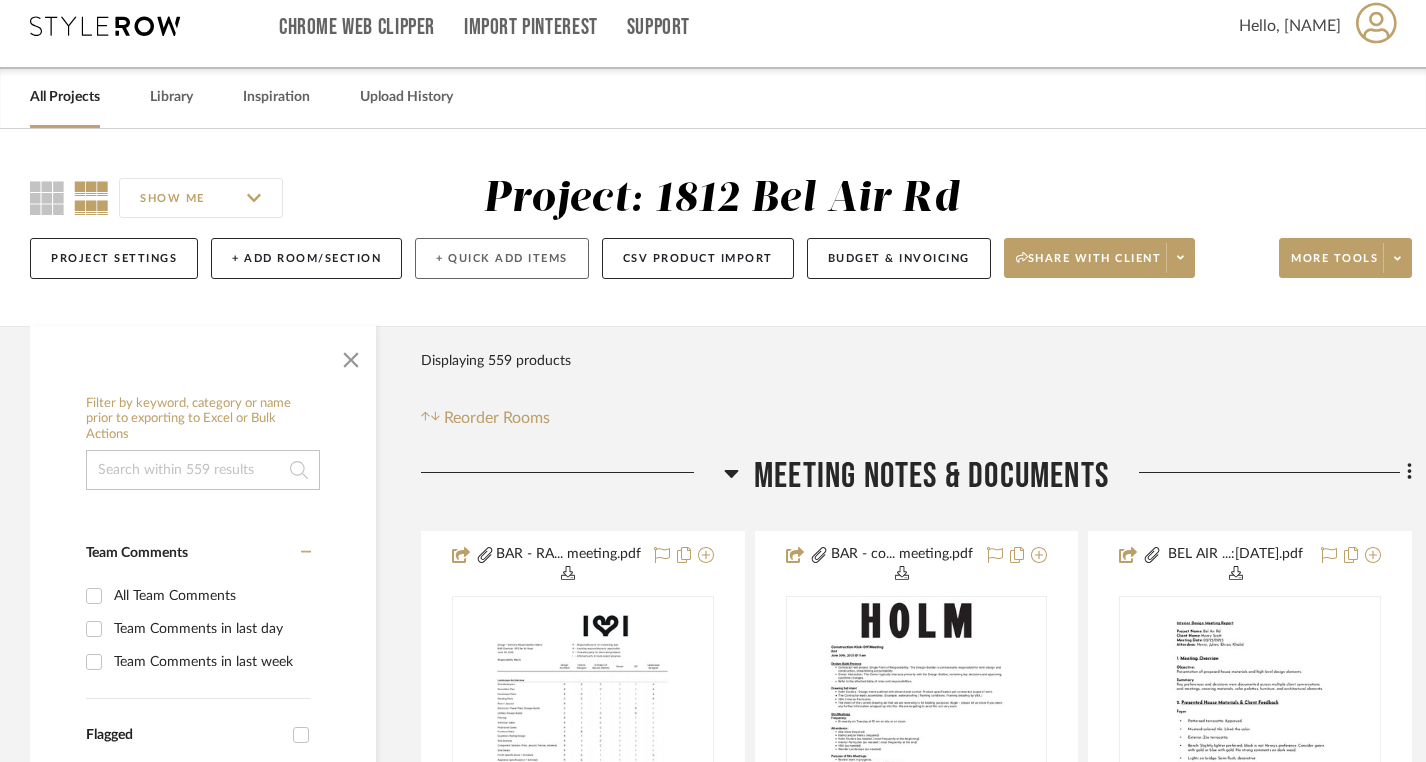 click on "+ Quick Add Items" 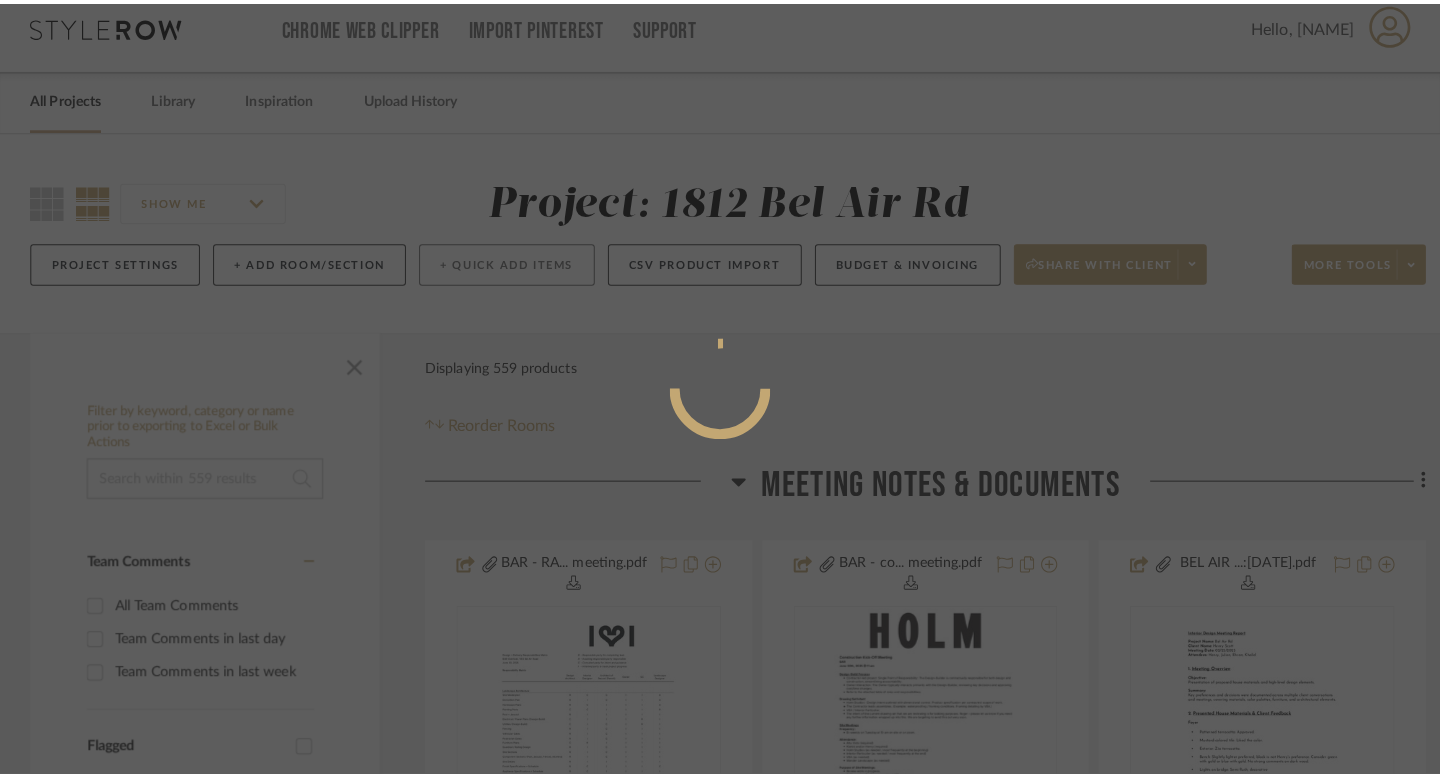 scroll, scrollTop: 0, scrollLeft: 0, axis: both 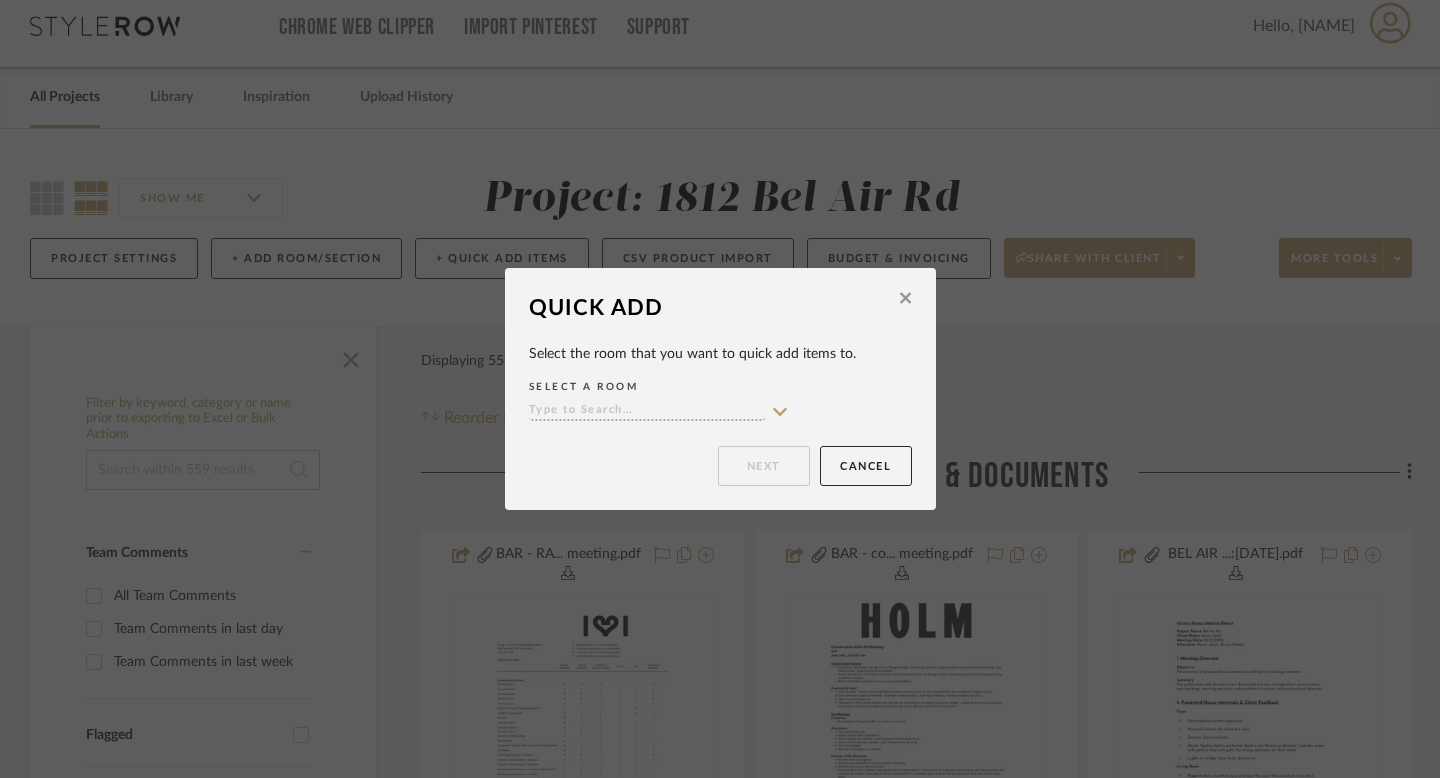 click at bounding box center (659, 411) 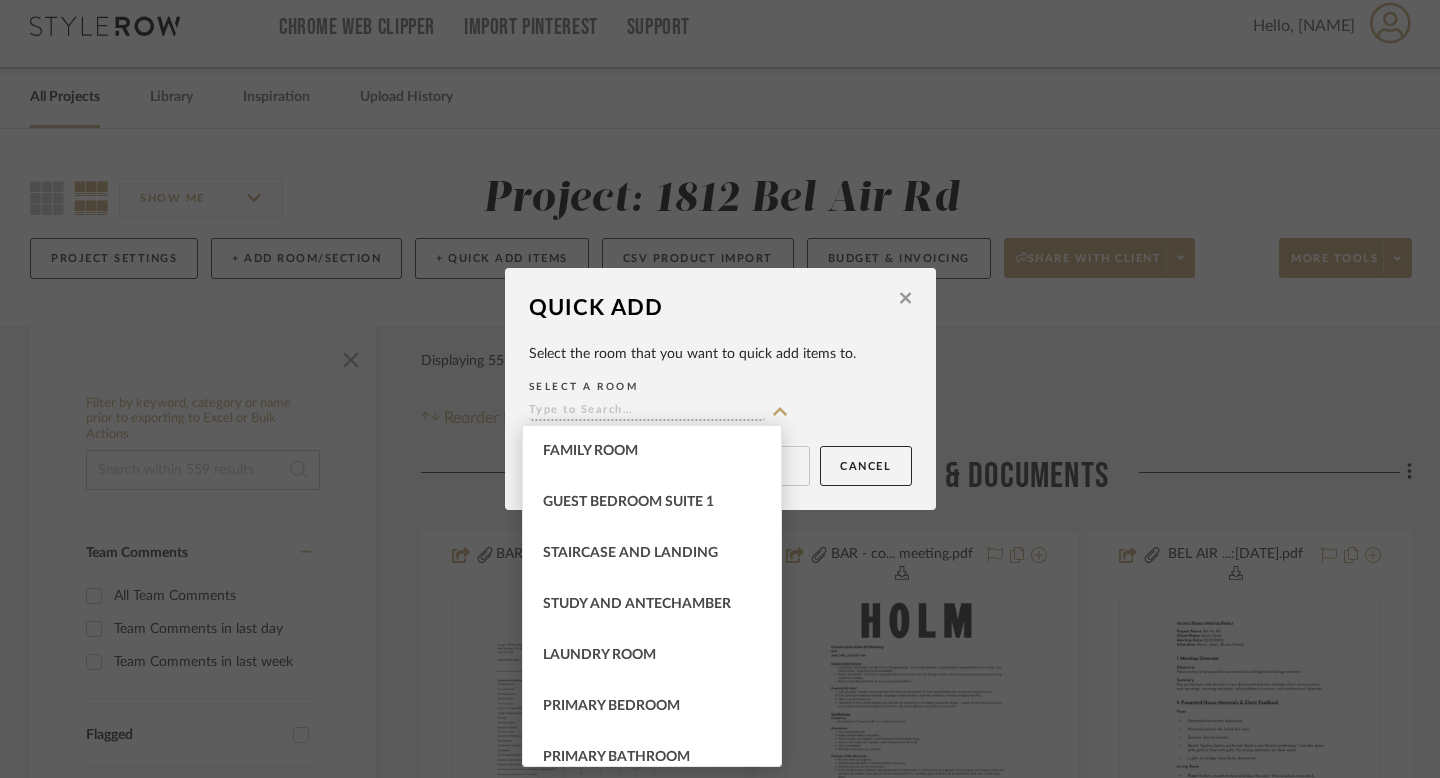 scroll, scrollTop: 769, scrollLeft: 0, axis: vertical 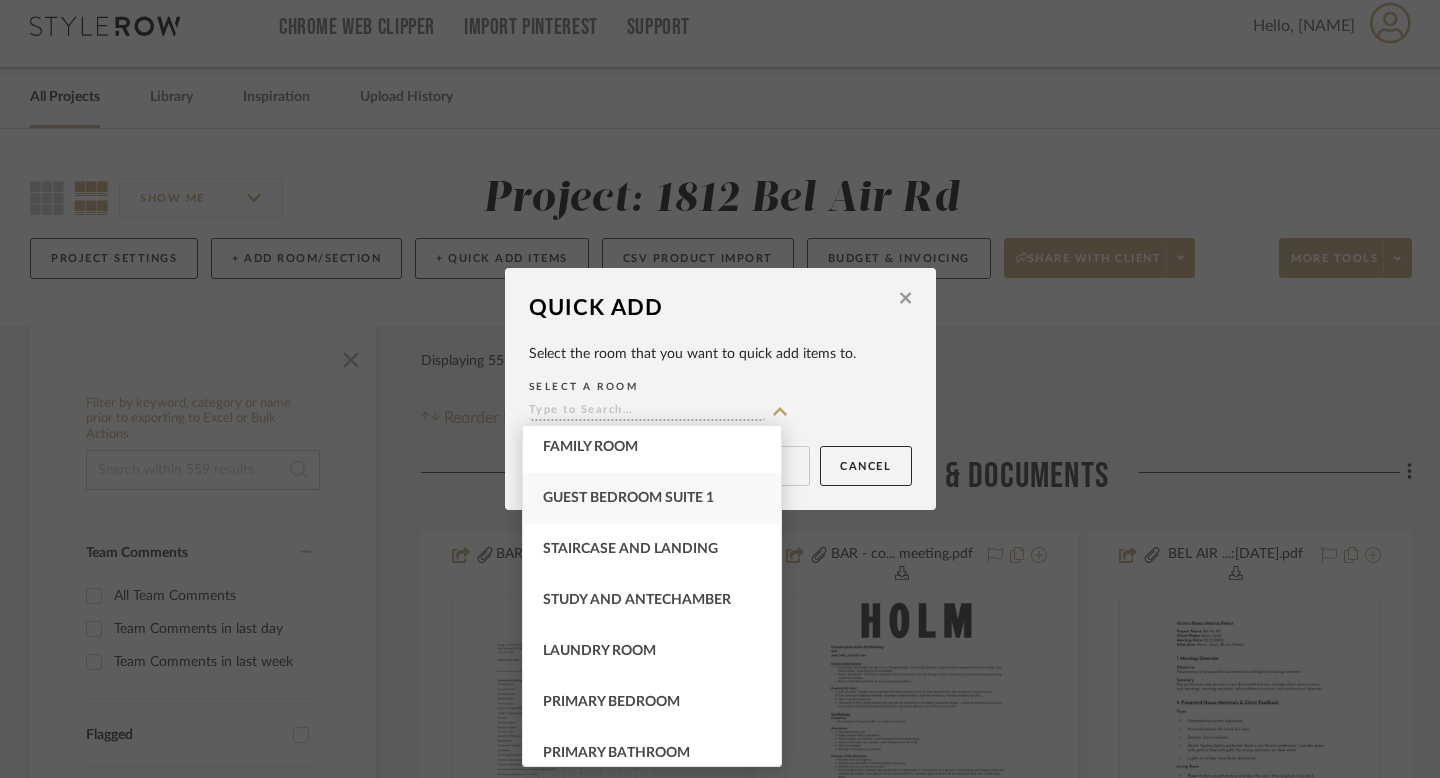 click on "Guest Bedroom Suite 1" at bounding box center [628, 498] 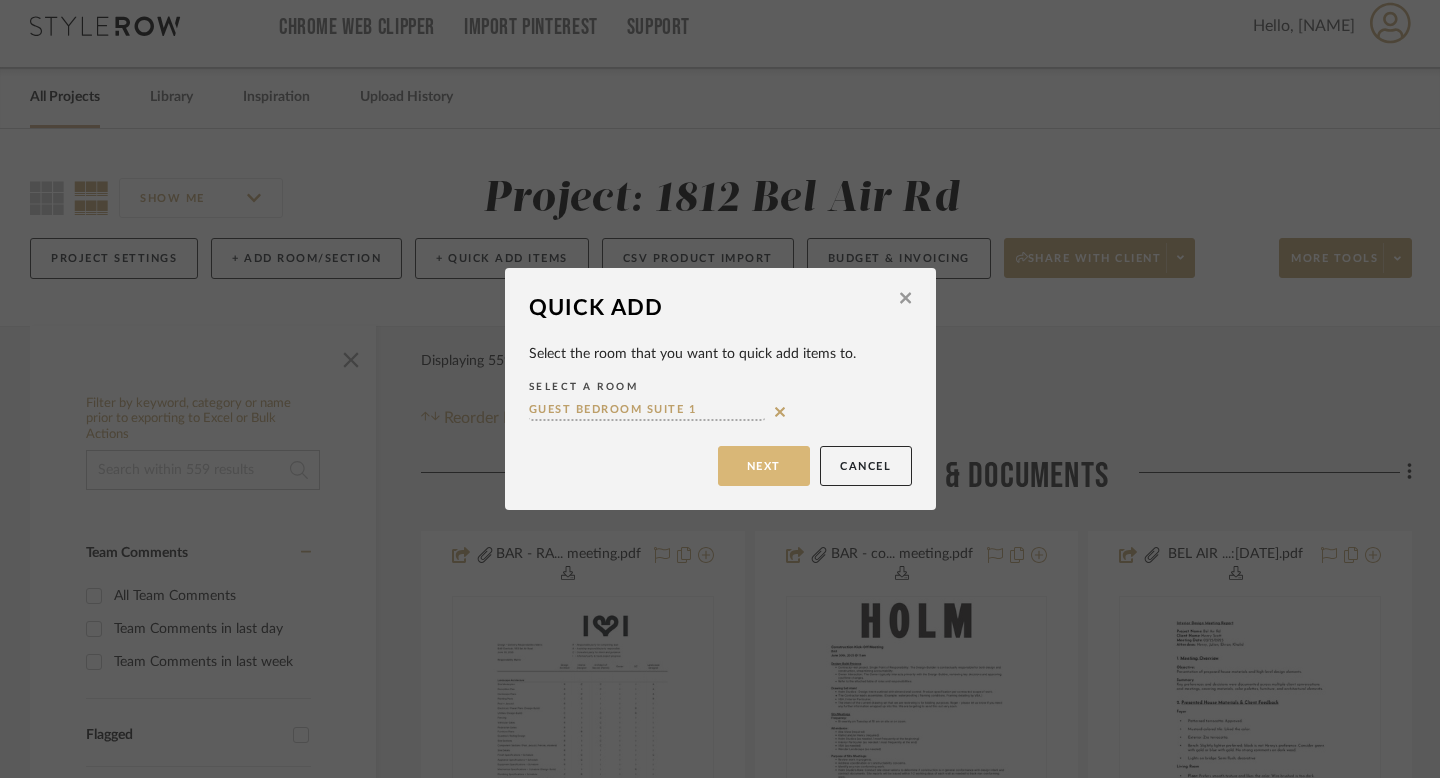click on "Next" at bounding box center [764, 466] 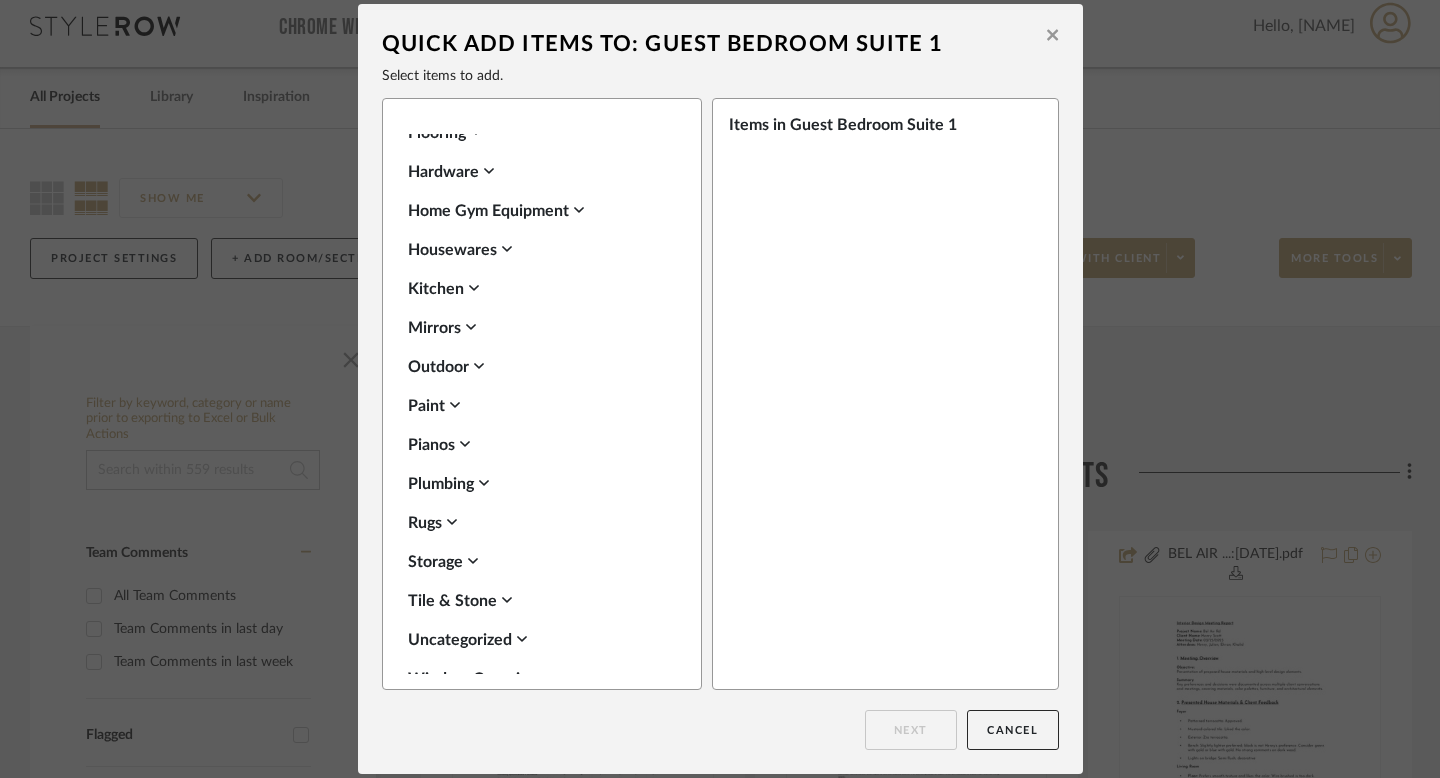 scroll, scrollTop: 708, scrollLeft: 0, axis: vertical 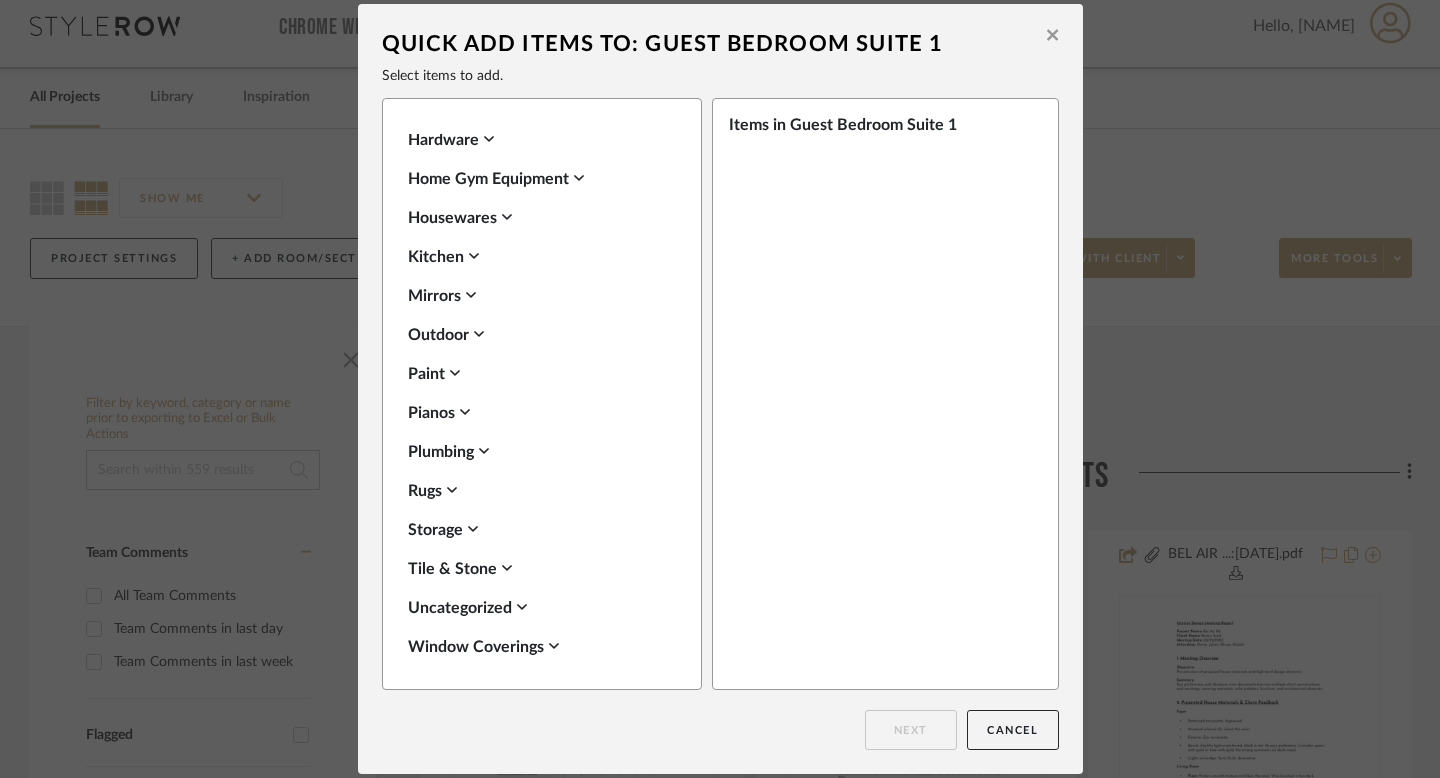 click on "Quick Add Items to: Guest Bedroom Suite 1 Select items to add. Seating  Lighting  Tables  Fabric & Textiles  Wallcoverings  Accessories   Appliances  Architectural Elements  Architectural Finishes  Art  Bath  Bedding  Beds   Carpet  Children's Furniture  Closets  Electronics  Flooring  Hardware  Home Gym Equipment  Housewares  Kitchen  Mirrors  Outdoor  Paint  Pianos  Plumbing  Rugs  Storage  Tile & Stone  Uncategorized  Window Coverings  Items in Guest Bedroom Suite 1 Next  Cancel" at bounding box center [720, 389] 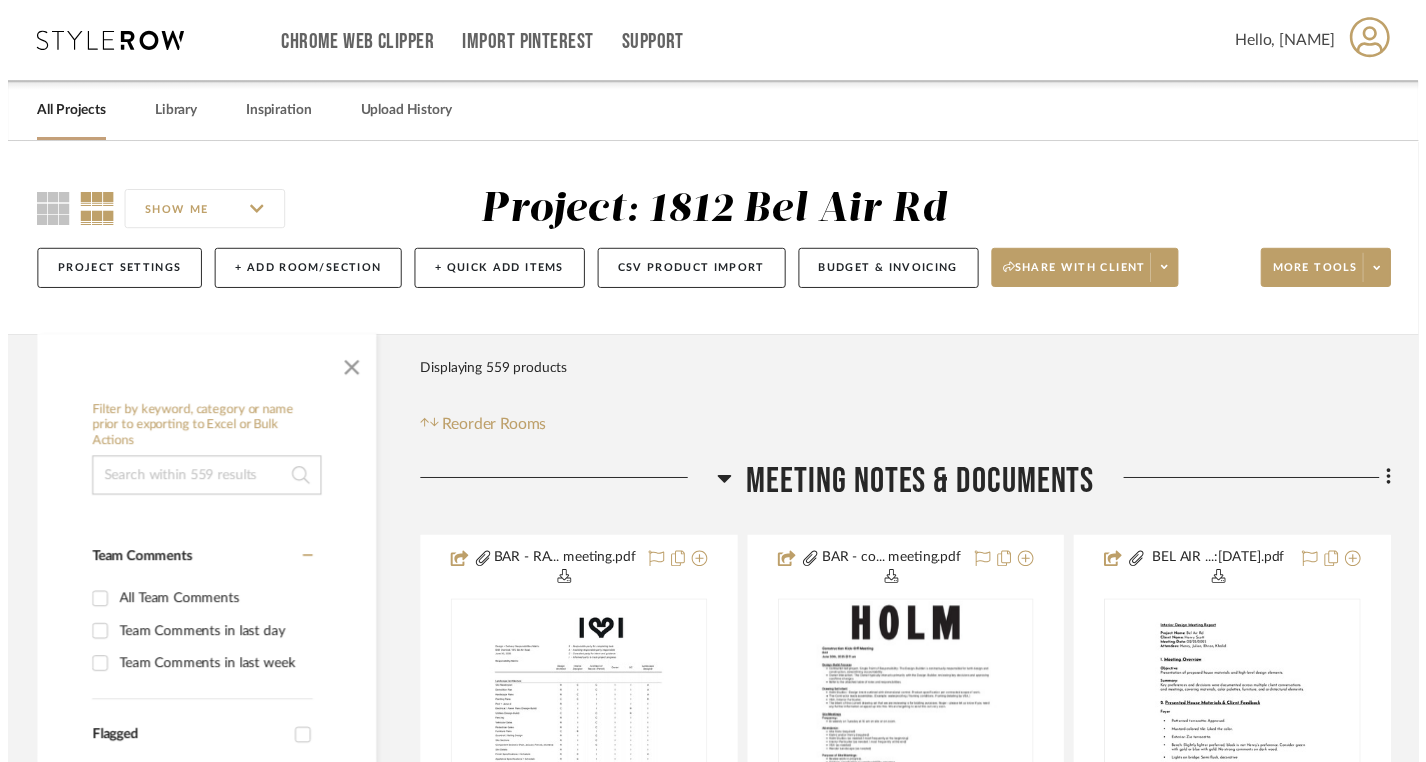 scroll, scrollTop: 15, scrollLeft: 0, axis: vertical 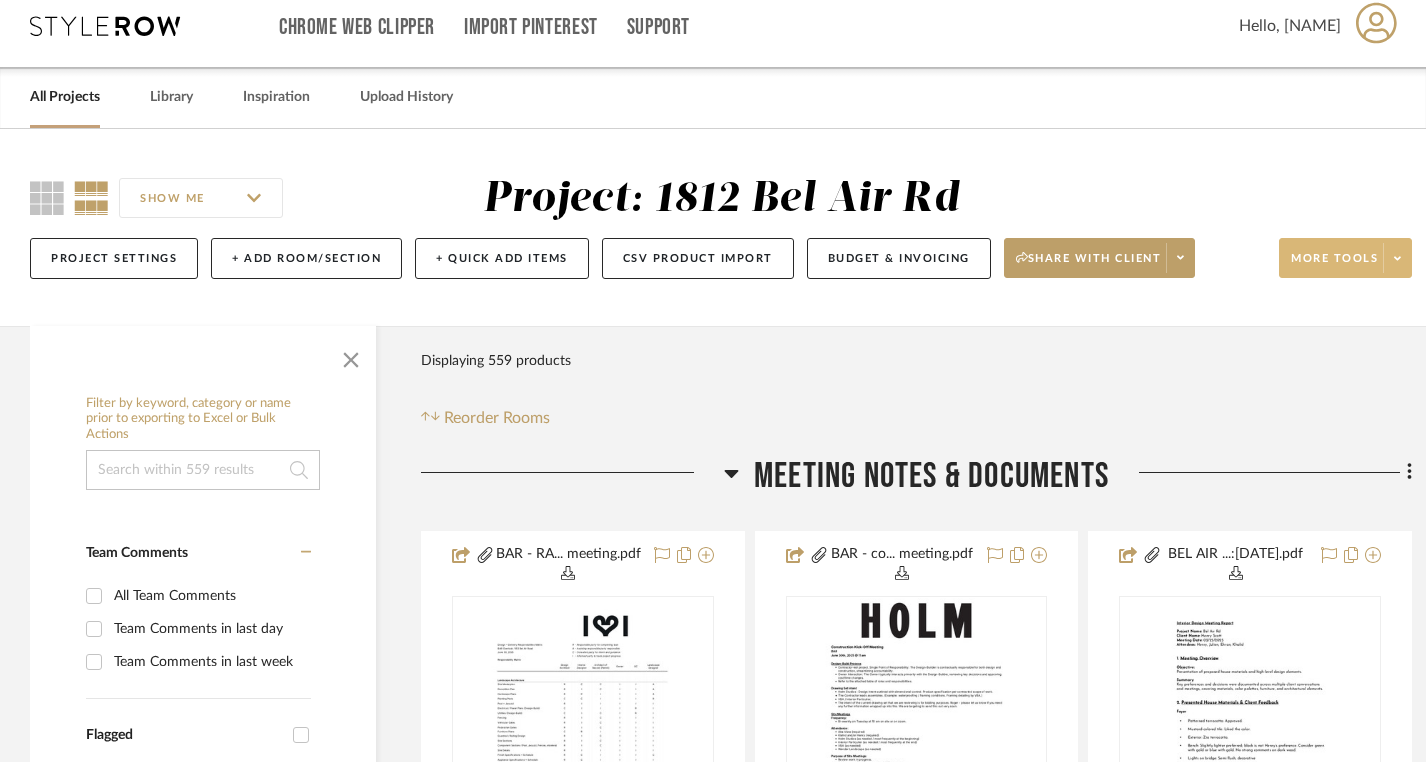click 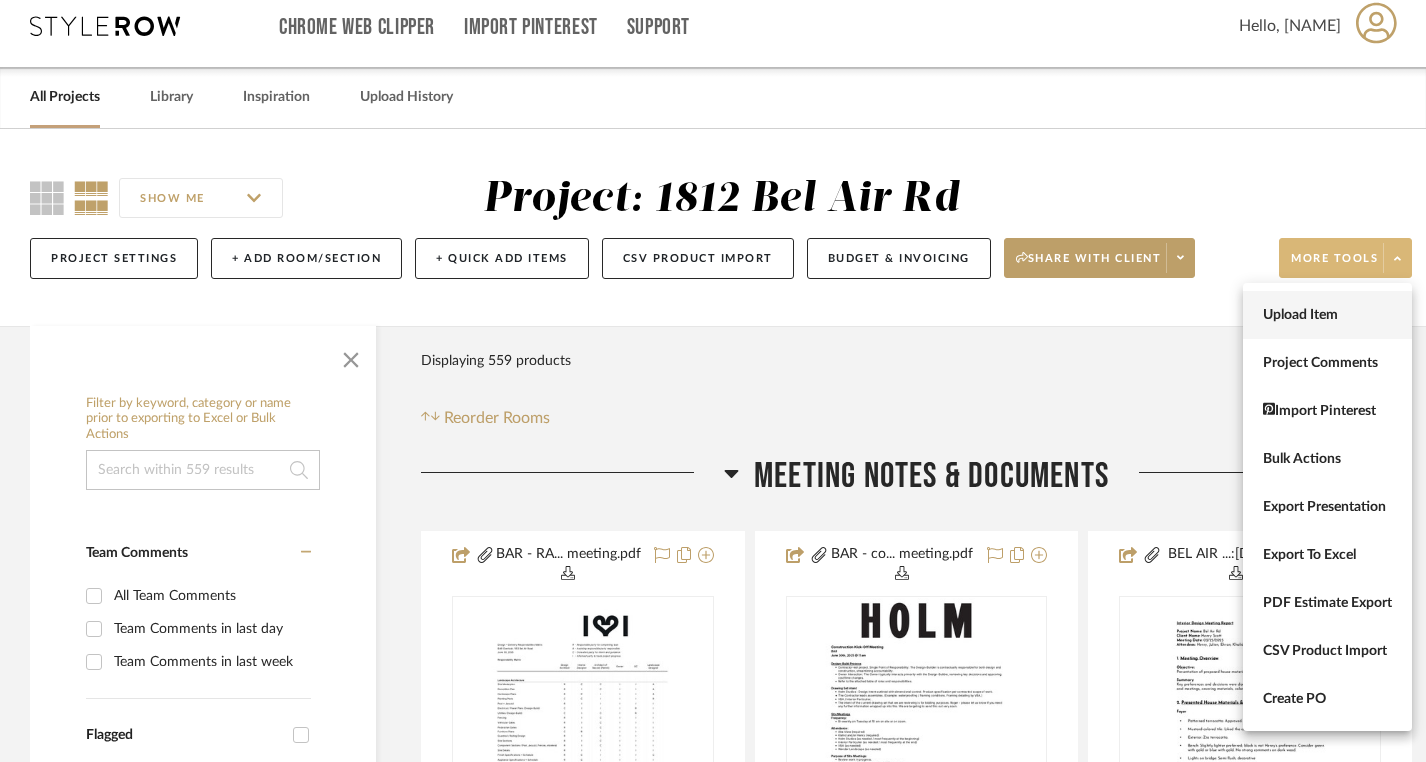 click on "Upload Item" at bounding box center (1327, 315) 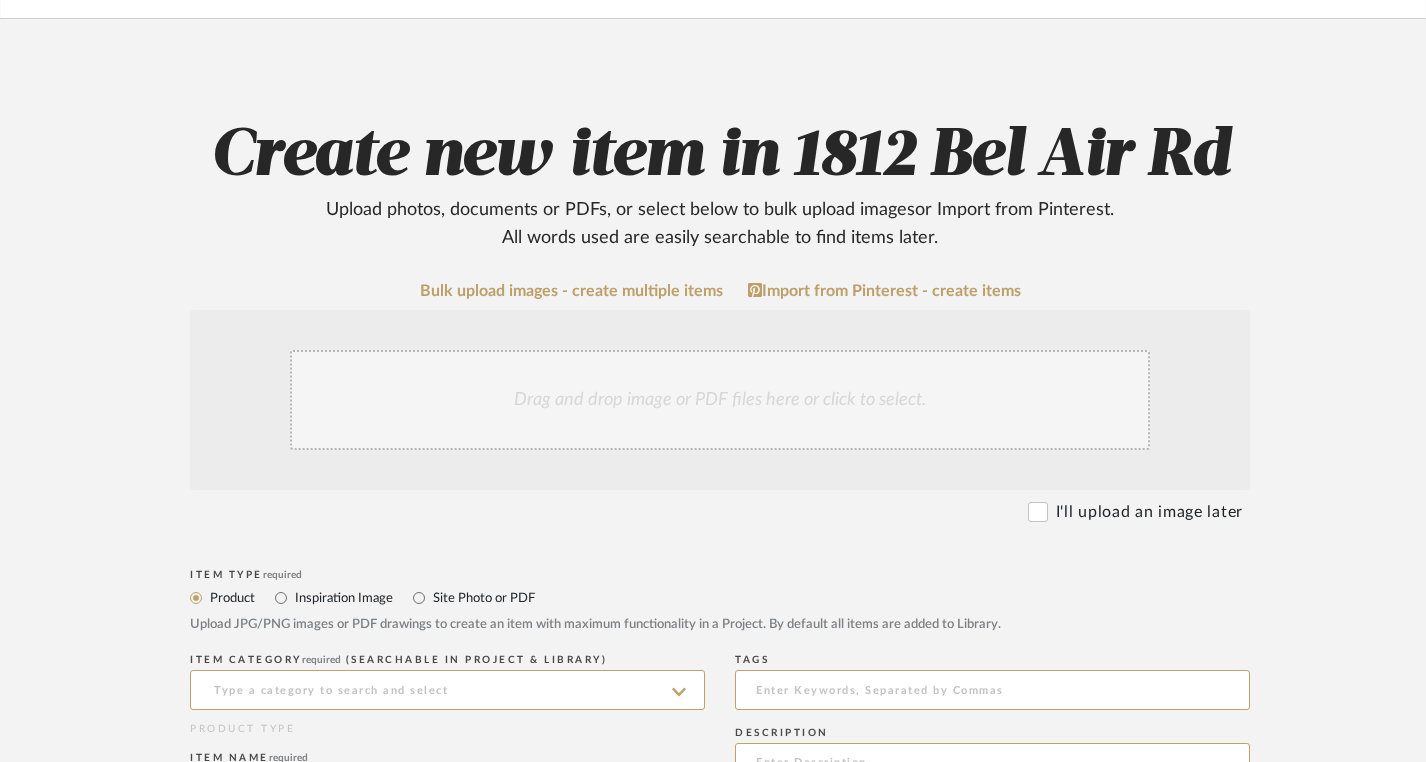 scroll, scrollTop: 128, scrollLeft: 0, axis: vertical 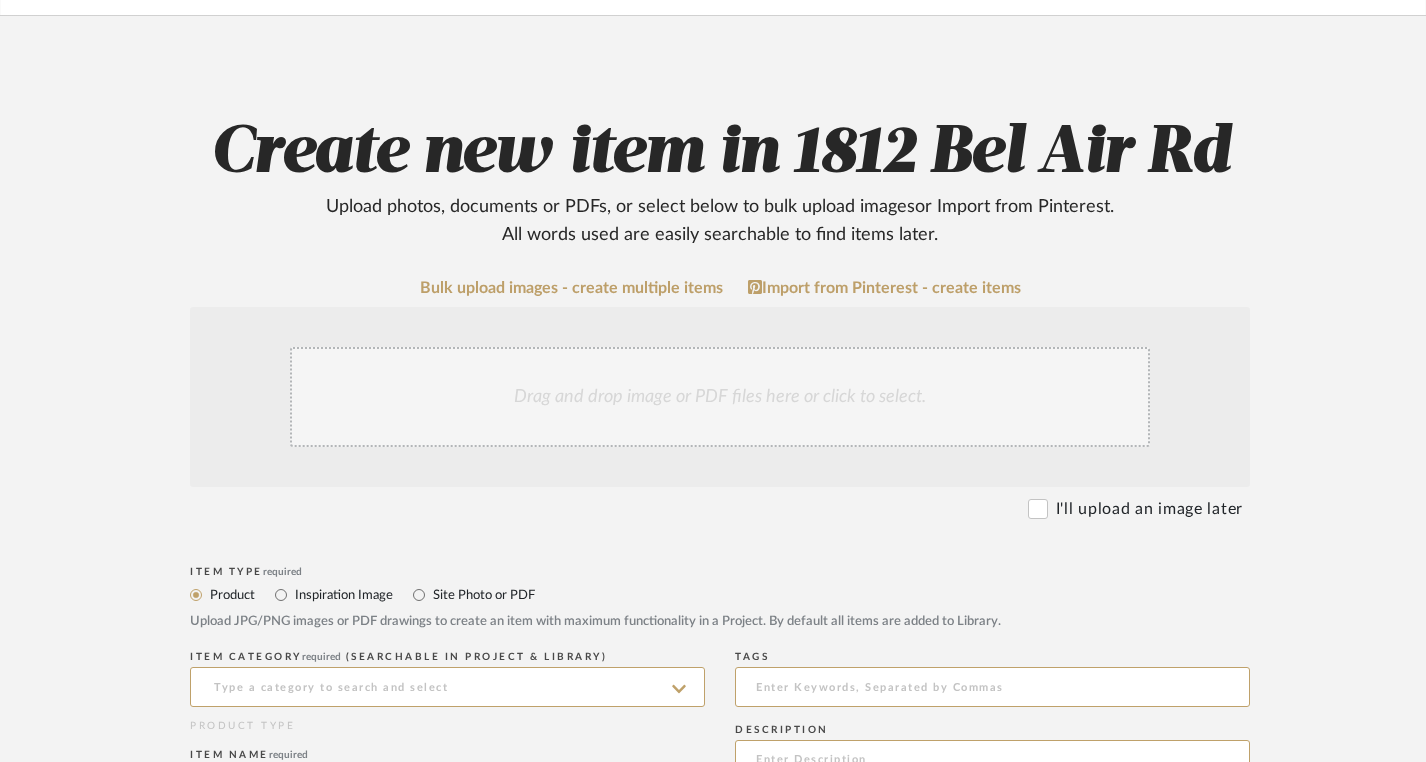 click on "Drag and drop image or PDF files here or click to select." 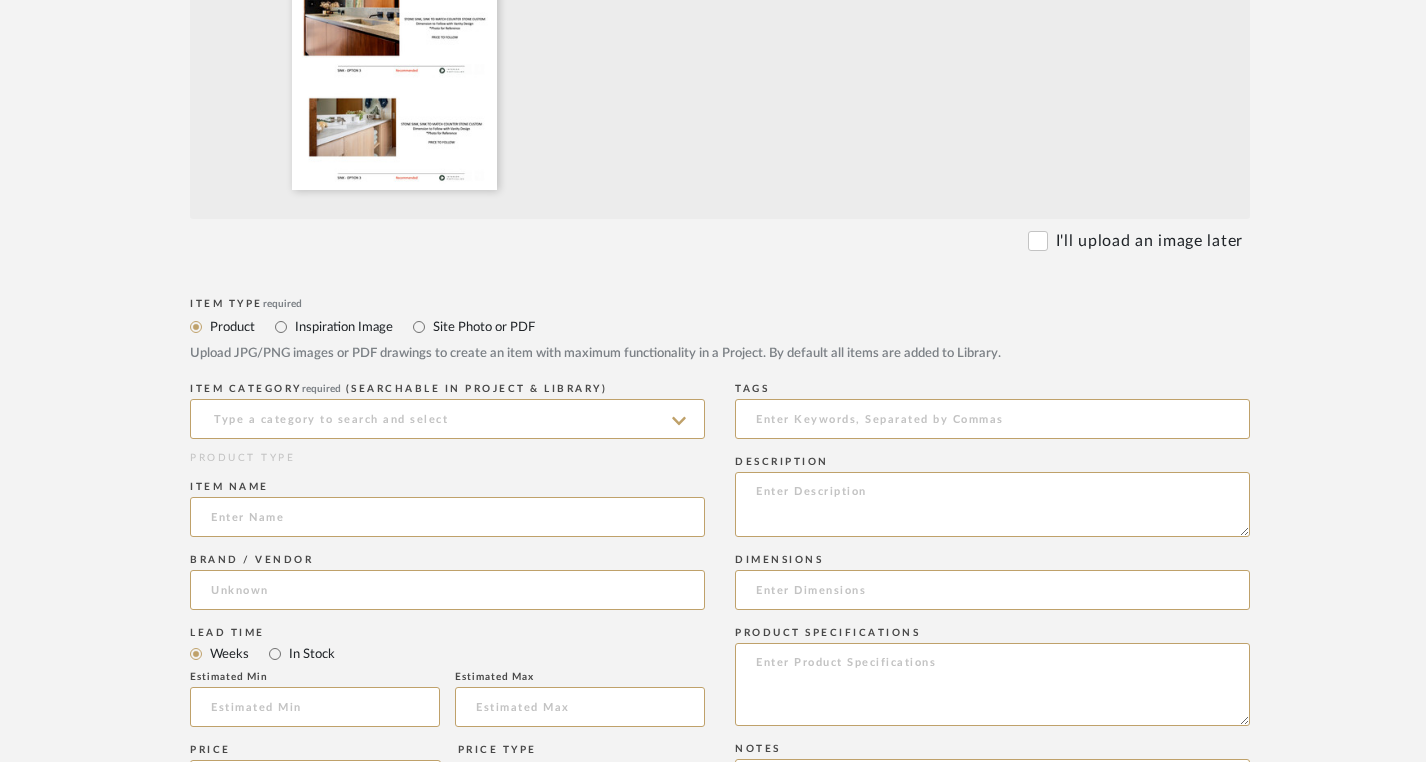 scroll, scrollTop: 625, scrollLeft: 0, axis: vertical 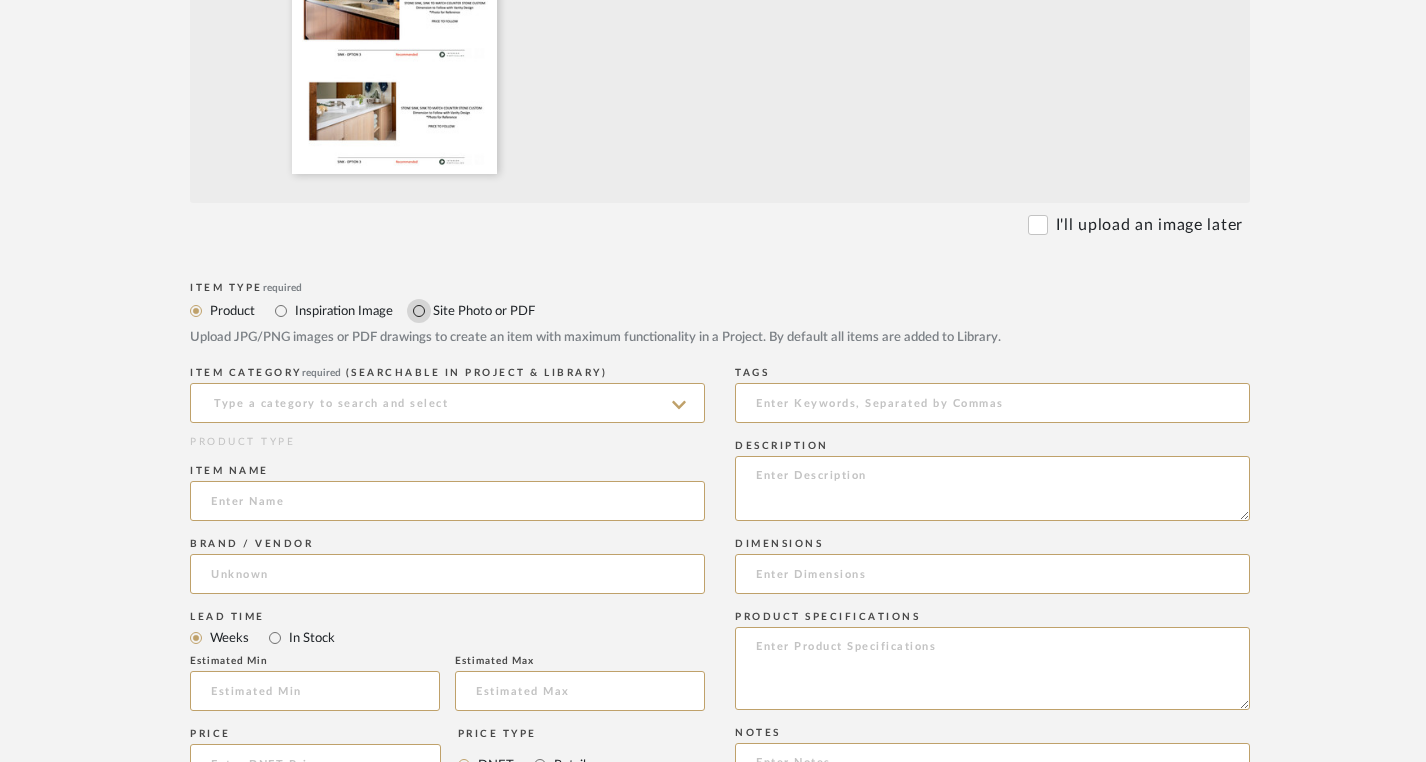 click on "Site Photo or PDF" at bounding box center [419, 311] 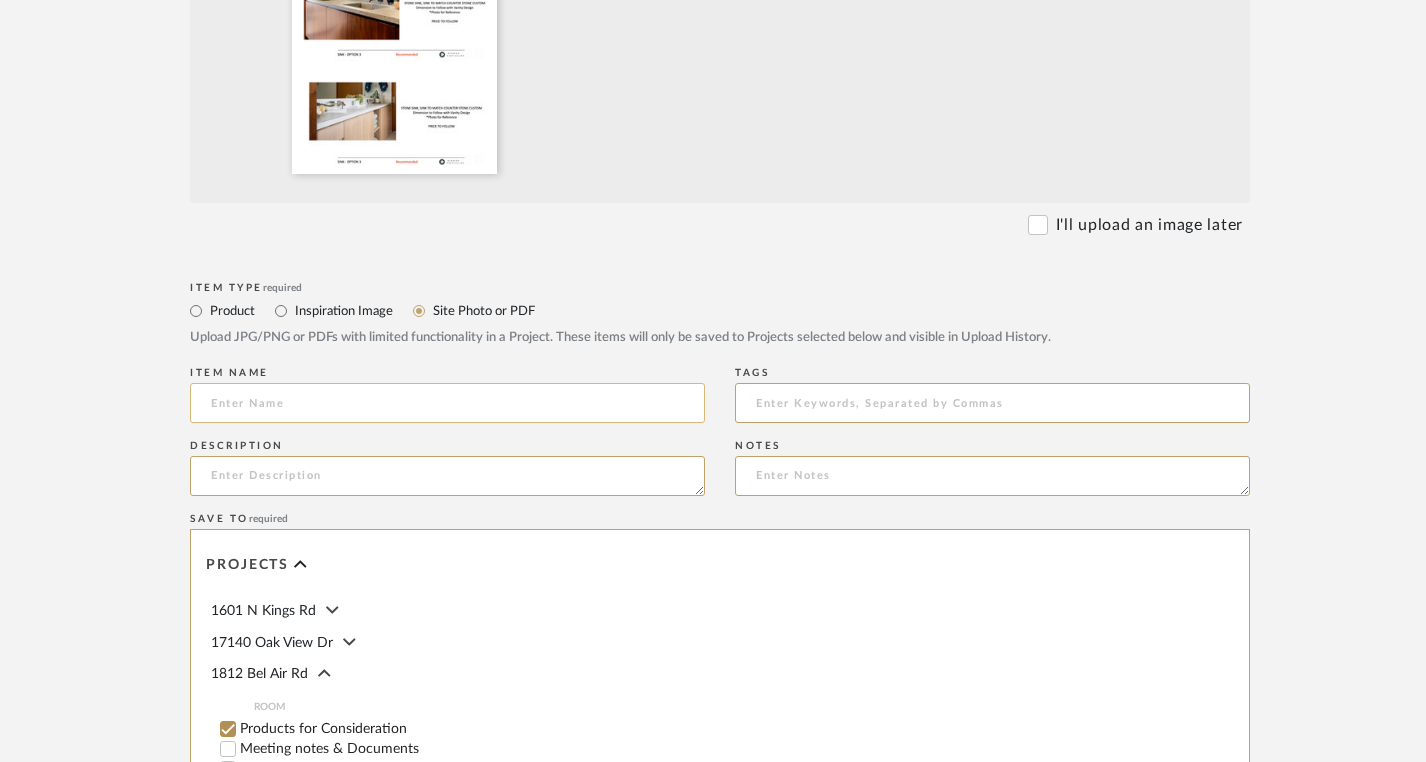 click 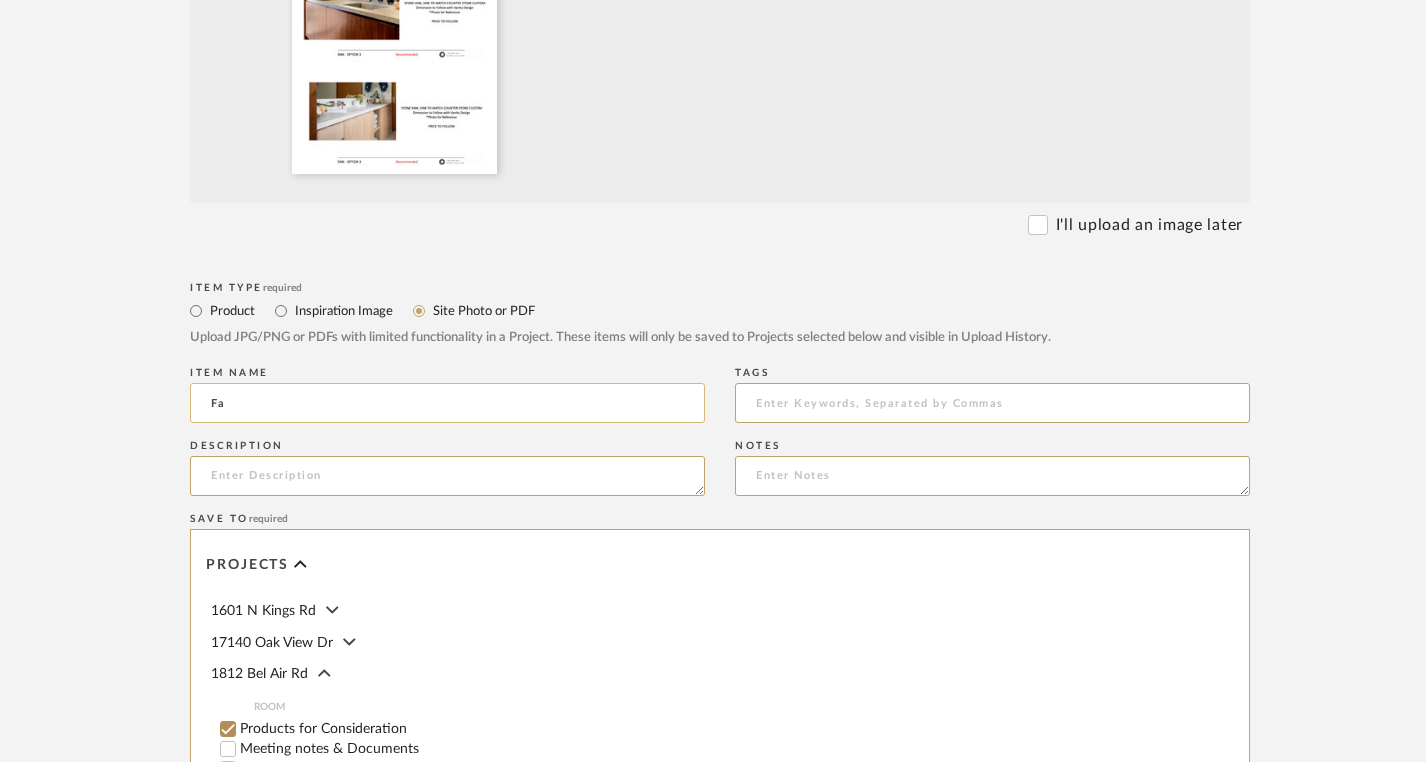 type on "F" 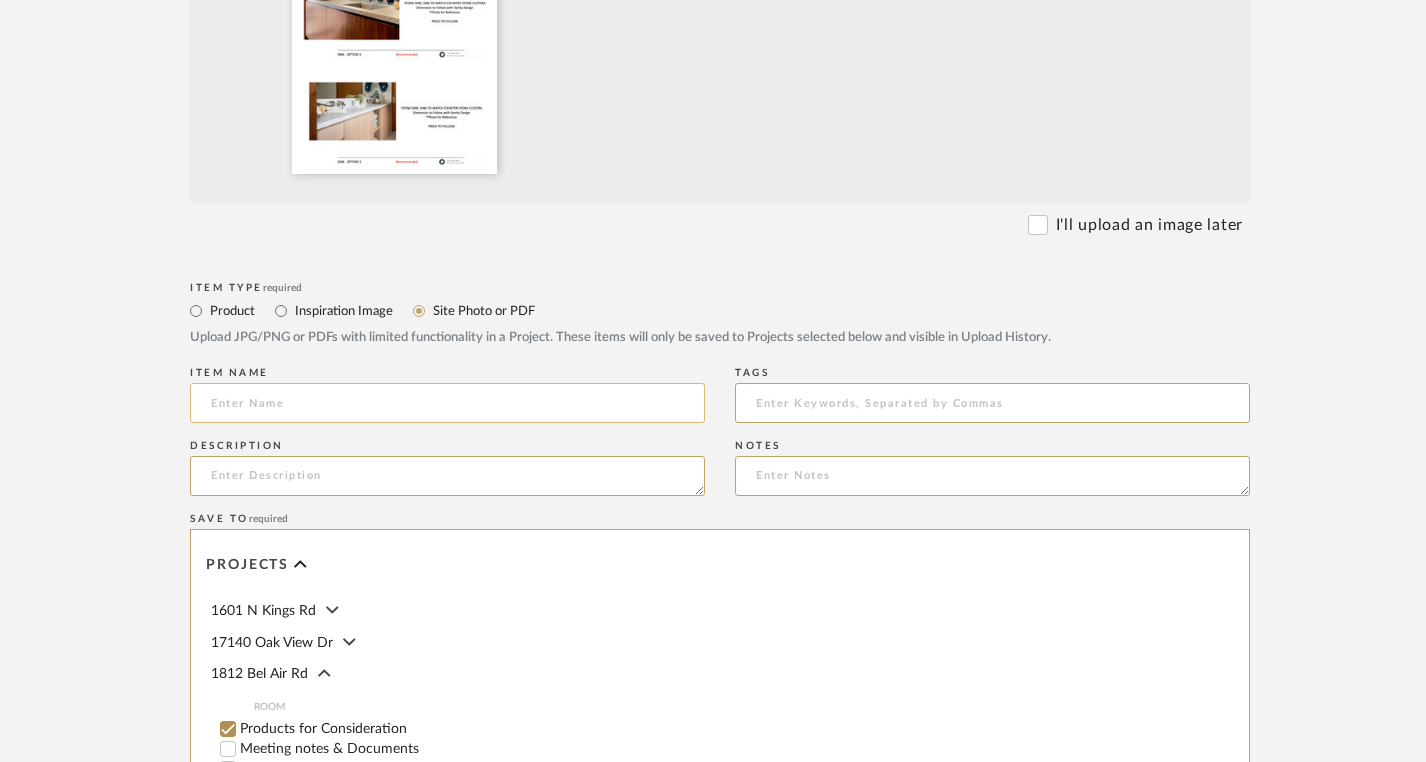 paste on "Fabricated Sink" 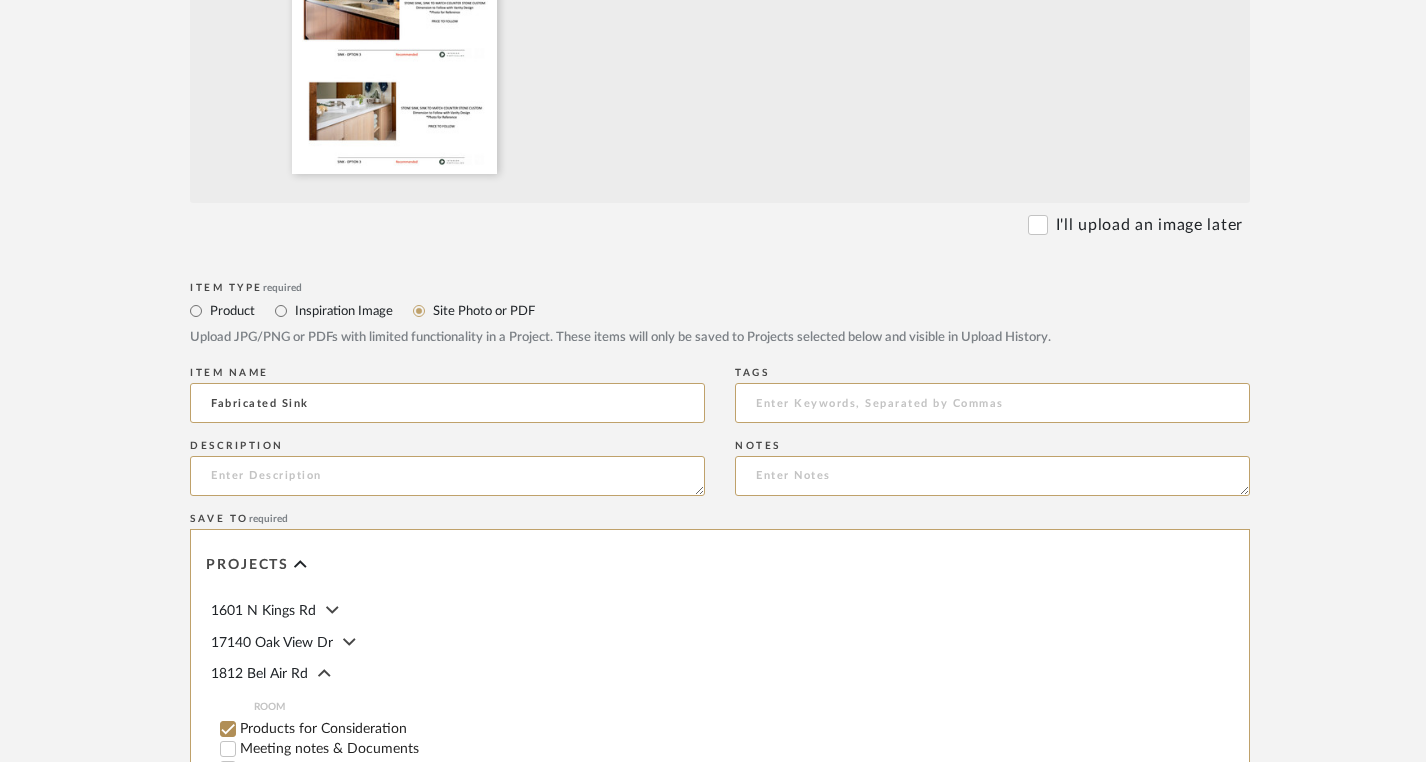 type on "Fabricated Sink" 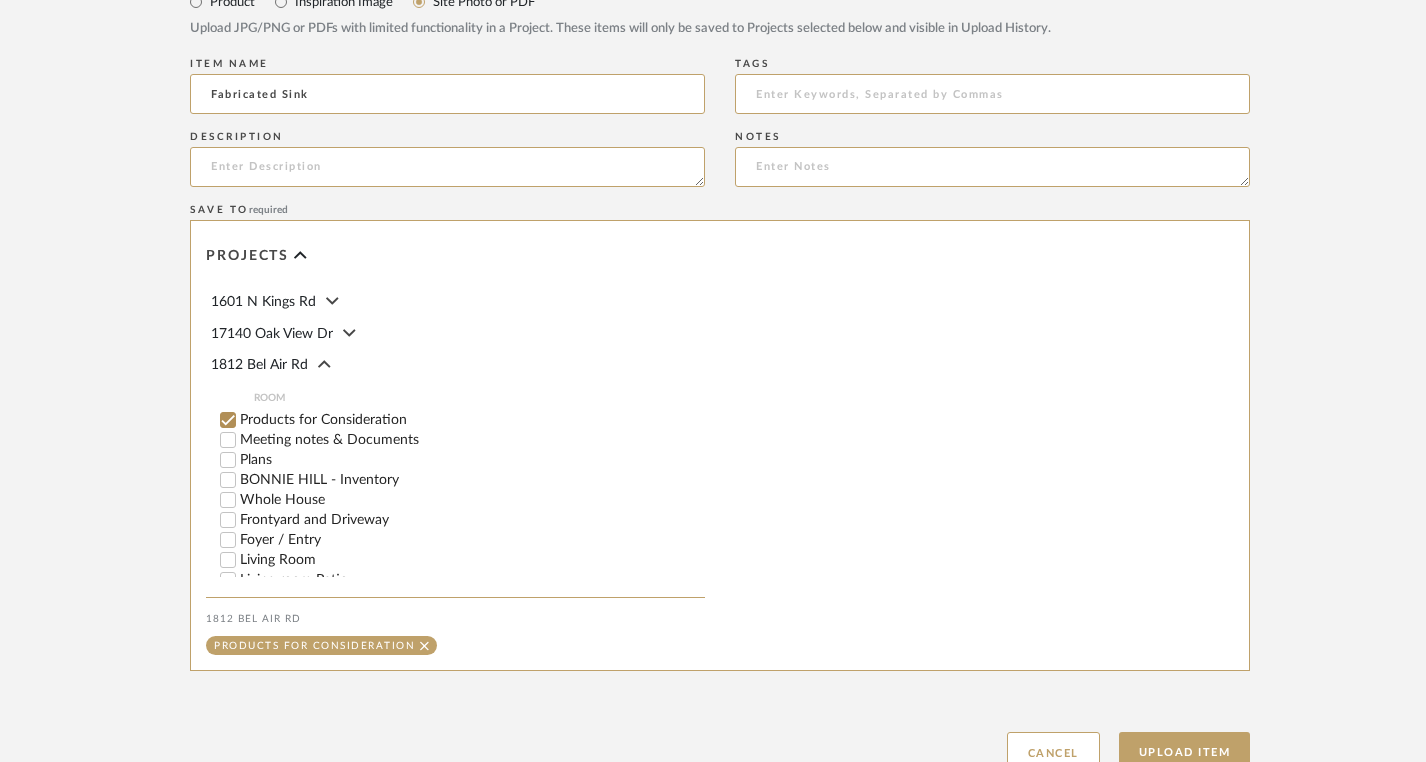 scroll, scrollTop: 938, scrollLeft: 0, axis: vertical 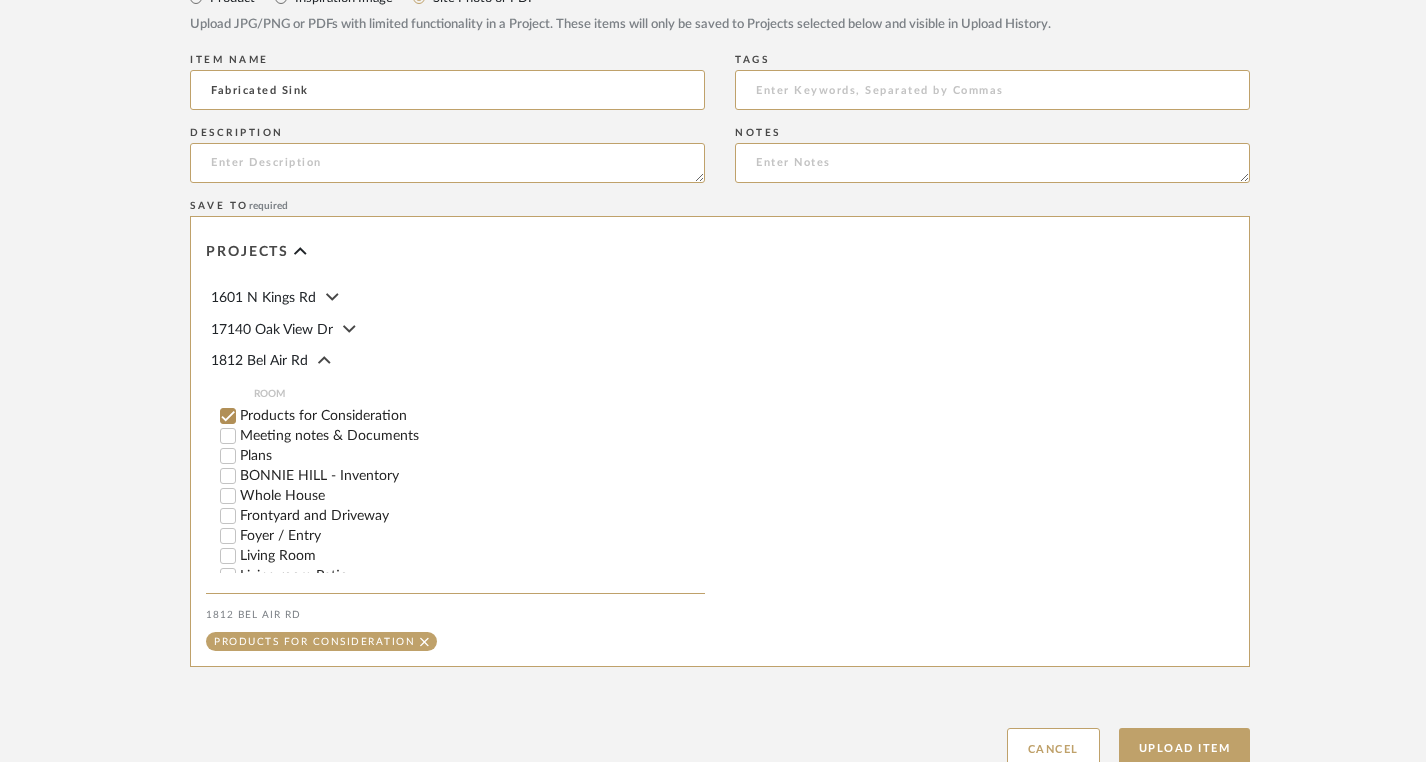 click on "Products for Consideration" at bounding box center (228, 416) 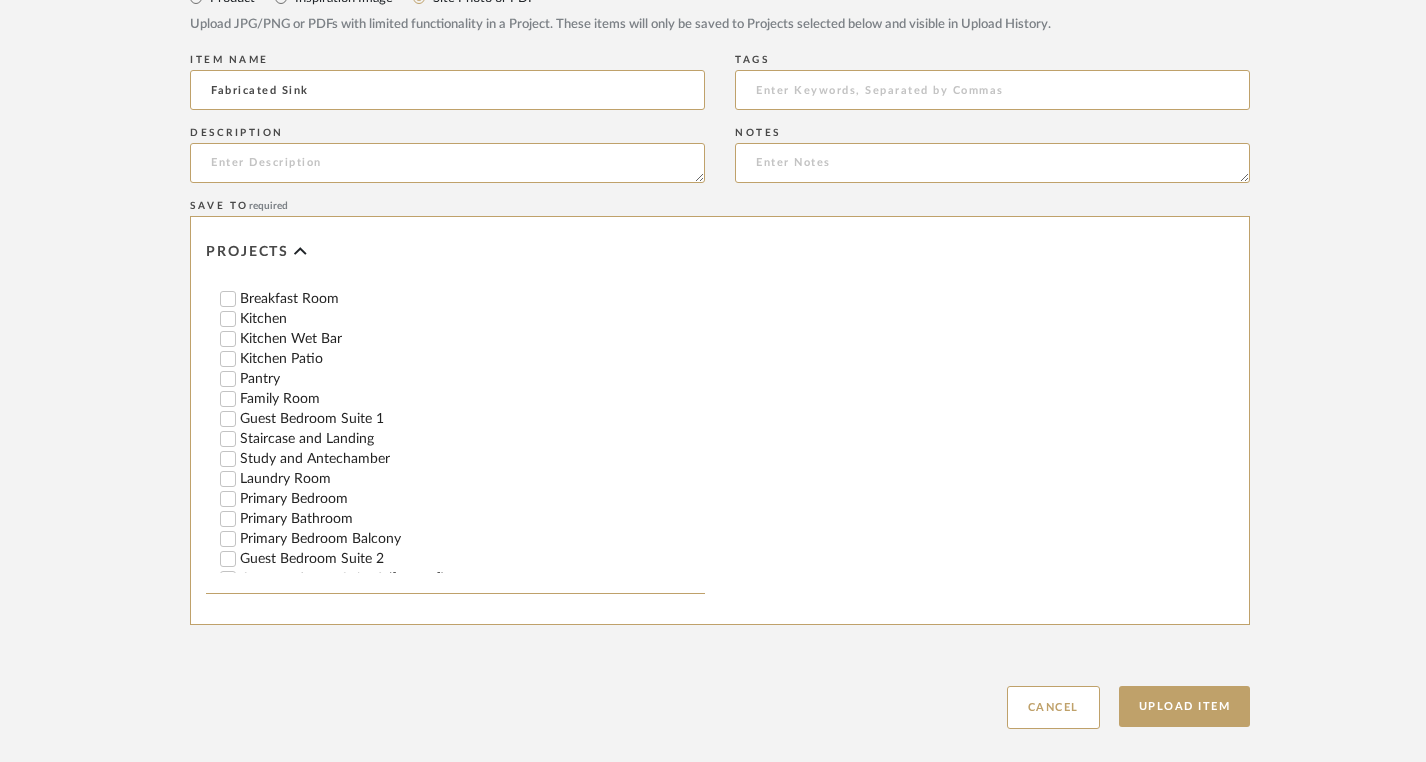 scroll, scrollTop: 428, scrollLeft: 0, axis: vertical 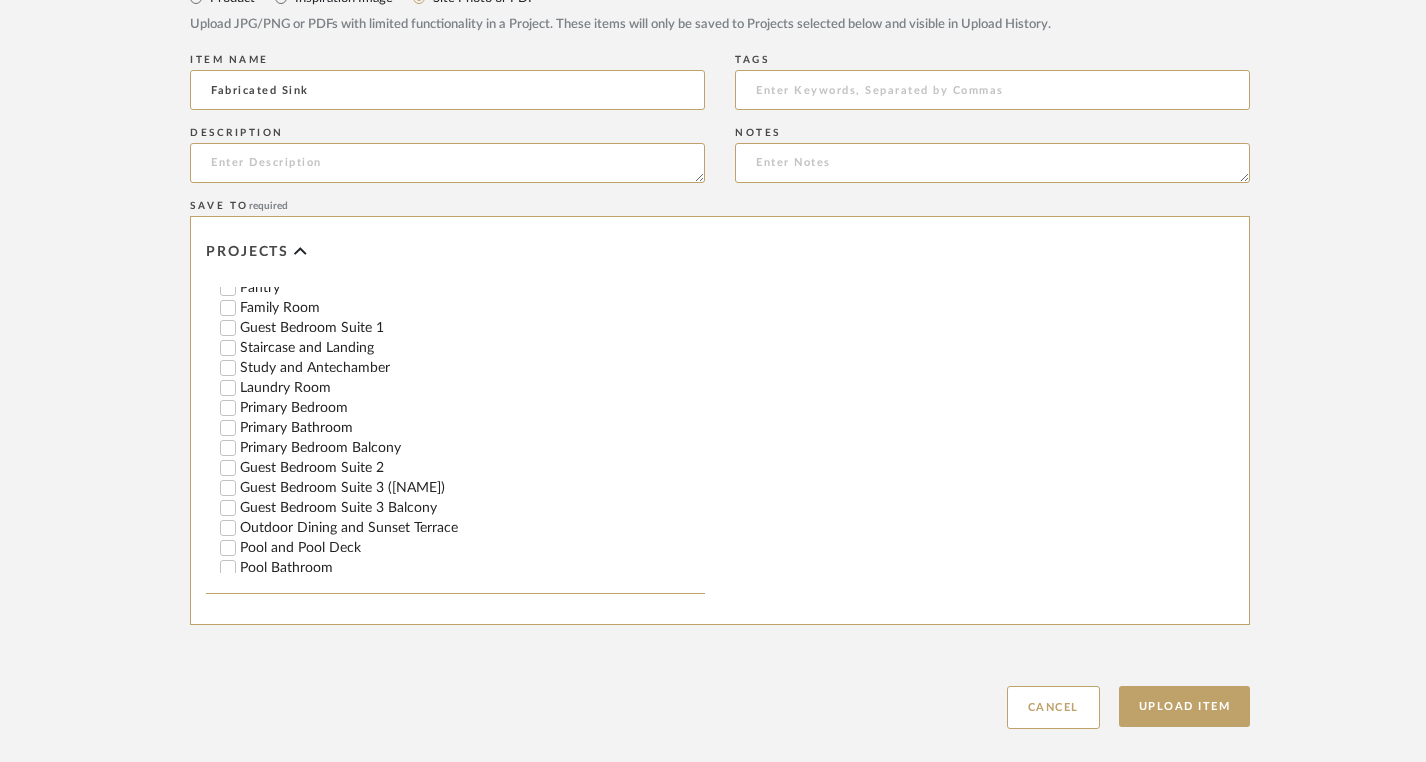 click on "Guest Bedroom Suite 1" at bounding box center (228, 328) 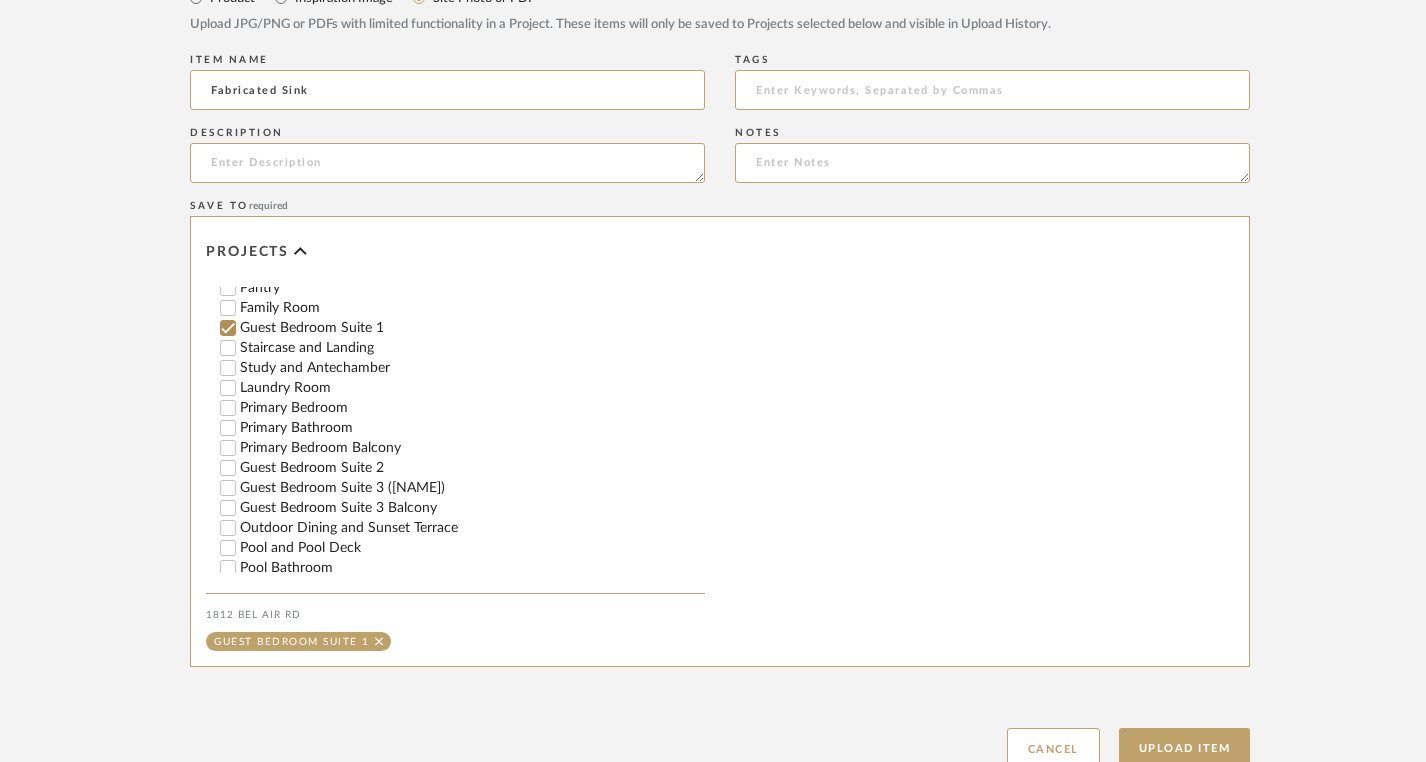 scroll, scrollTop: 561, scrollLeft: 0, axis: vertical 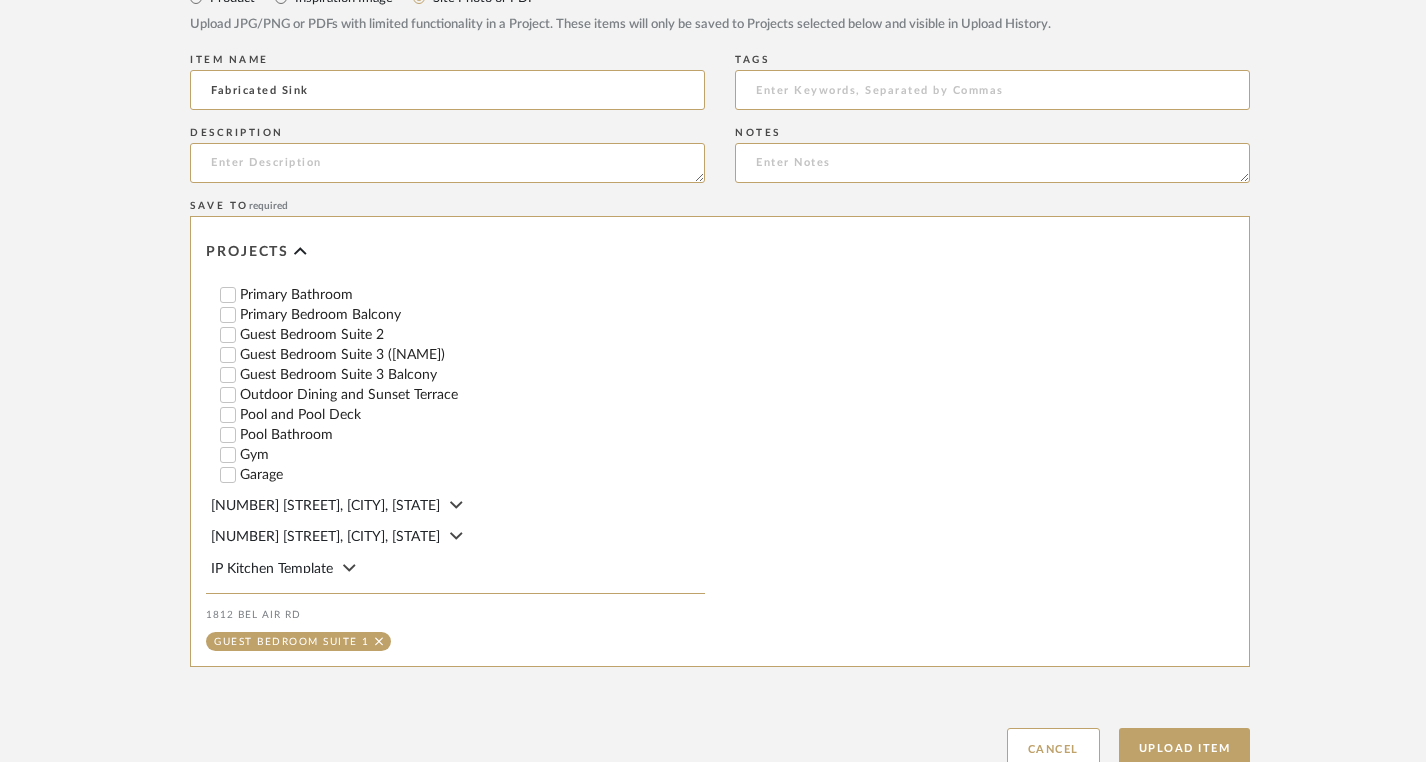 click on "Guest Bedroom Suite 2" at bounding box center (472, 335) 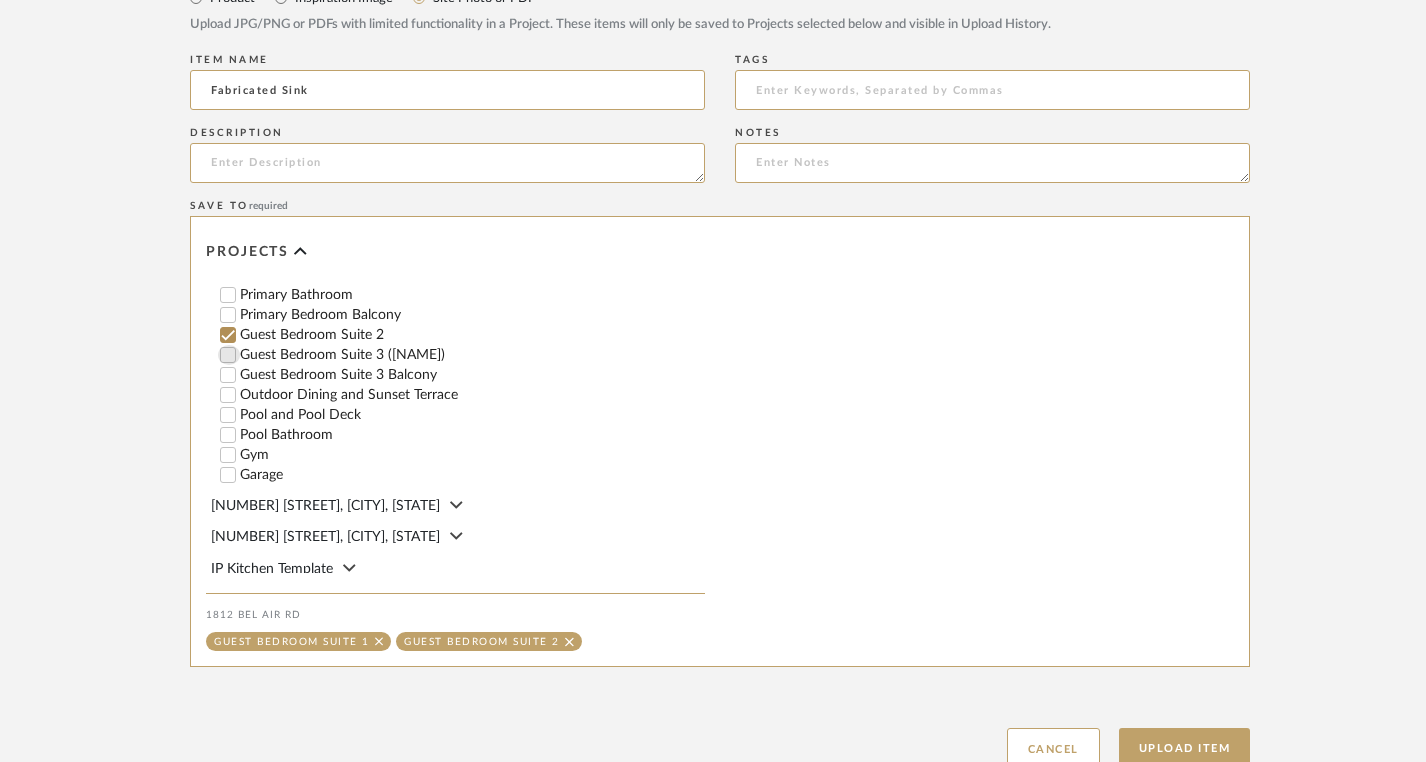 click at bounding box center [229, 355] 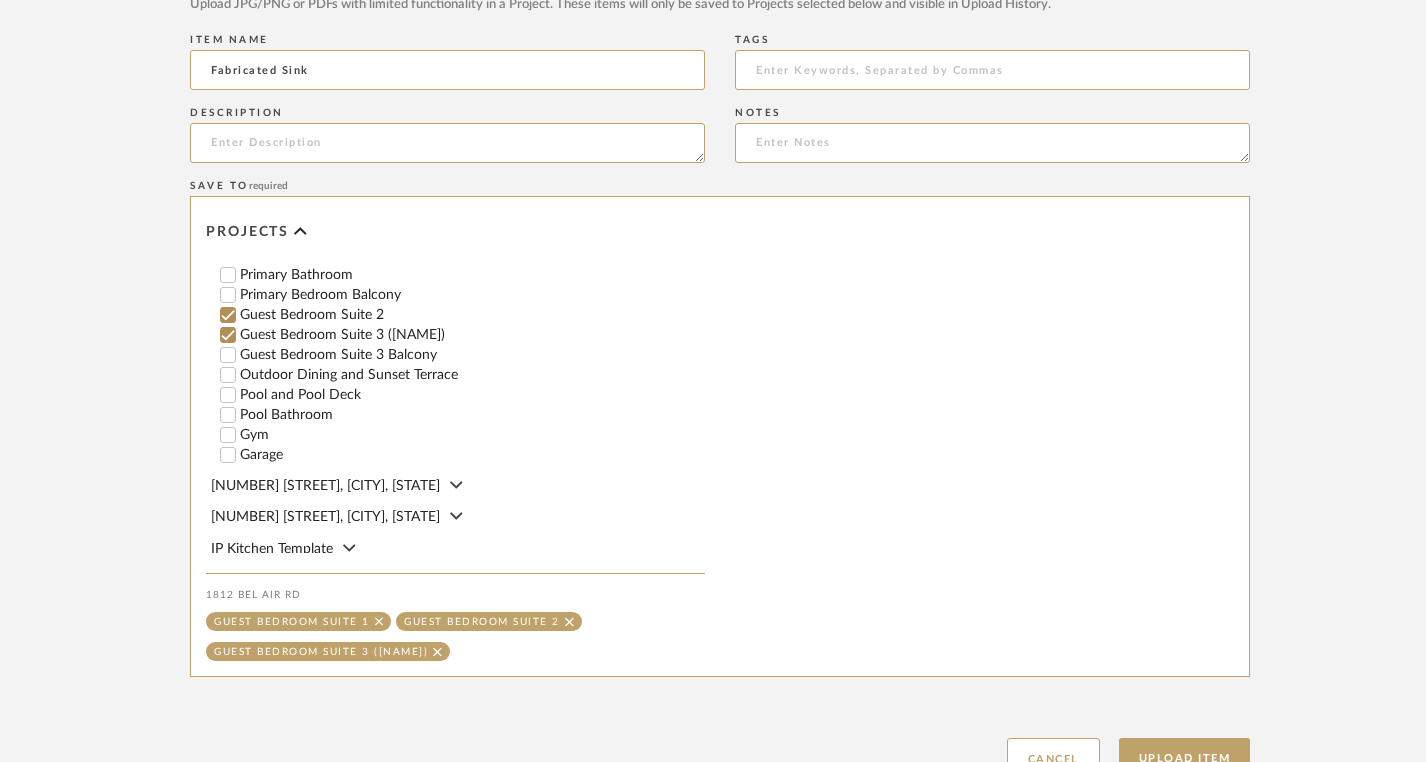 scroll, scrollTop: 957, scrollLeft: 0, axis: vertical 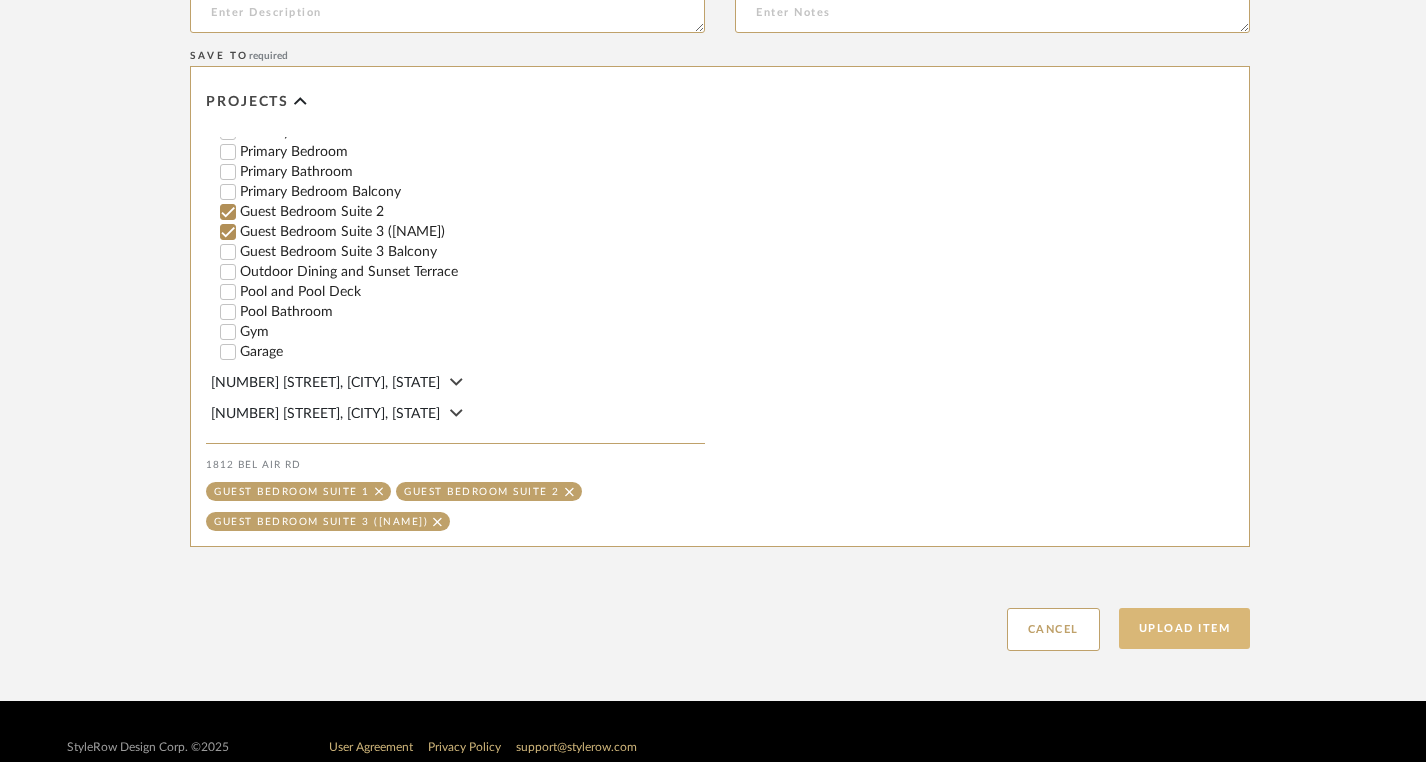 click on "Upload Item" 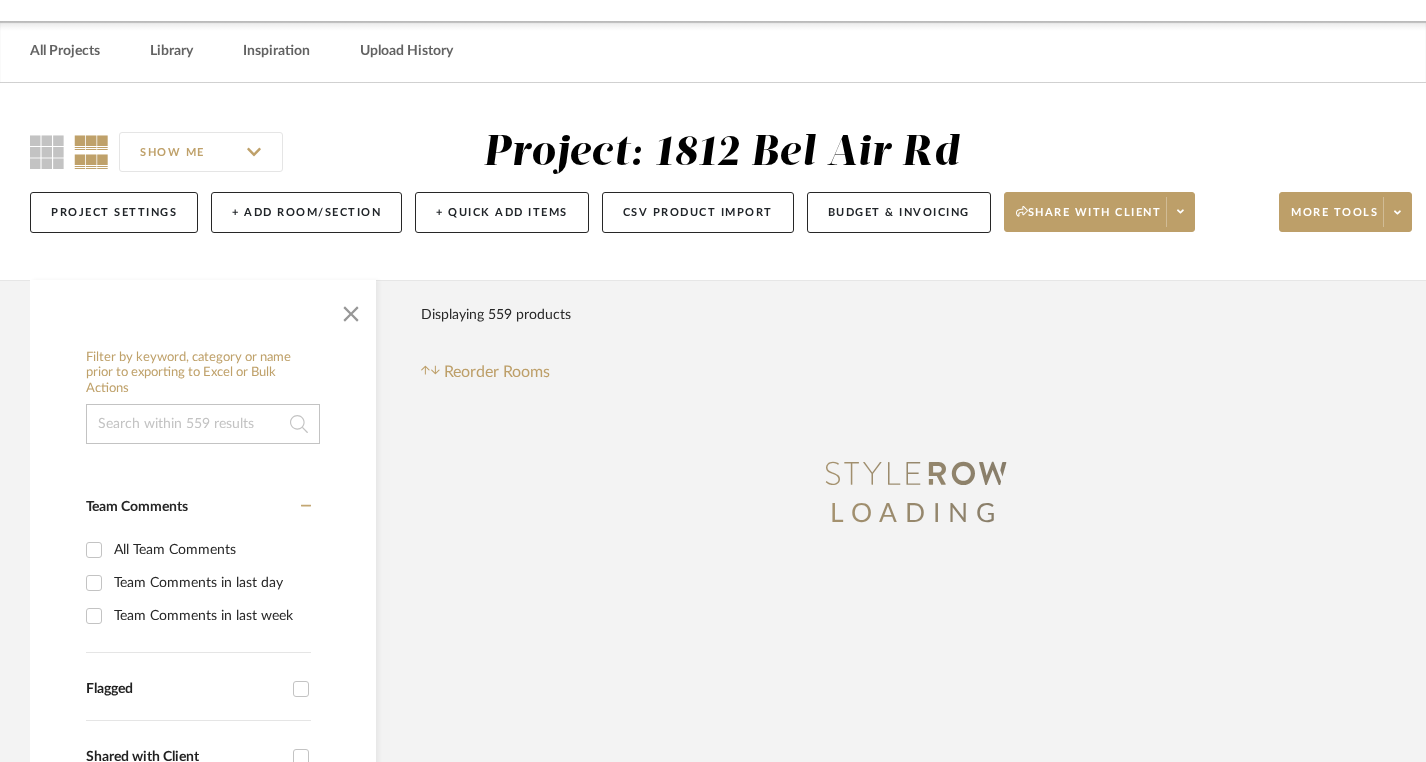 scroll, scrollTop: 0, scrollLeft: 0, axis: both 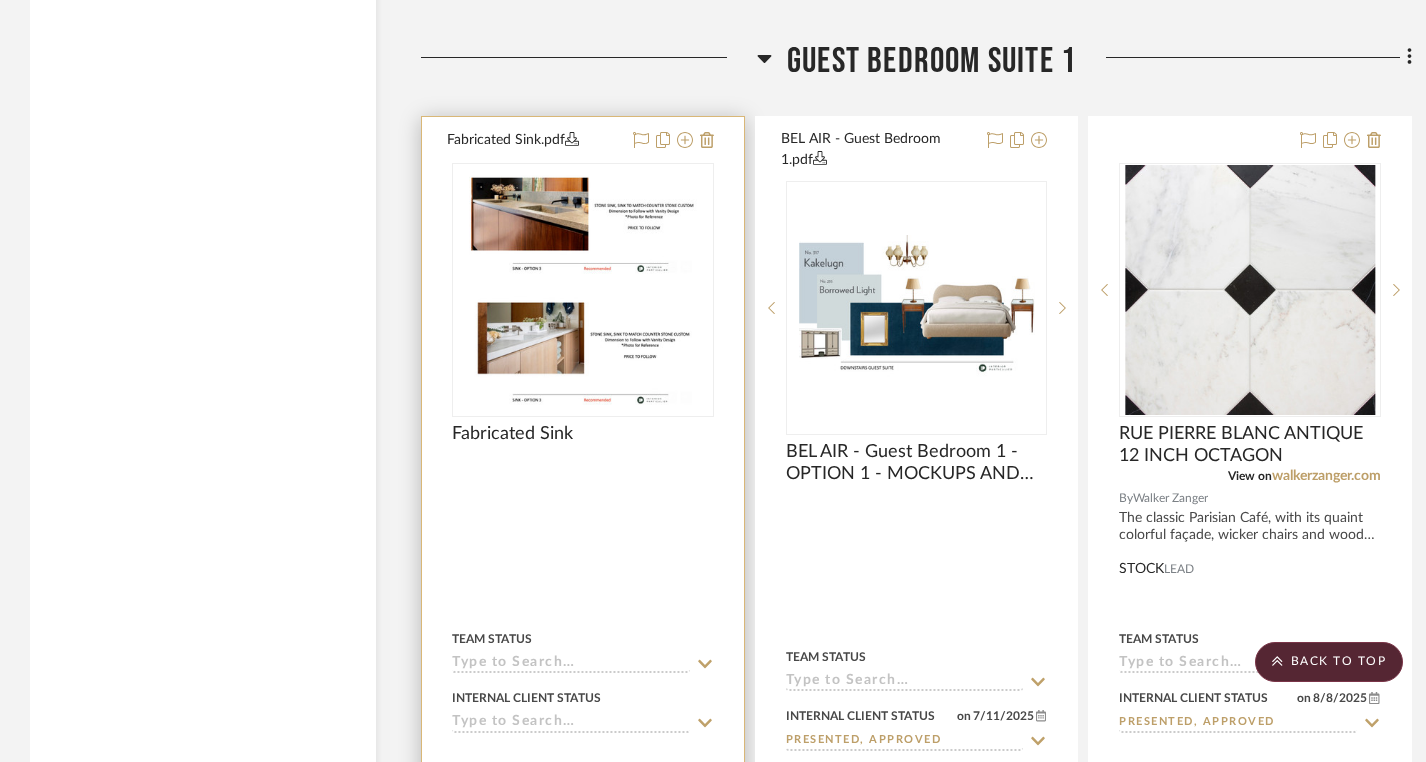type 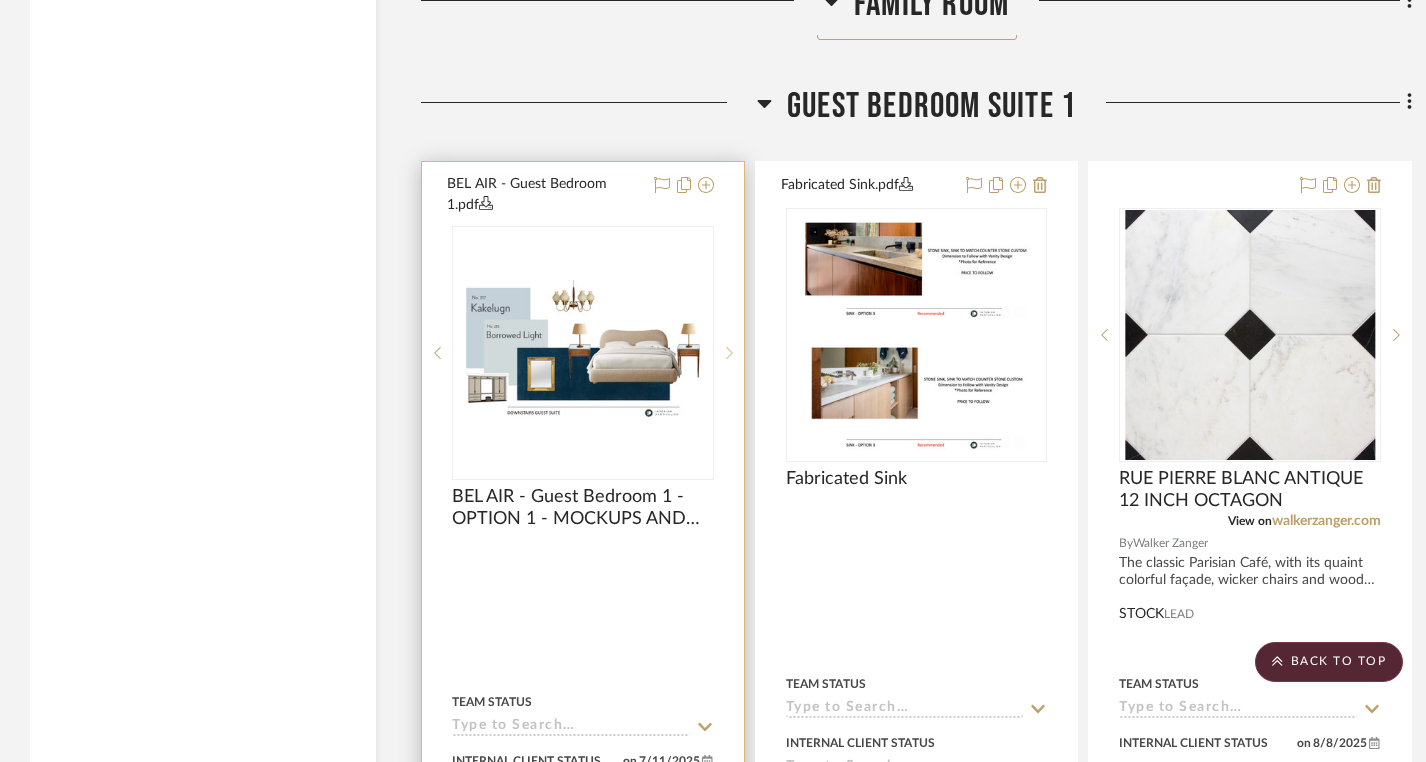 scroll, scrollTop: 34397, scrollLeft: 0, axis: vertical 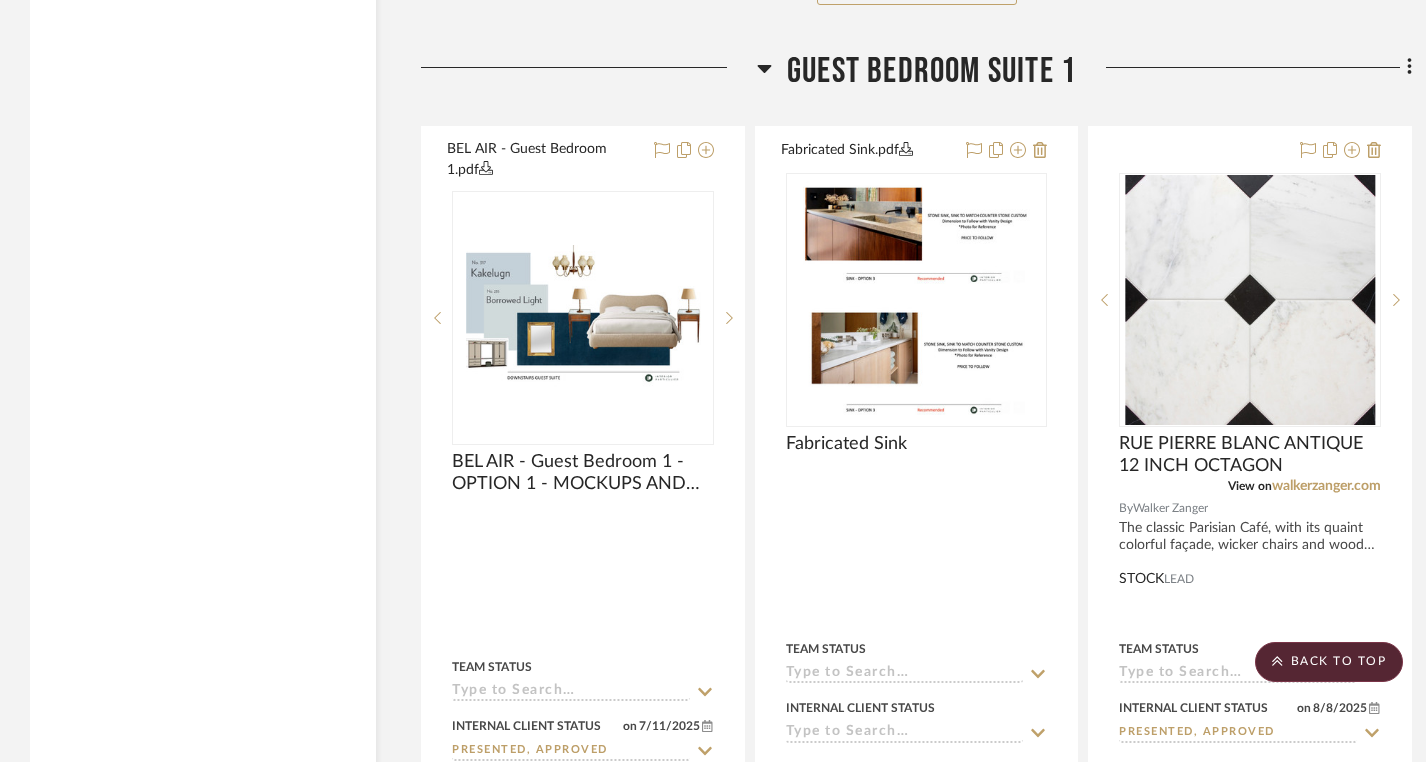 drag, startPoint x: 595, startPoint y: 117, endPoint x: 353, endPoint y: 9, distance: 265.00565 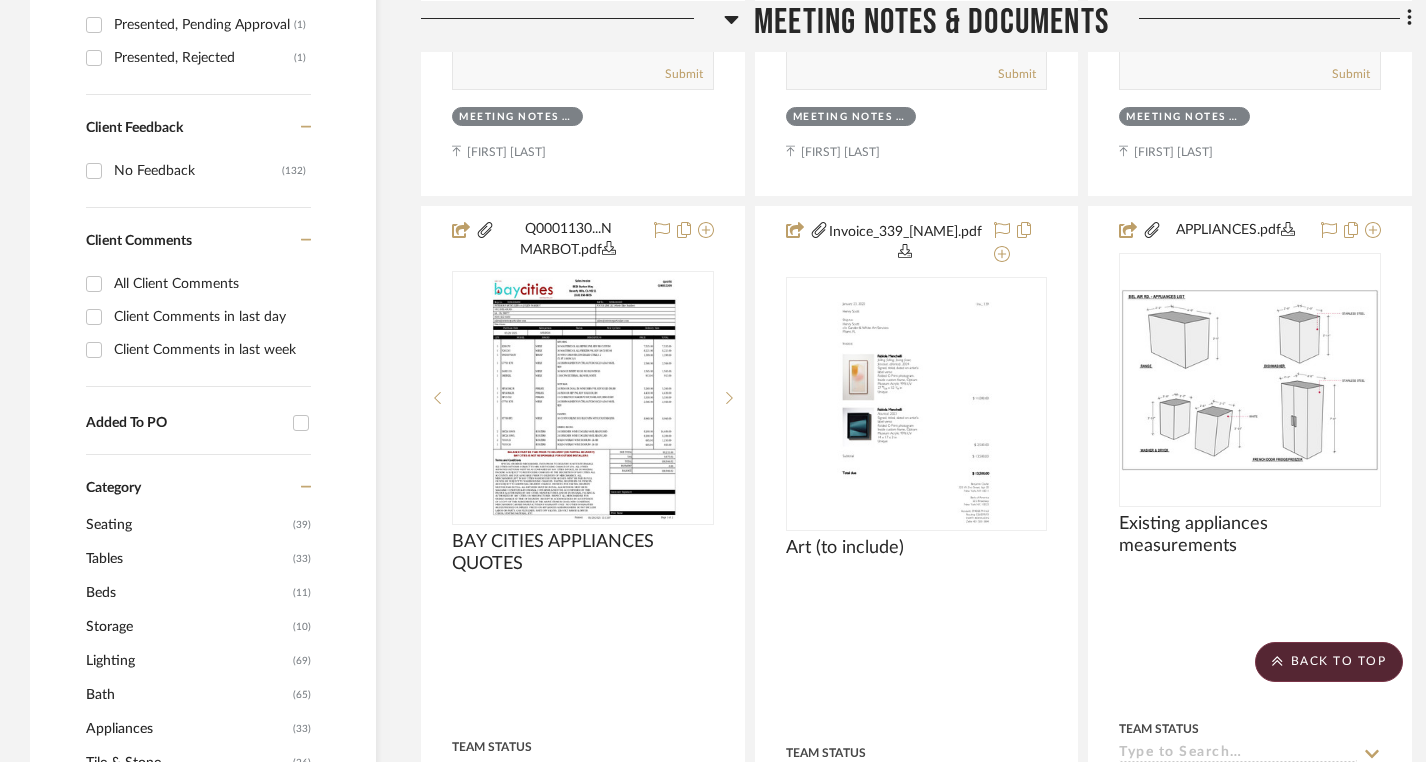 scroll, scrollTop: 0, scrollLeft: 0, axis: both 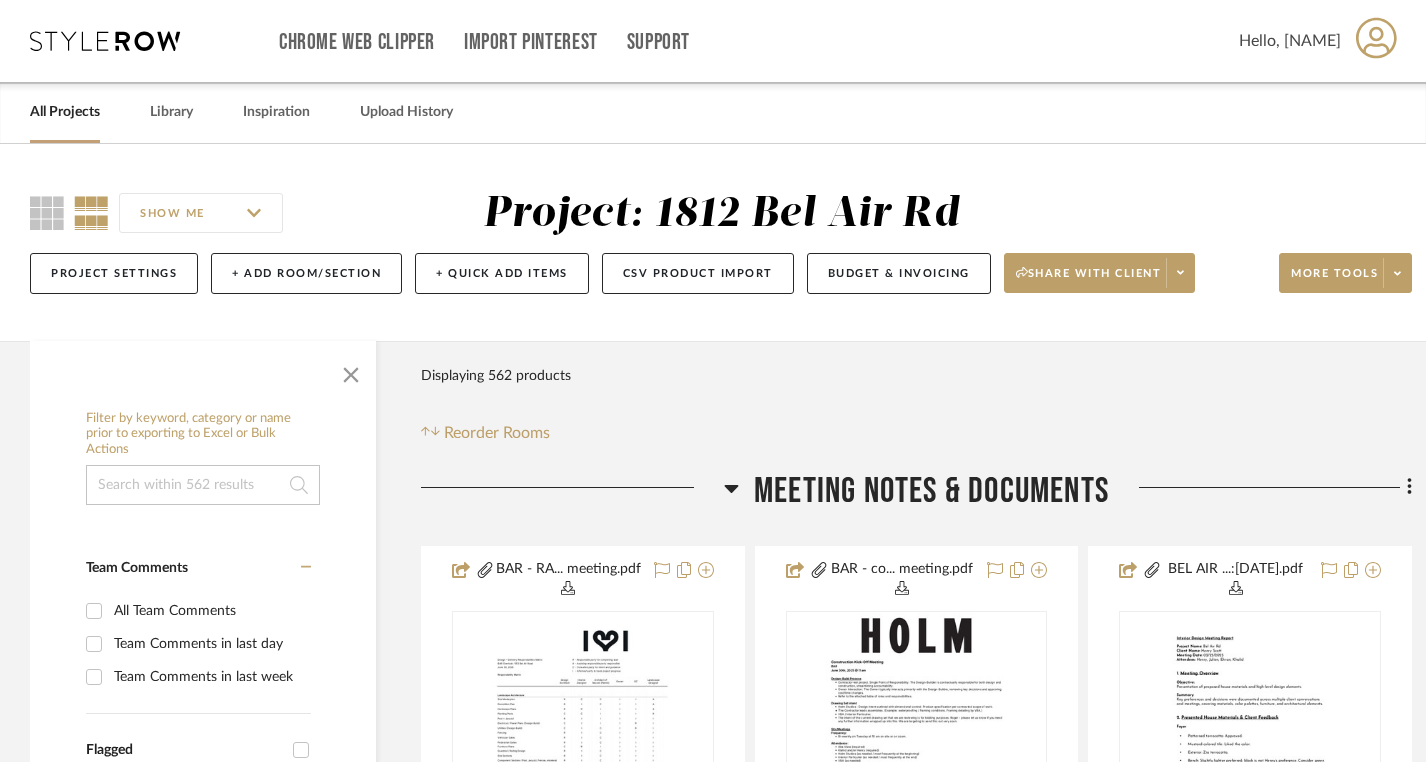 click 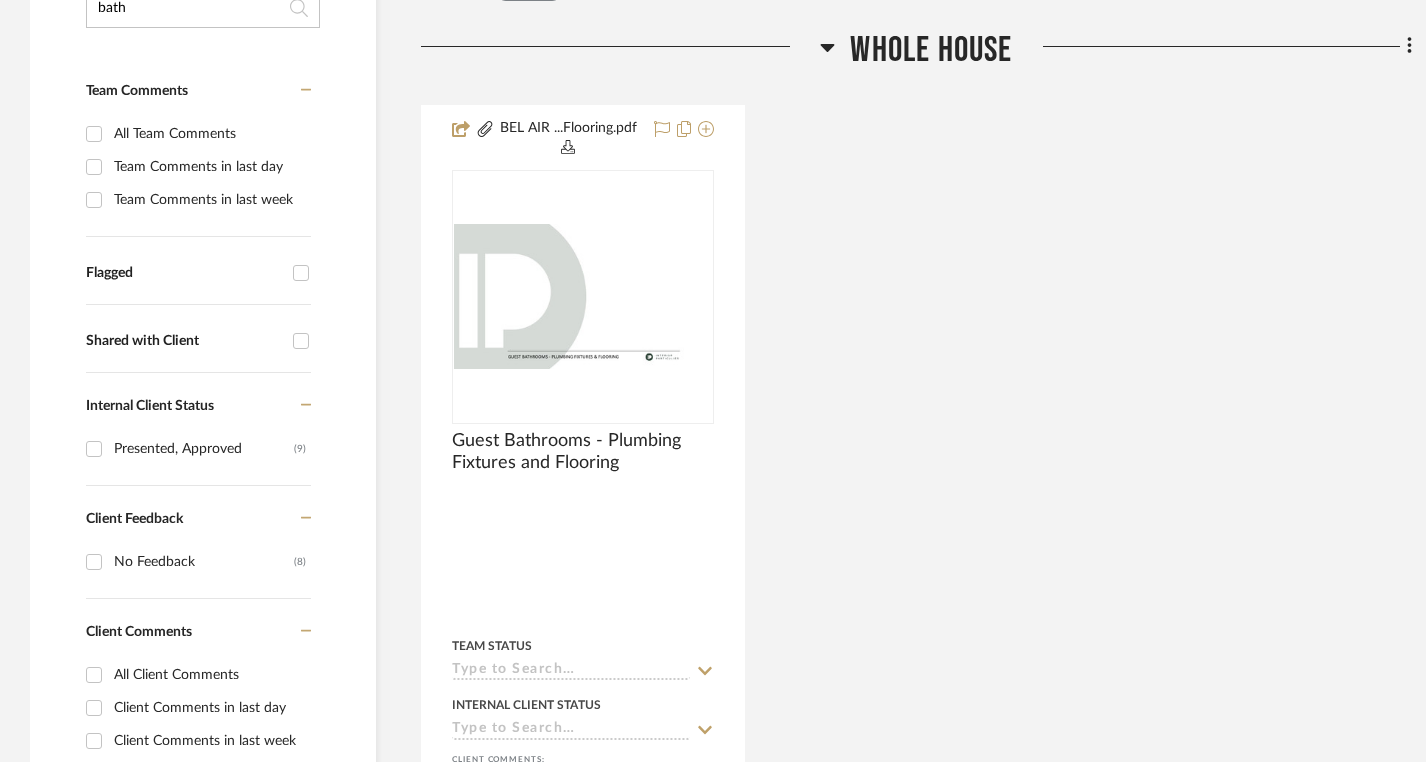 scroll, scrollTop: 478, scrollLeft: 0, axis: vertical 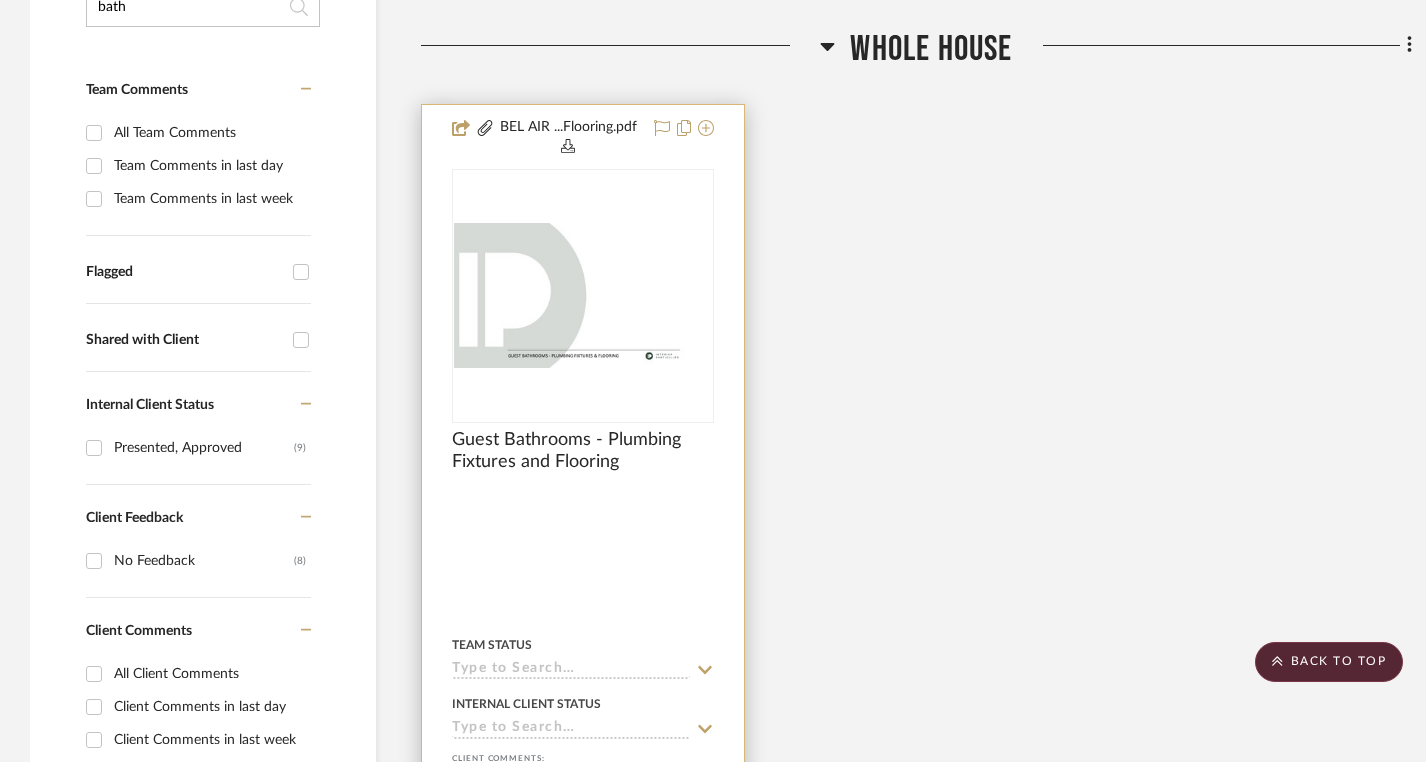 type on "bath" 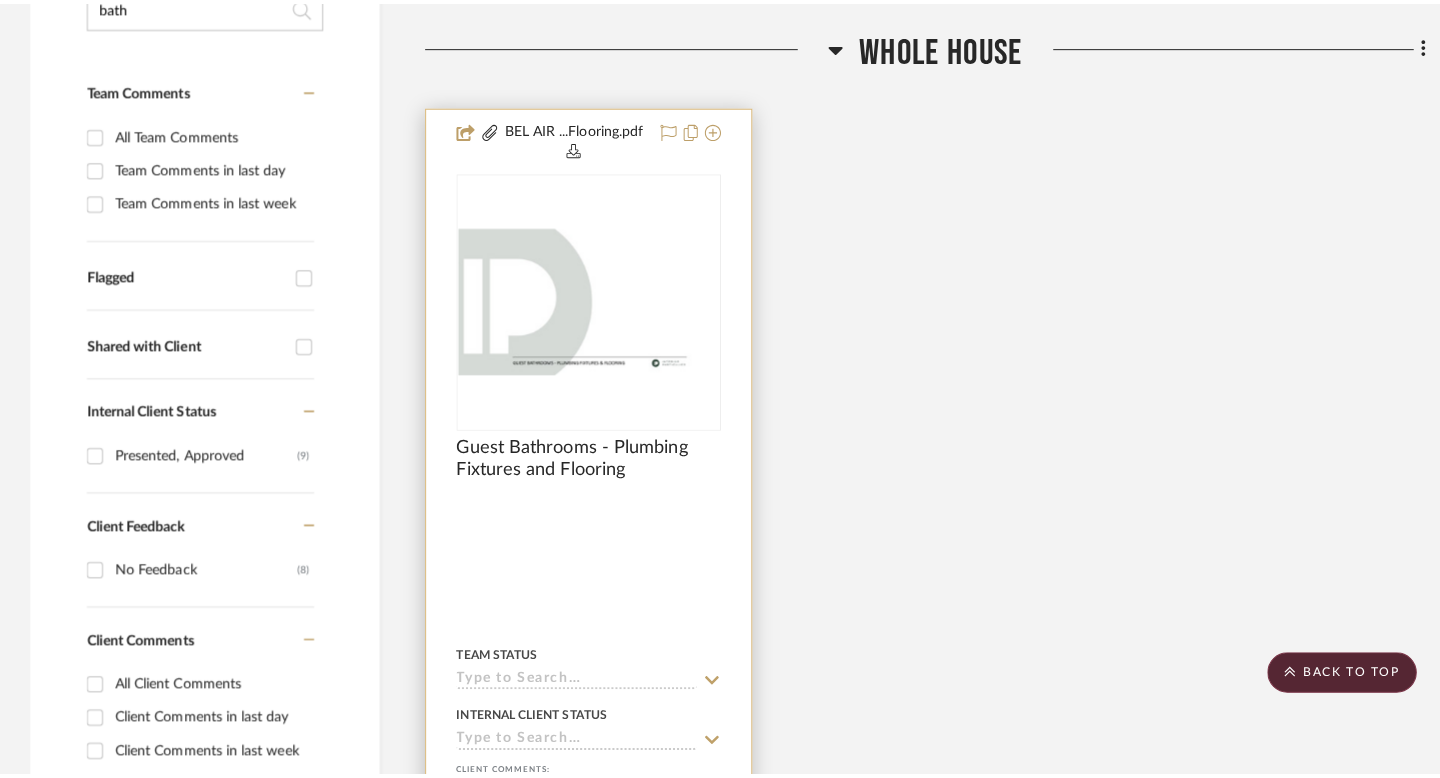 scroll, scrollTop: 0, scrollLeft: 0, axis: both 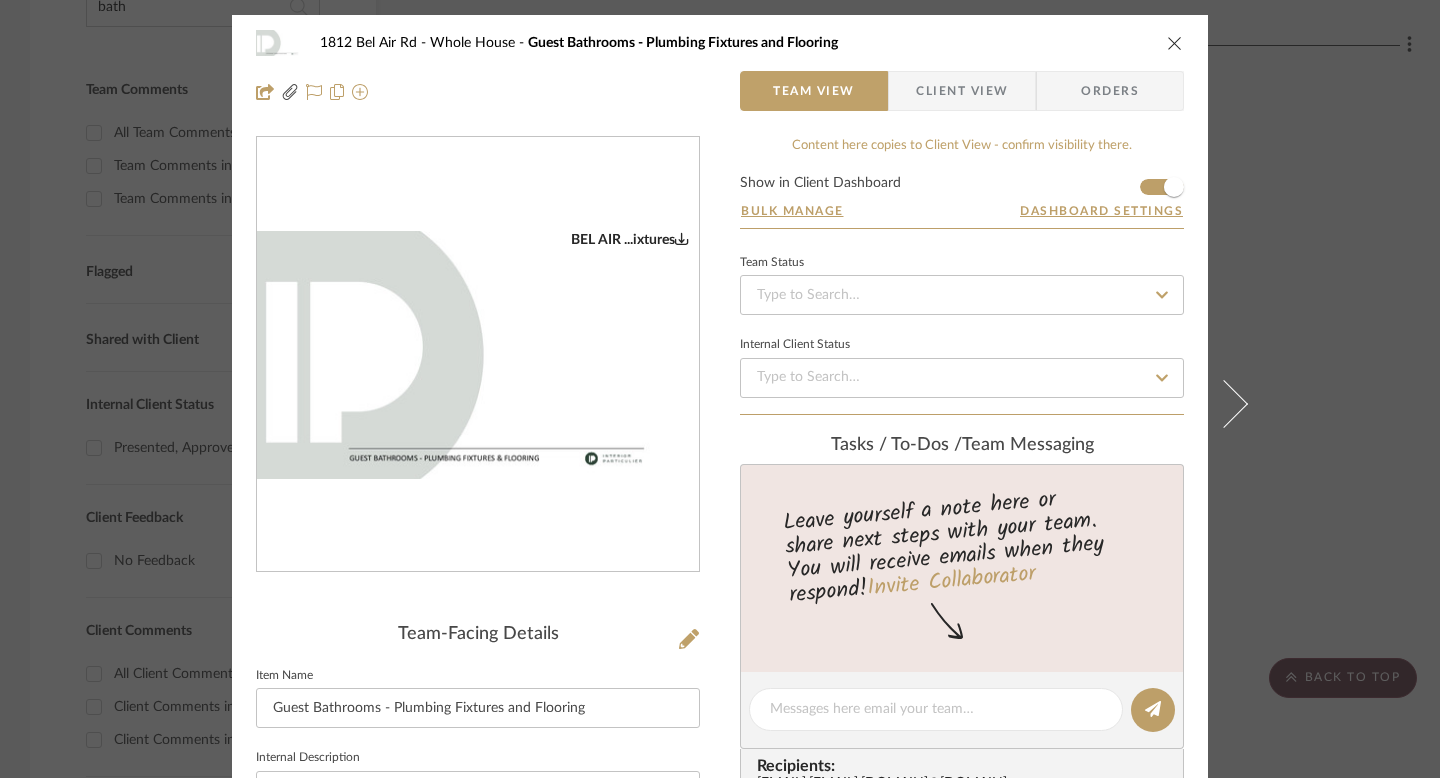 click at bounding box center [478, 355] 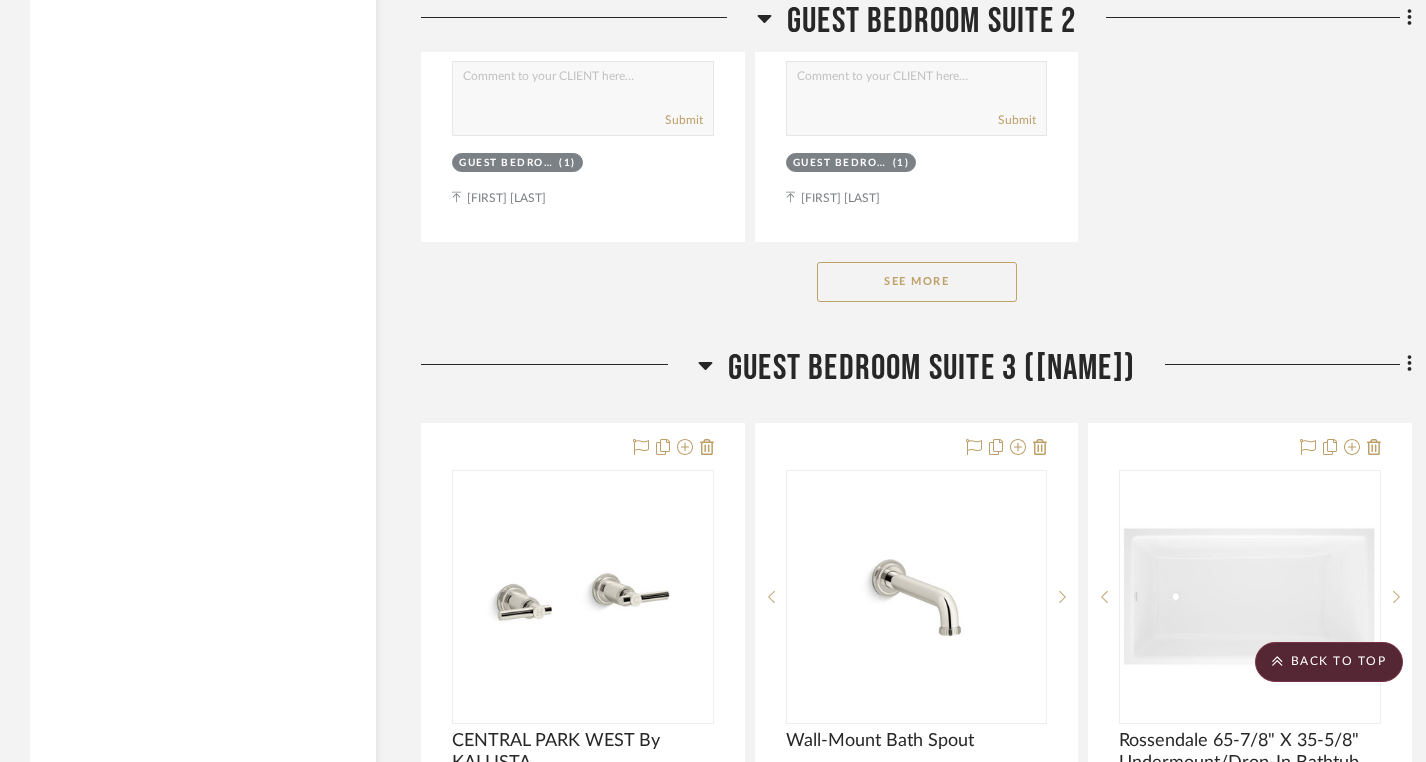 scroll, scrollTop: 15171, scrollLeft: 0, axis: vertical 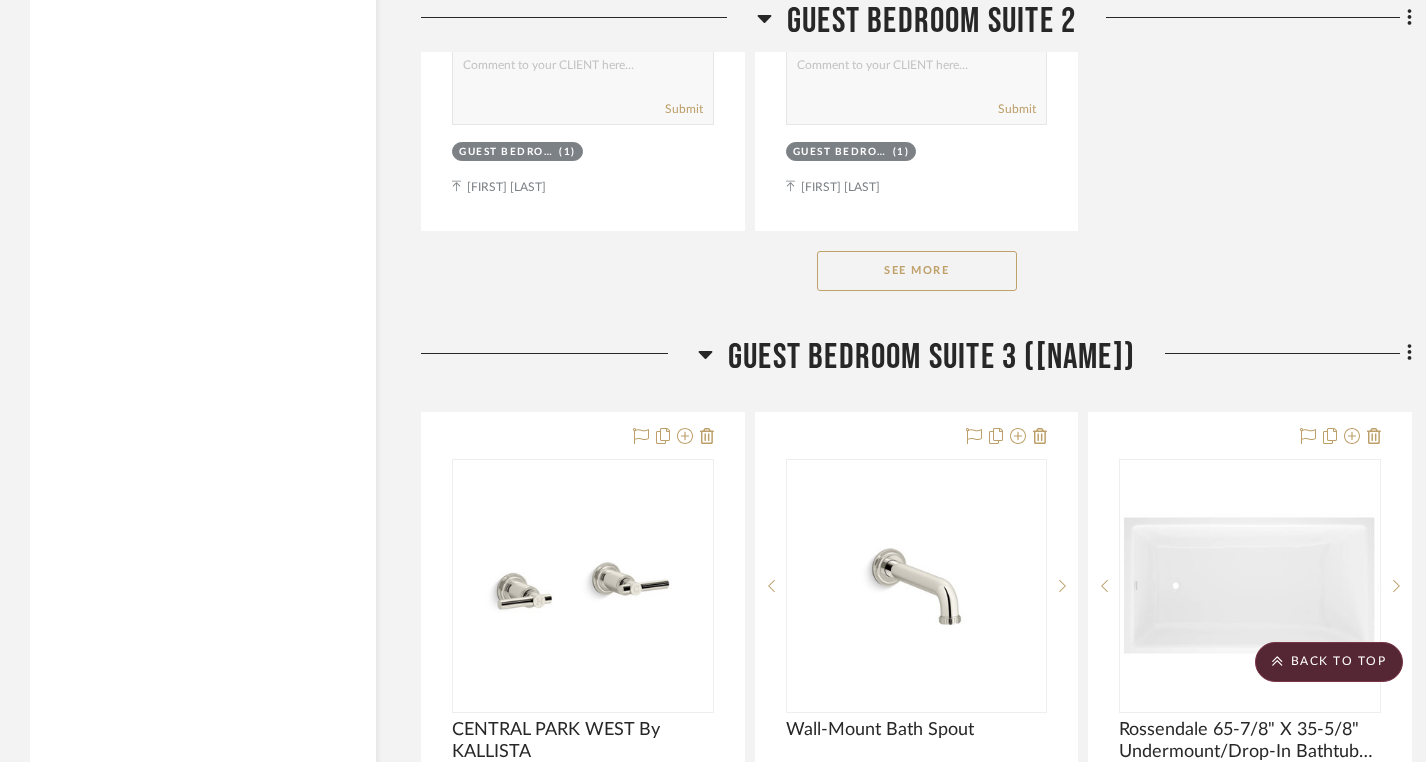 click on "See More" 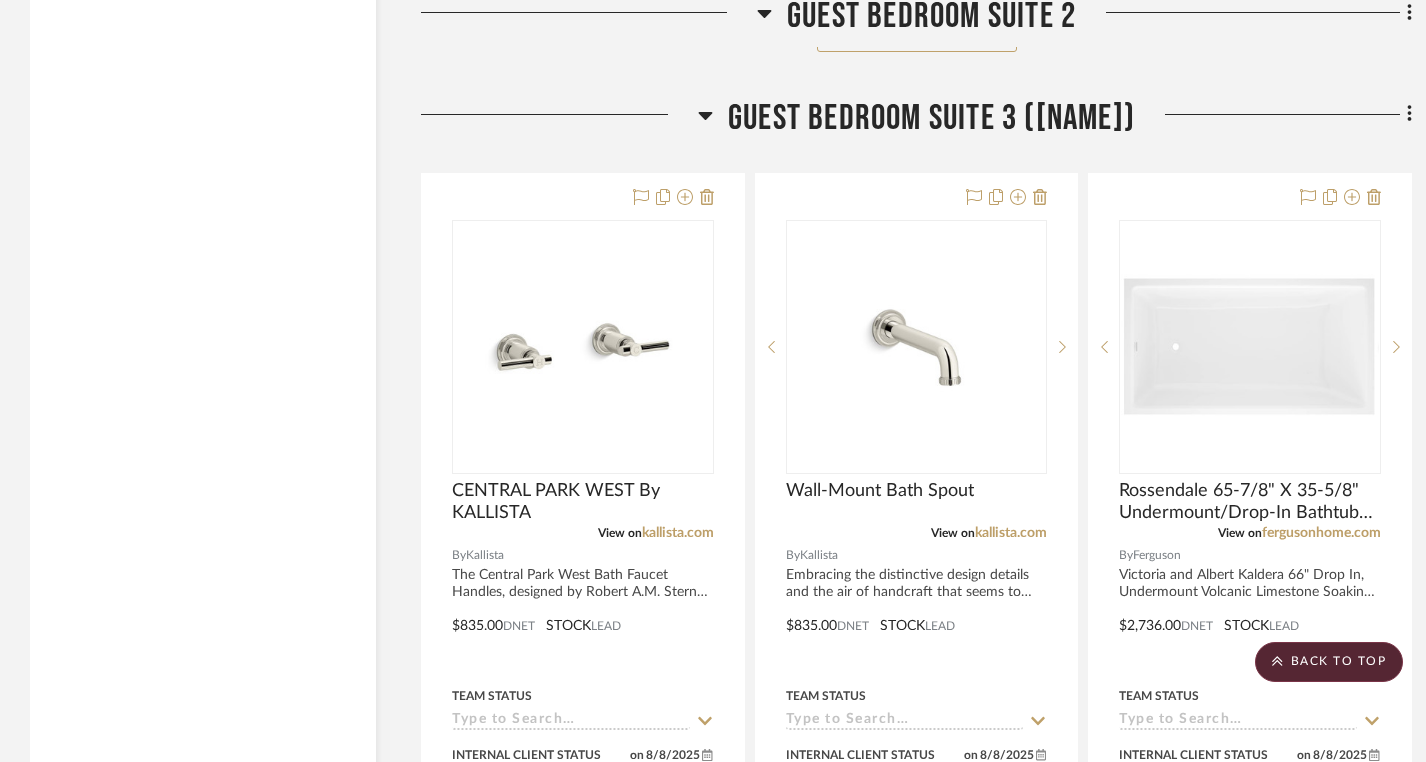 scroll, scrollTop: 18072, scrollLeft: 0, axis: vertical 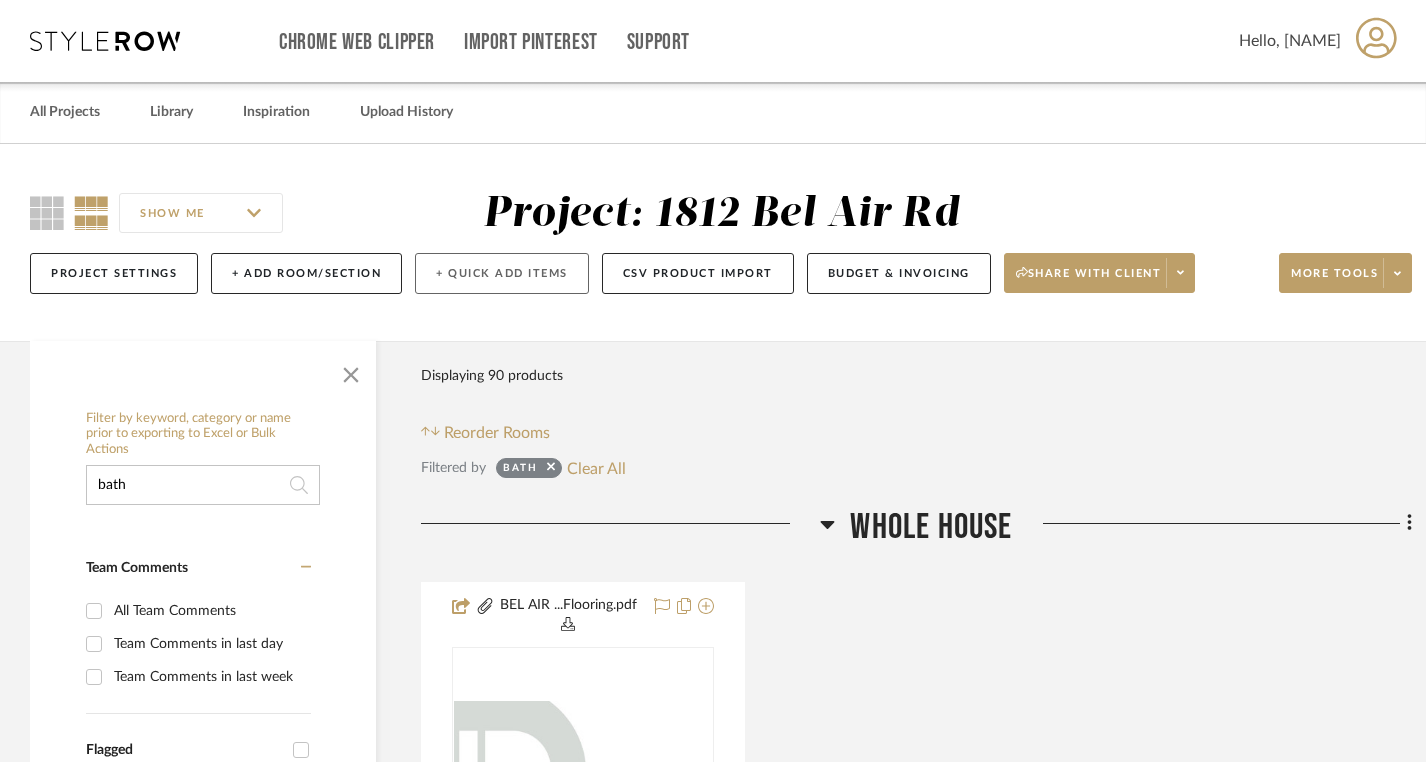 click on "+ Quick Add Items" 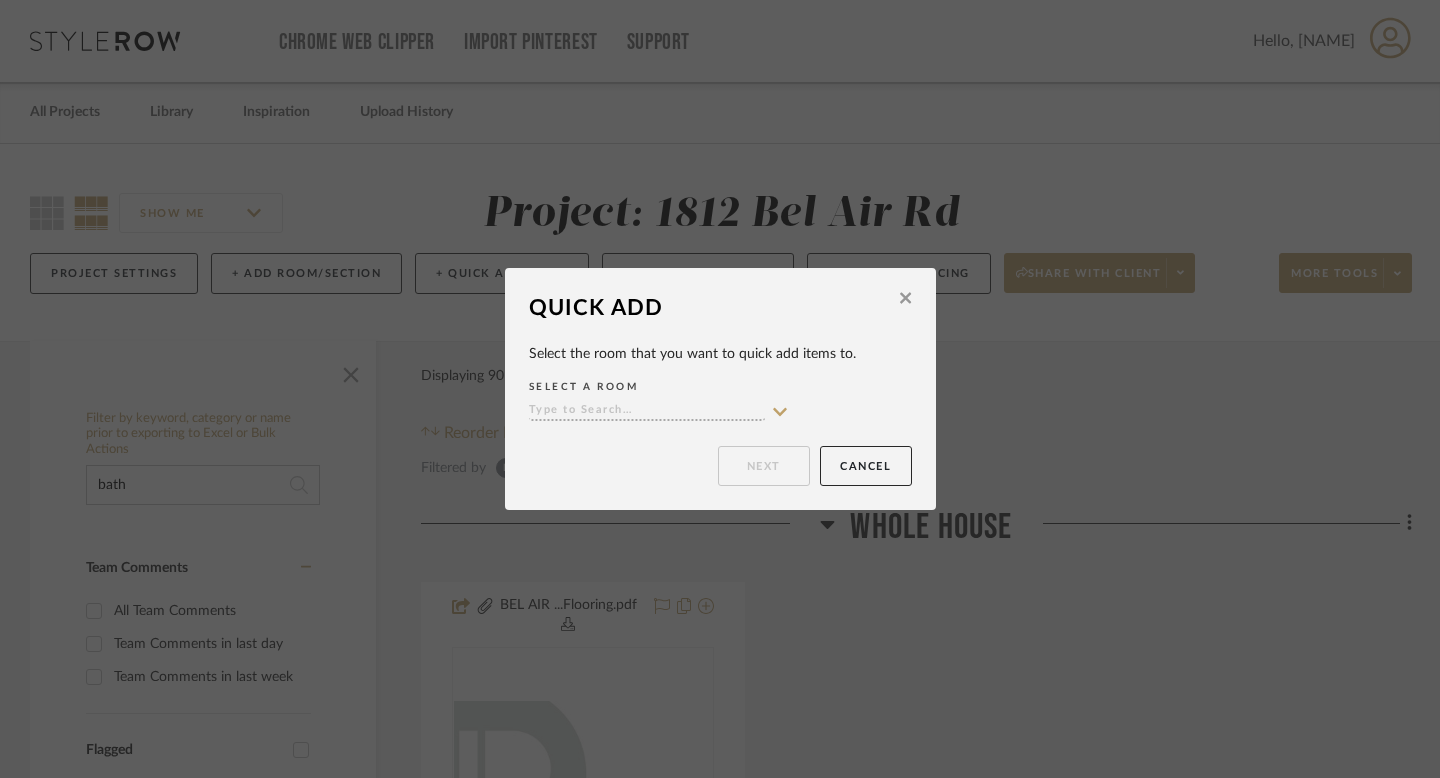 click 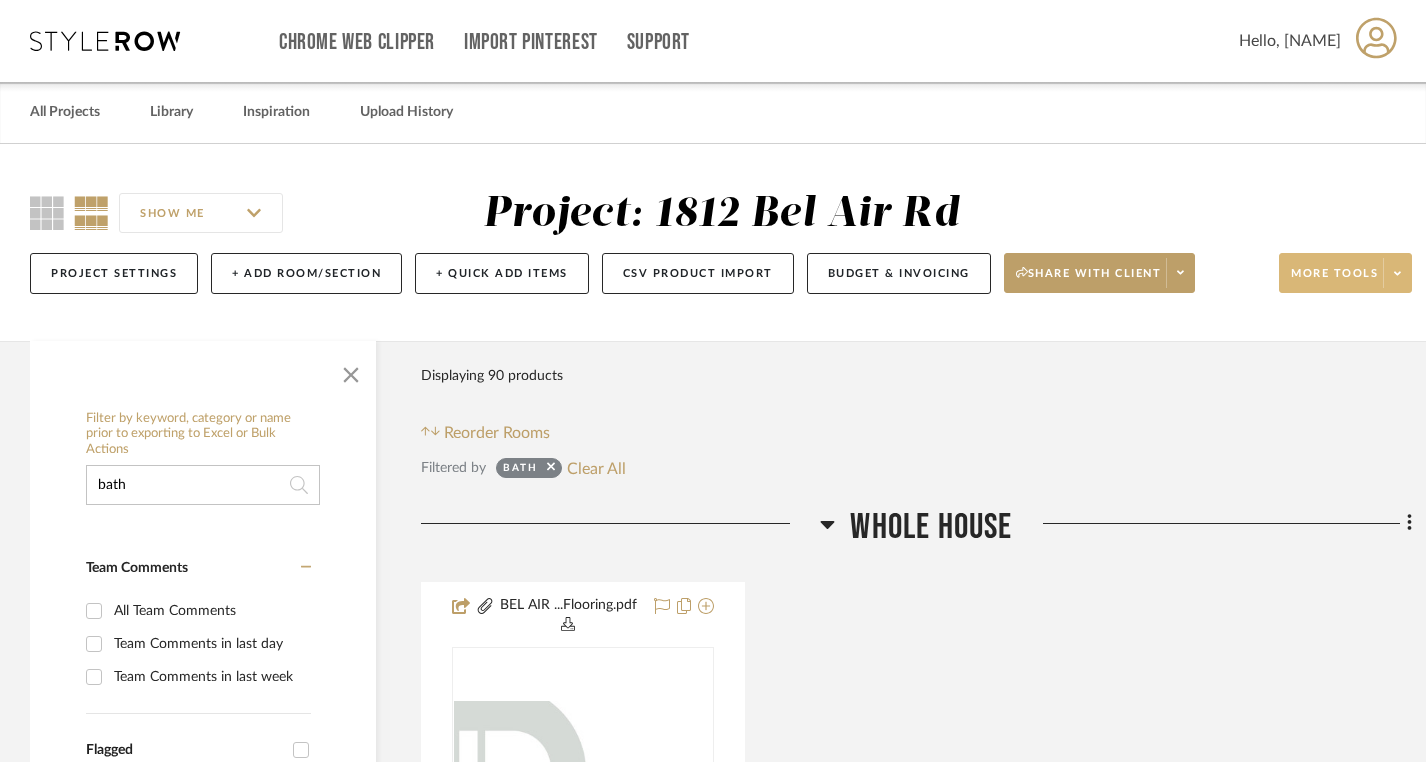 click 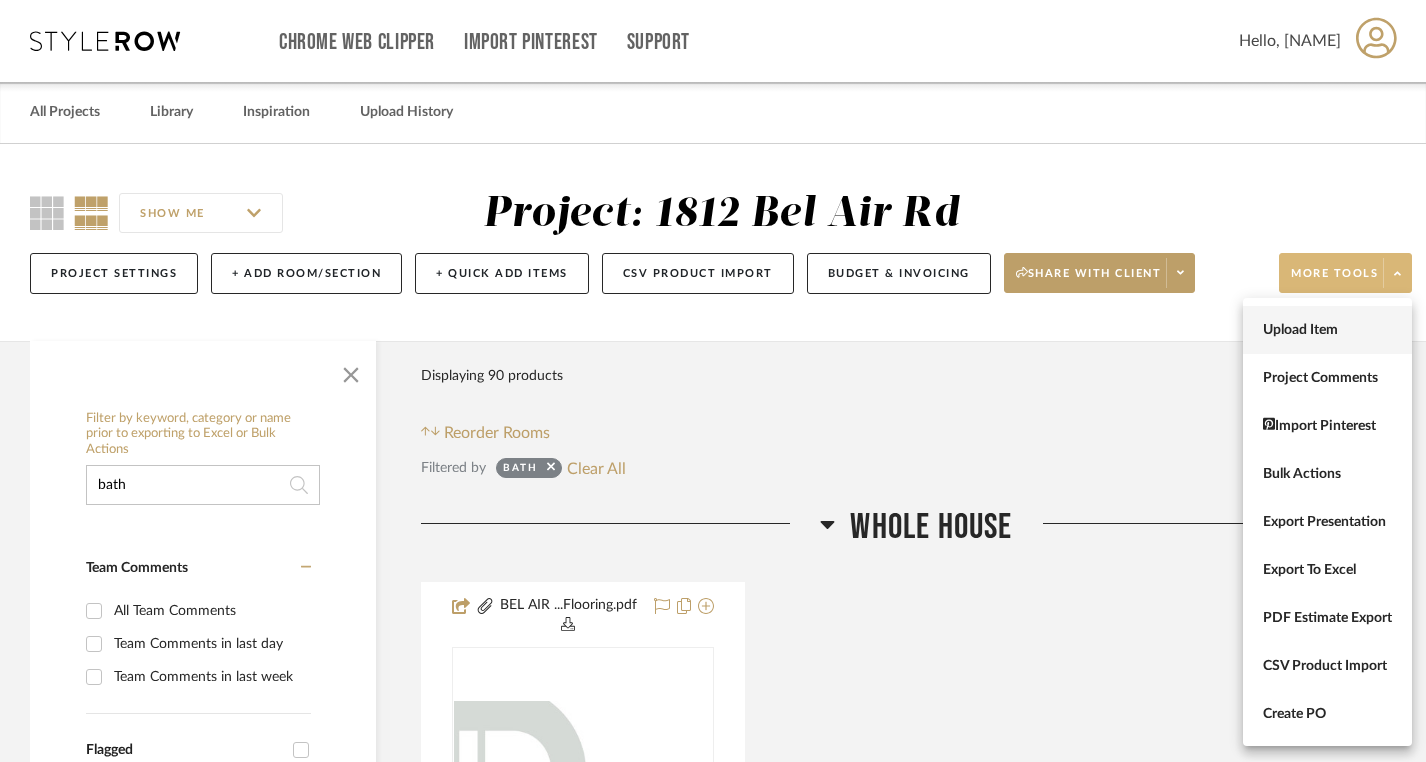 click on "Upload Item" at bounding box center (1327, 330) 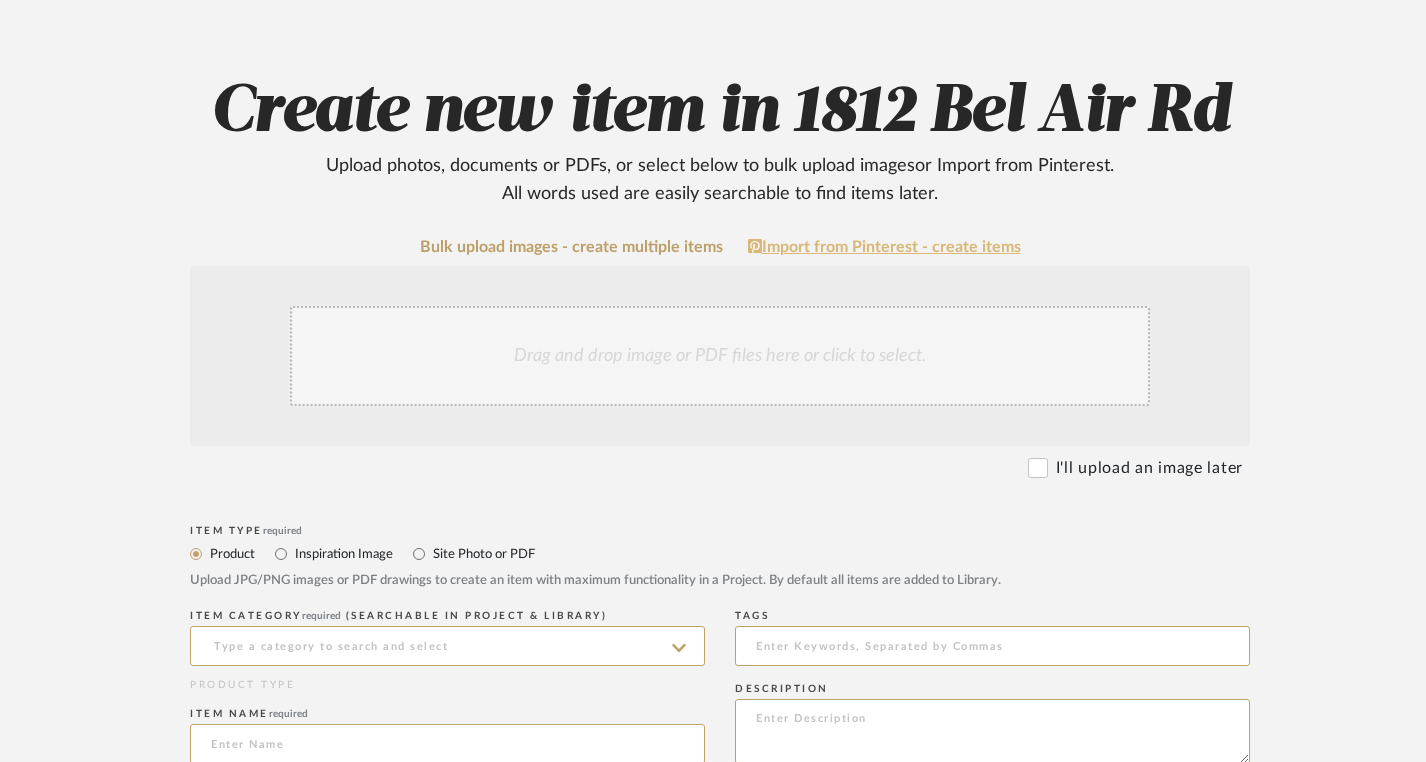 scroll, scrollTop: 173, scrollLeft: 0, axis: vertical 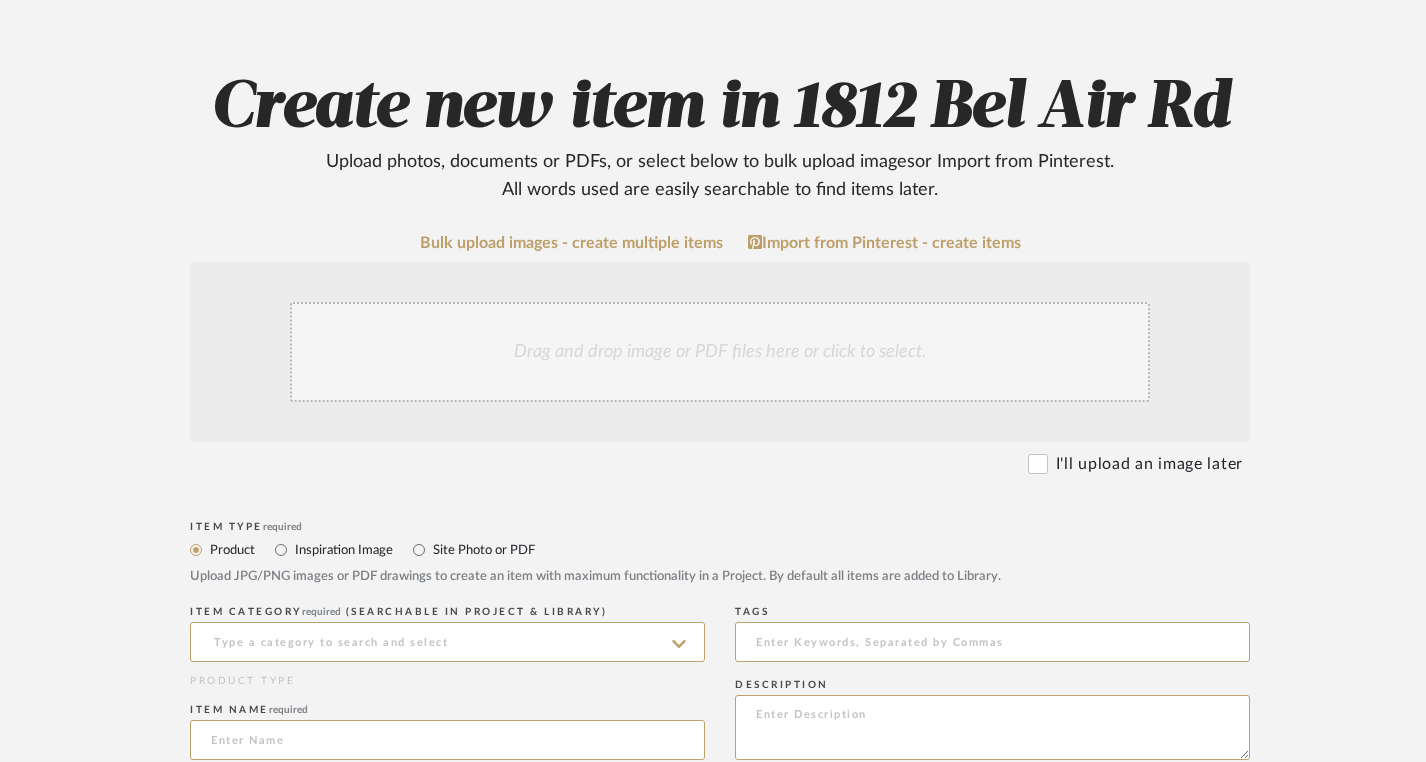 click on "Drag and drop image or PDF files here or click to select." 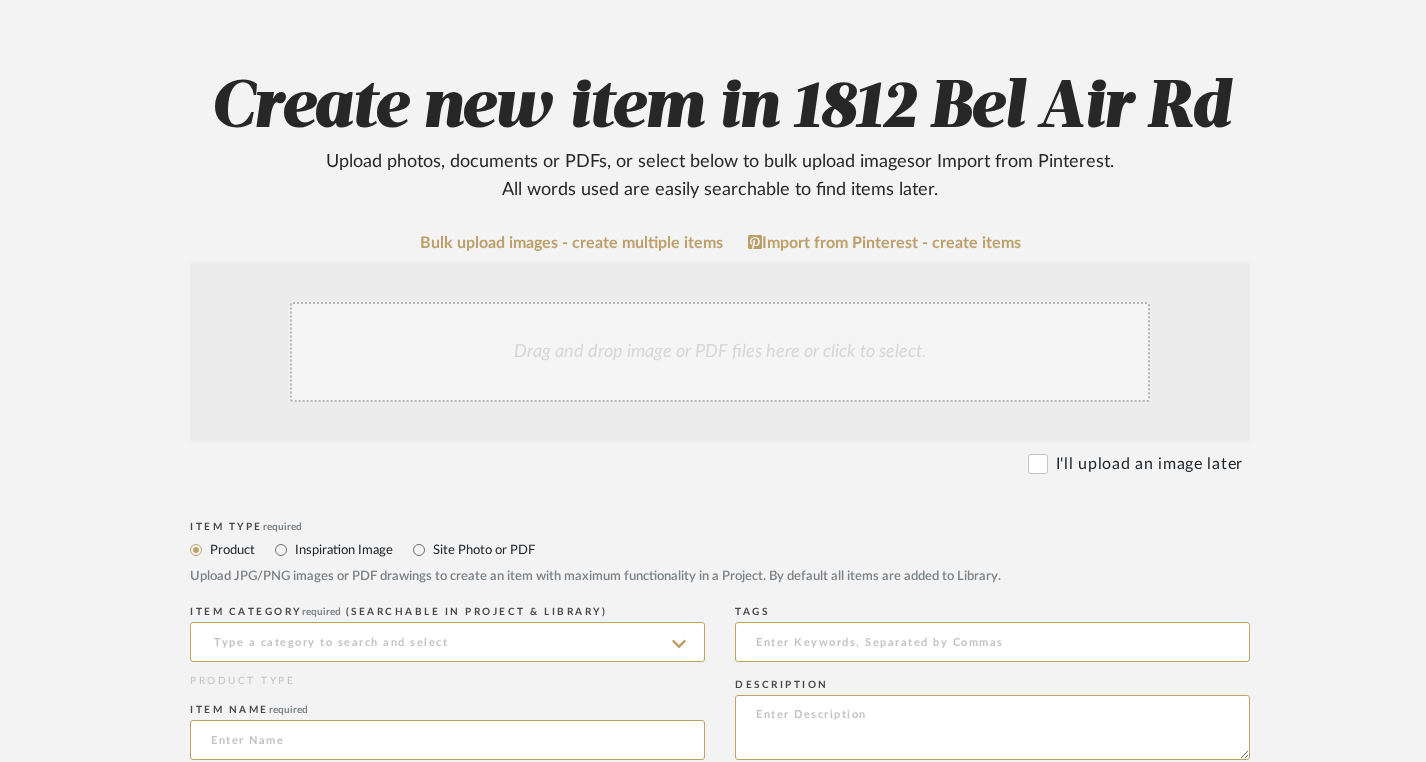 click on "Drag and drop image or PDF files here or click to select." 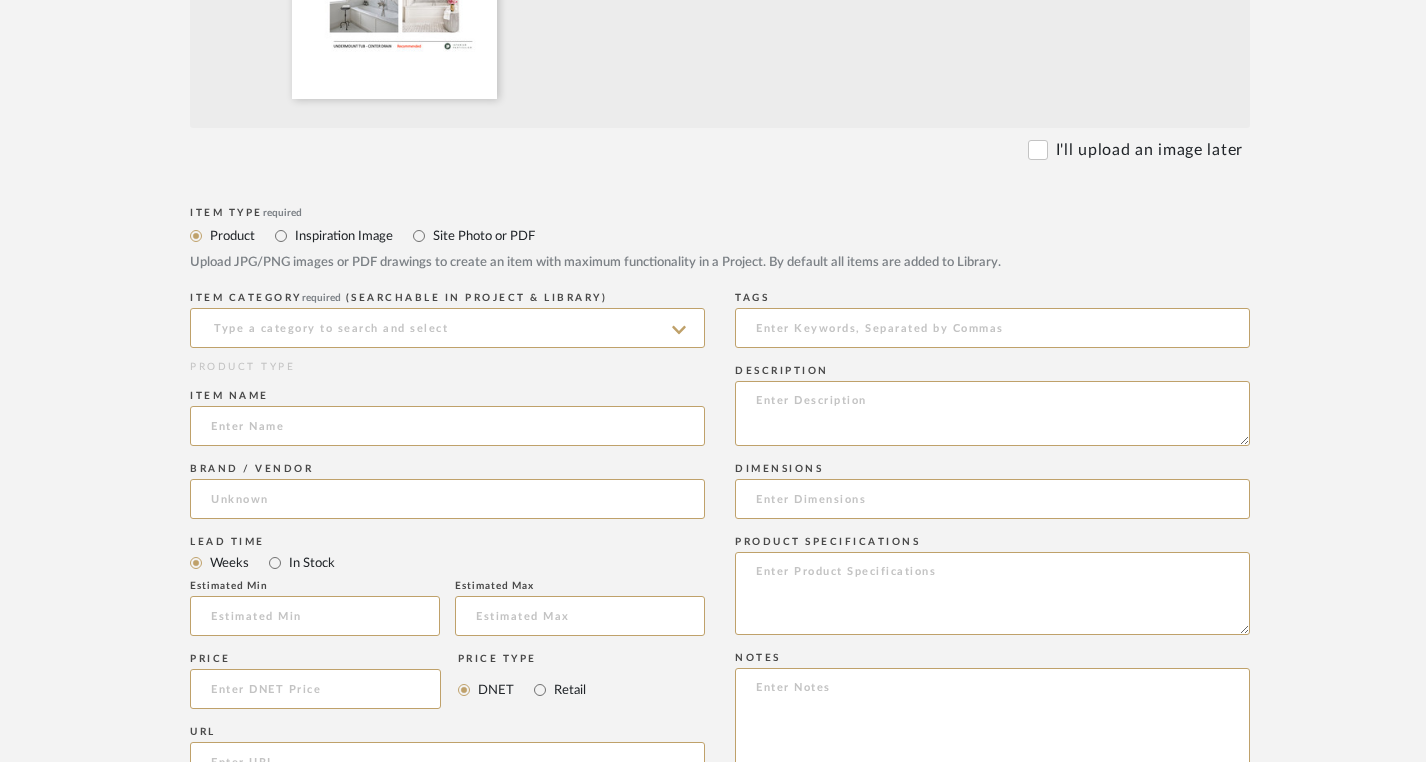 scroll, scrollTop: 705, scrollLeft: 0, axis: vertical 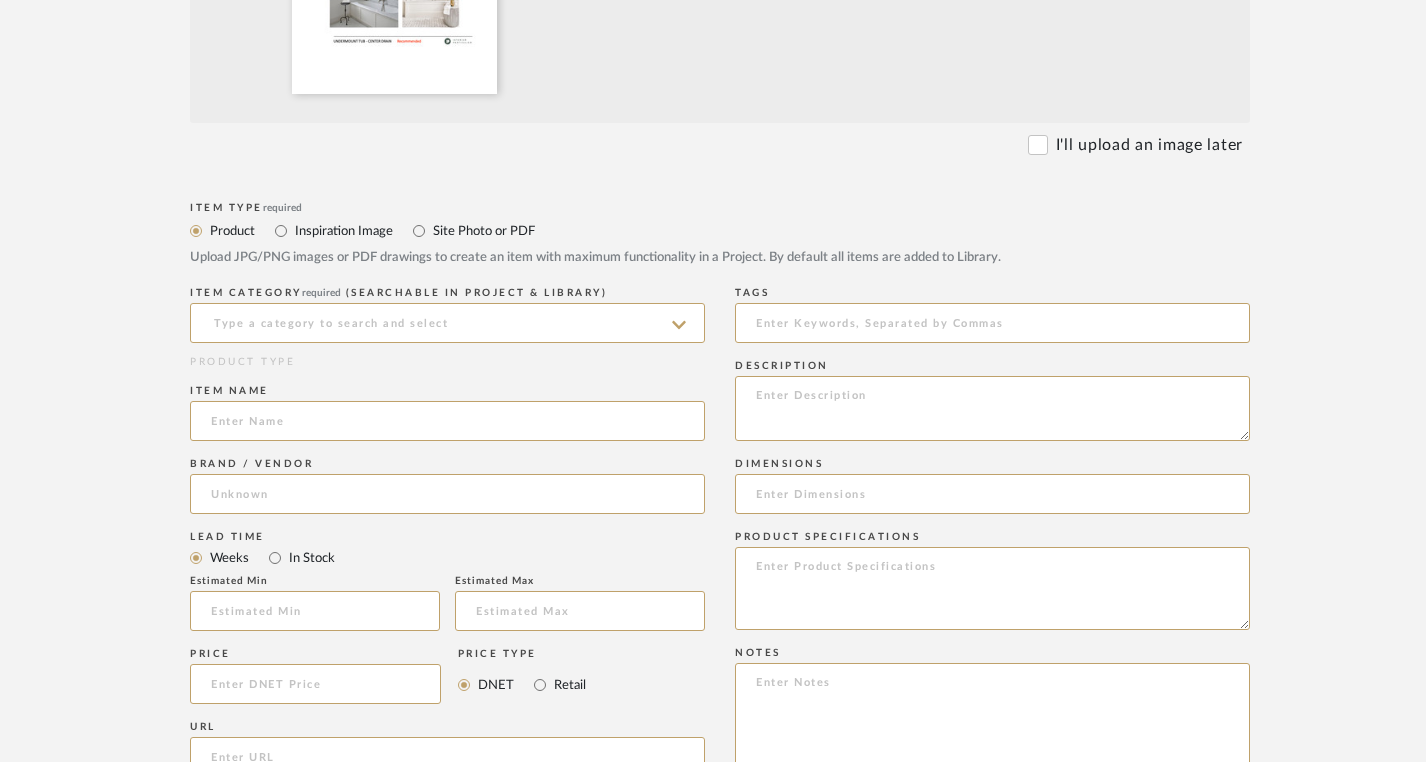 click on "Inspiration Image" at bounding box center (343, 231) 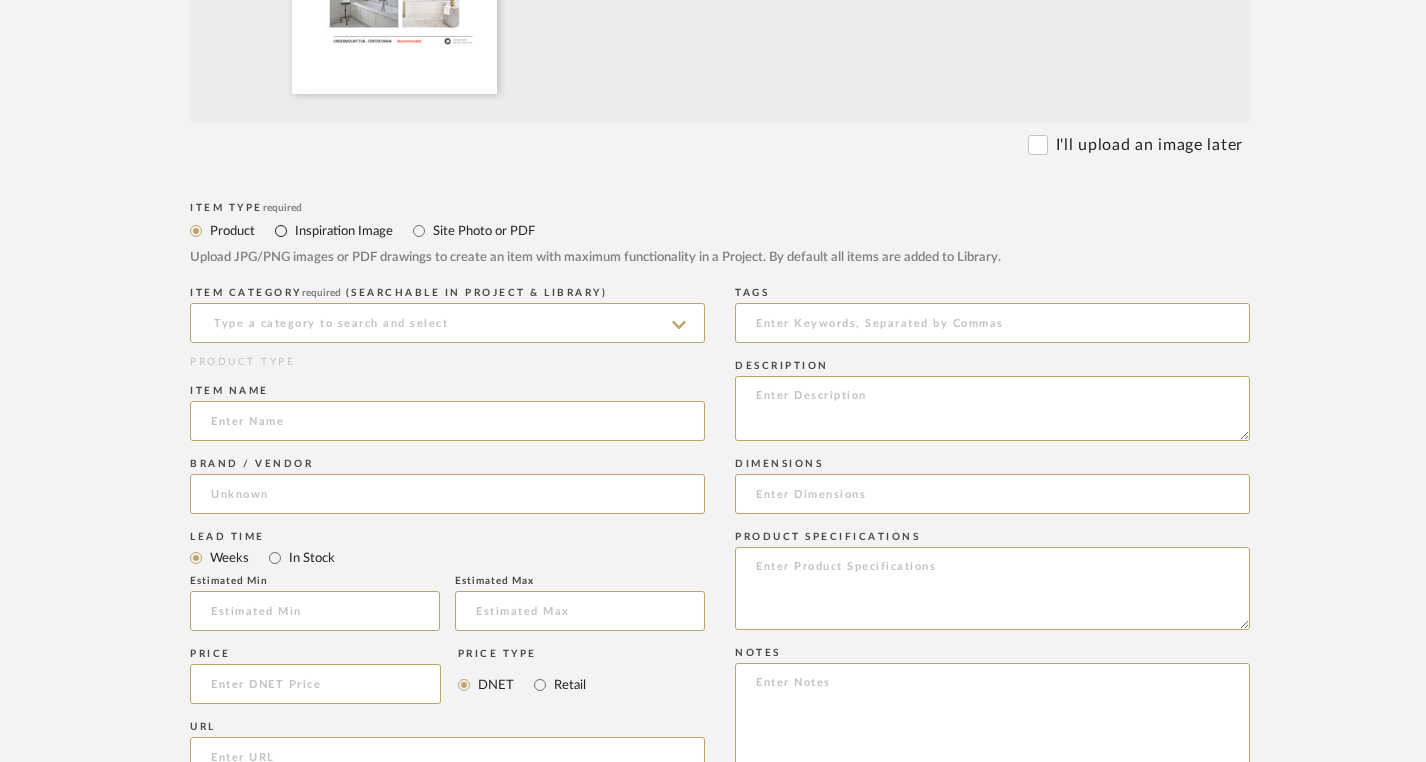 click on "Inspiration Image" at bounding box center (281, 231) 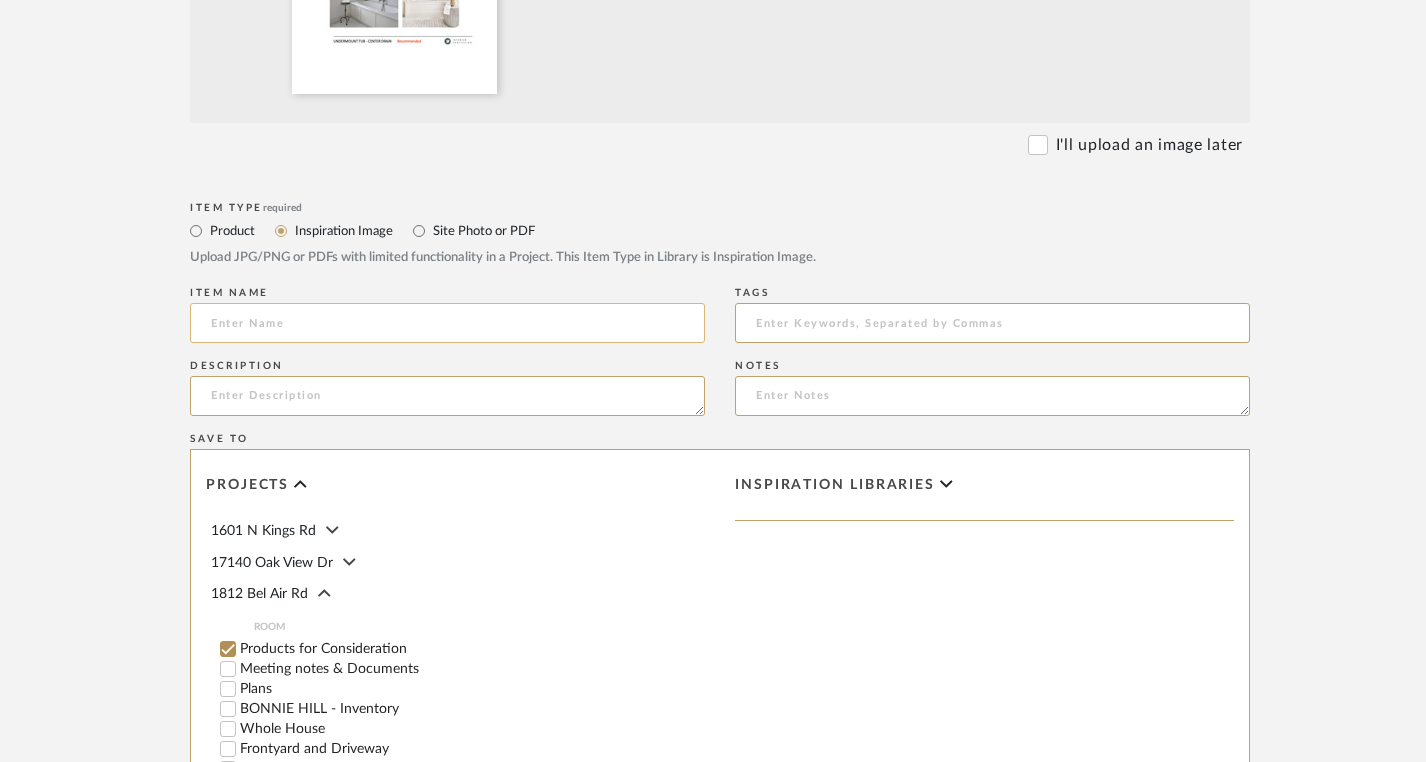 click 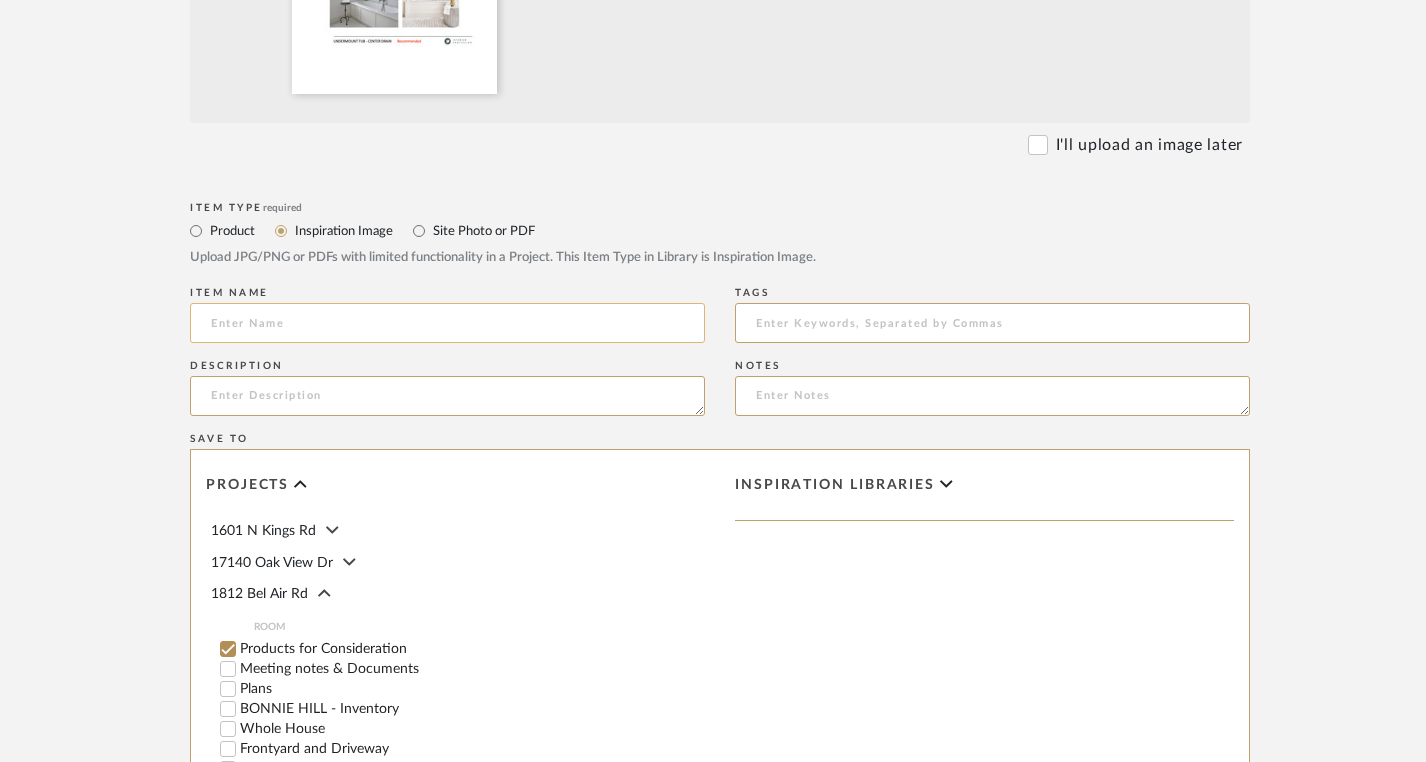 paste on "UNDERMOUNT TUB - CENTER DRAIN" 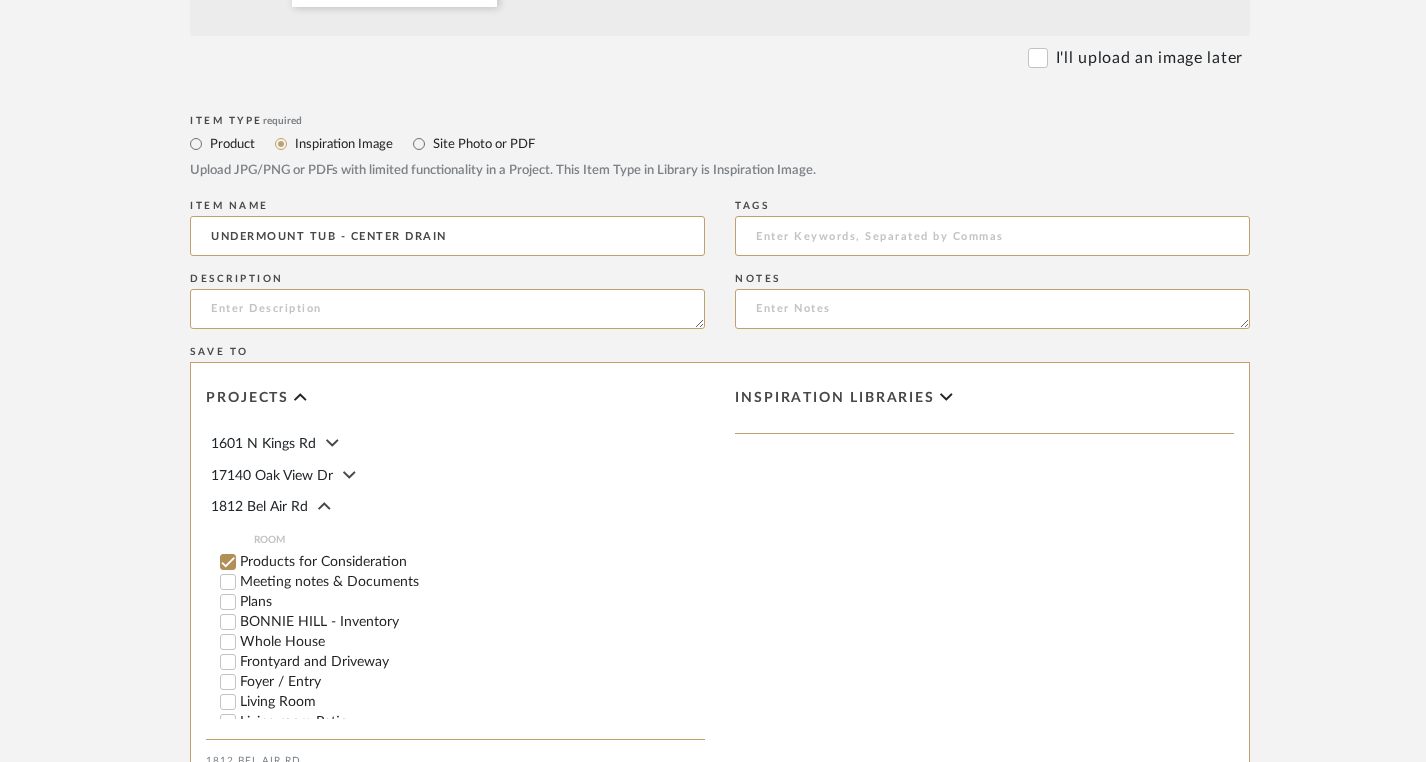 scroll, scrollTop: 795, scrollLeft: 0, axis: vertical 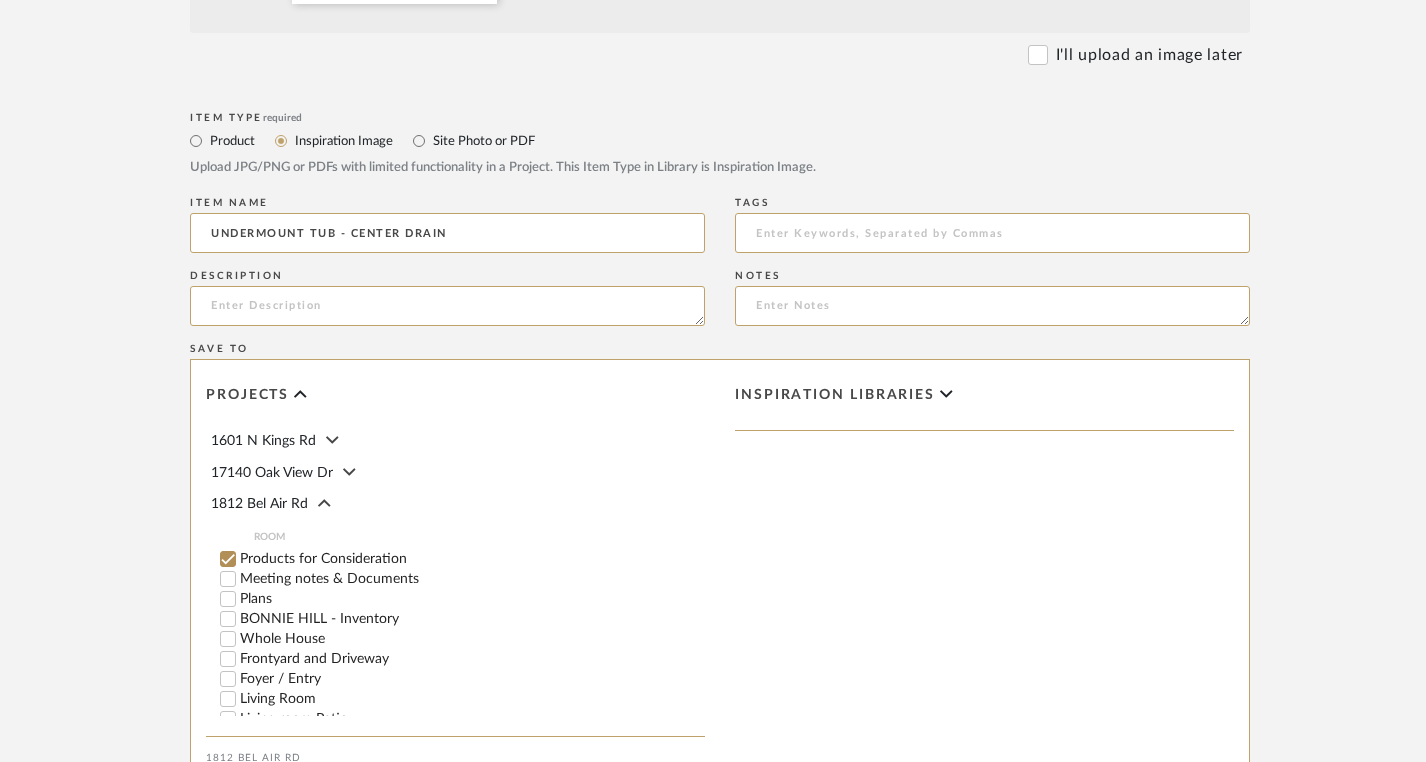 type on "UNDERMOUNT TUB - CENTER DRAIN" 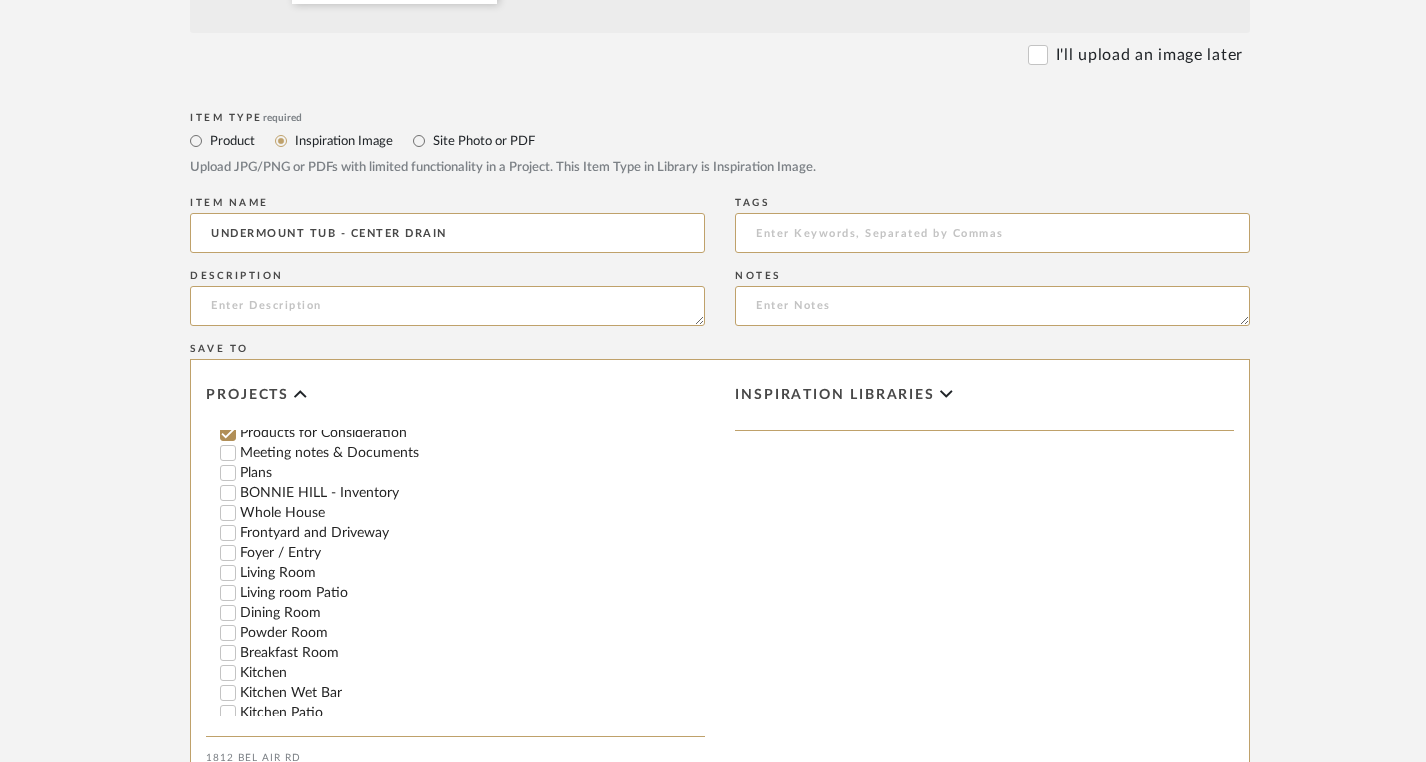 scroll, scrollTop: 91, scrollLeft: 0, axis: vertical 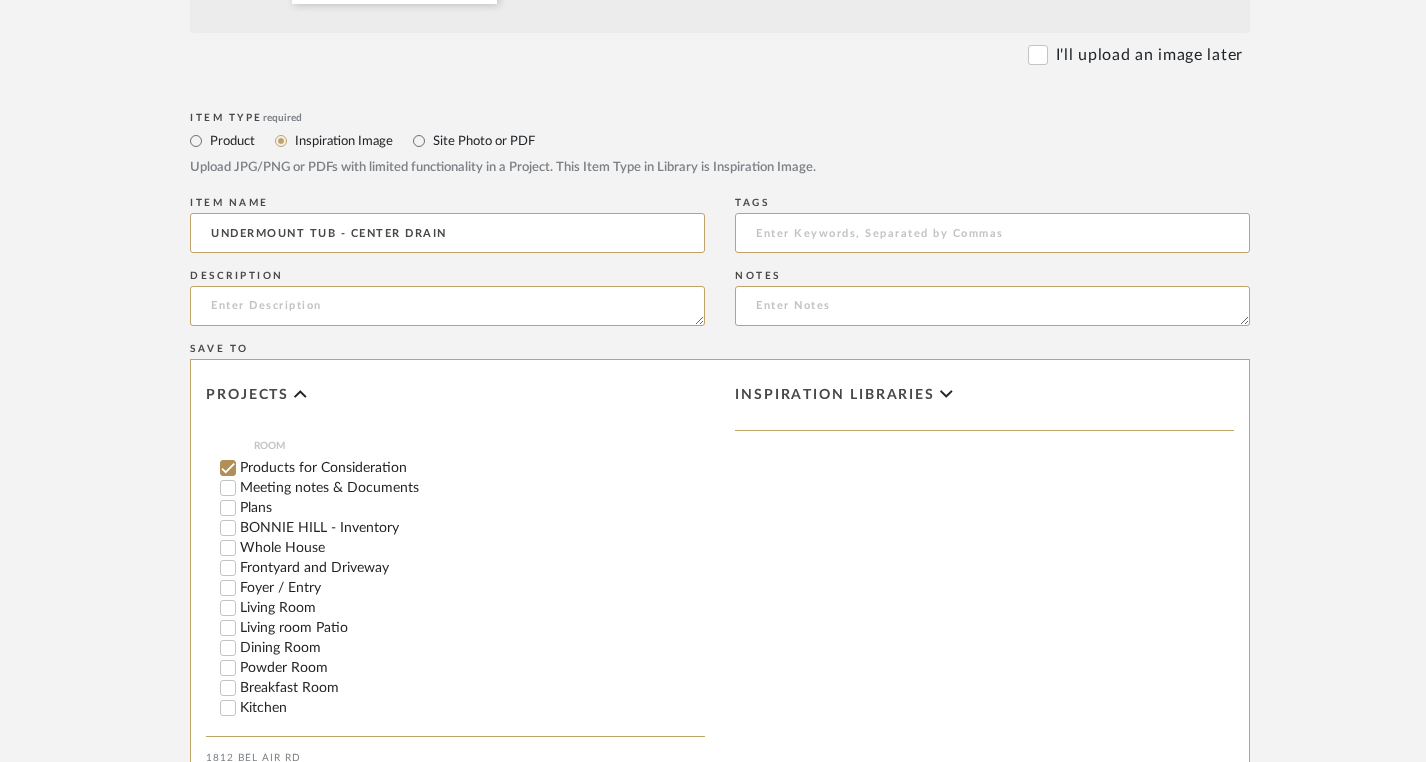 click on "Products for Consideration" at bounding box center [472, 468] 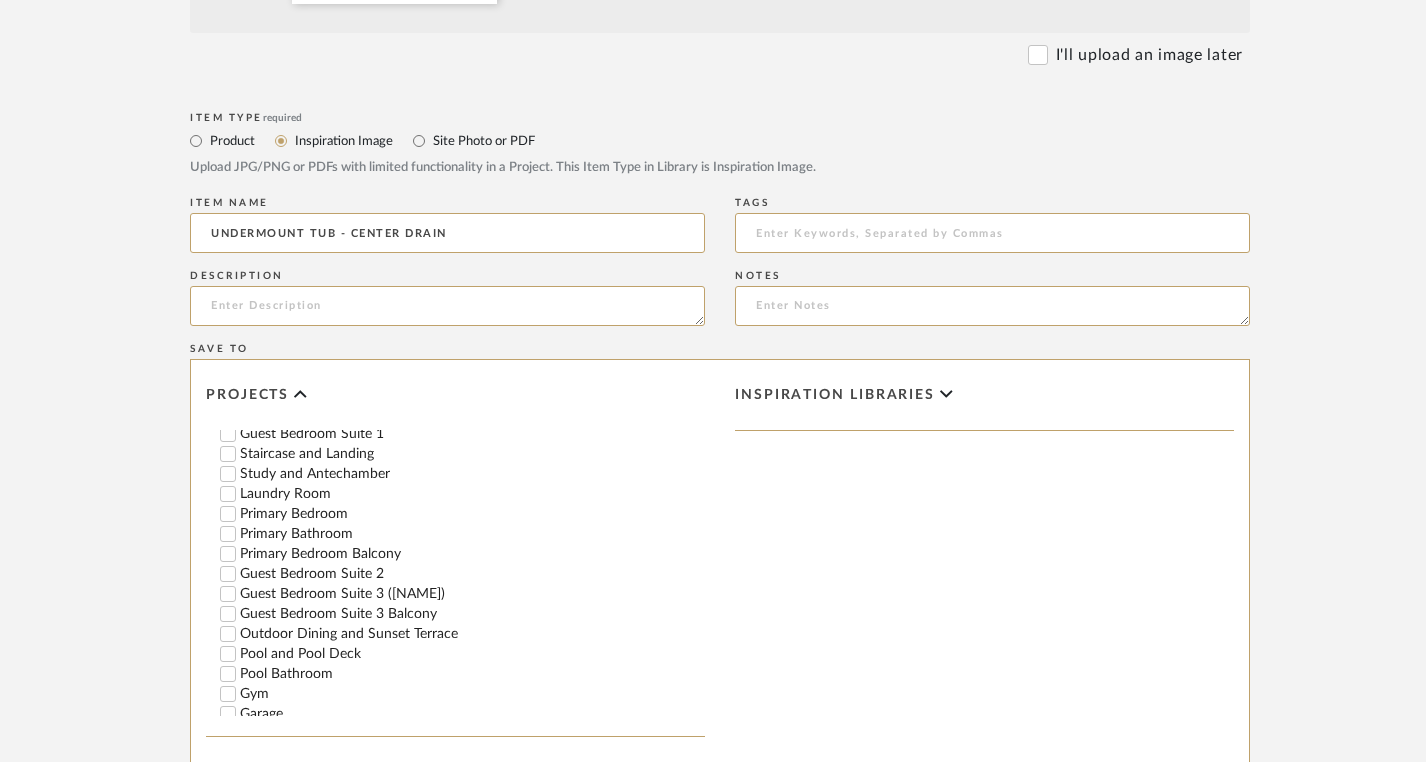 scroll, scrollTop: 481, scrollLeft: 0, axis: vertical 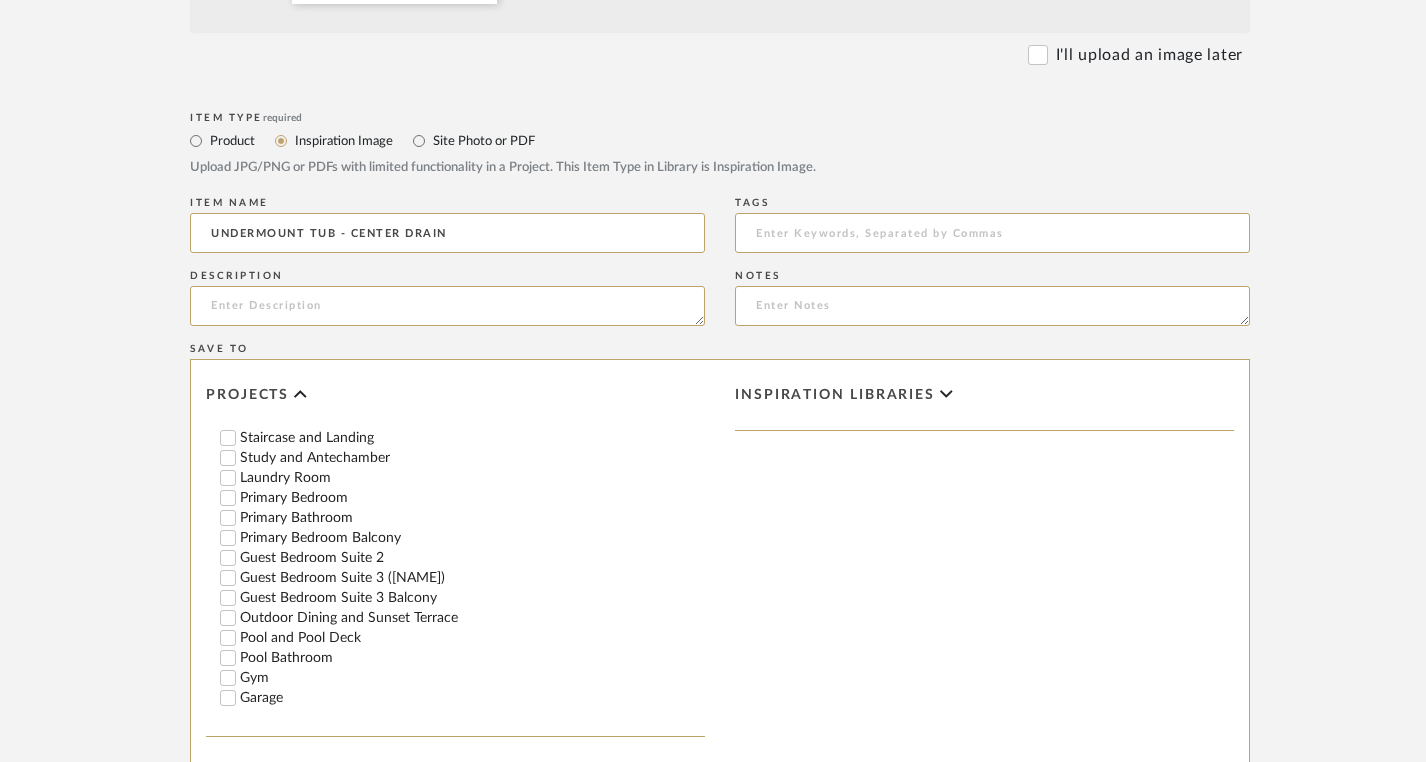 click on "Guest Bedroom Suite 3 (Churchill)" at bounding box center [472, 578] 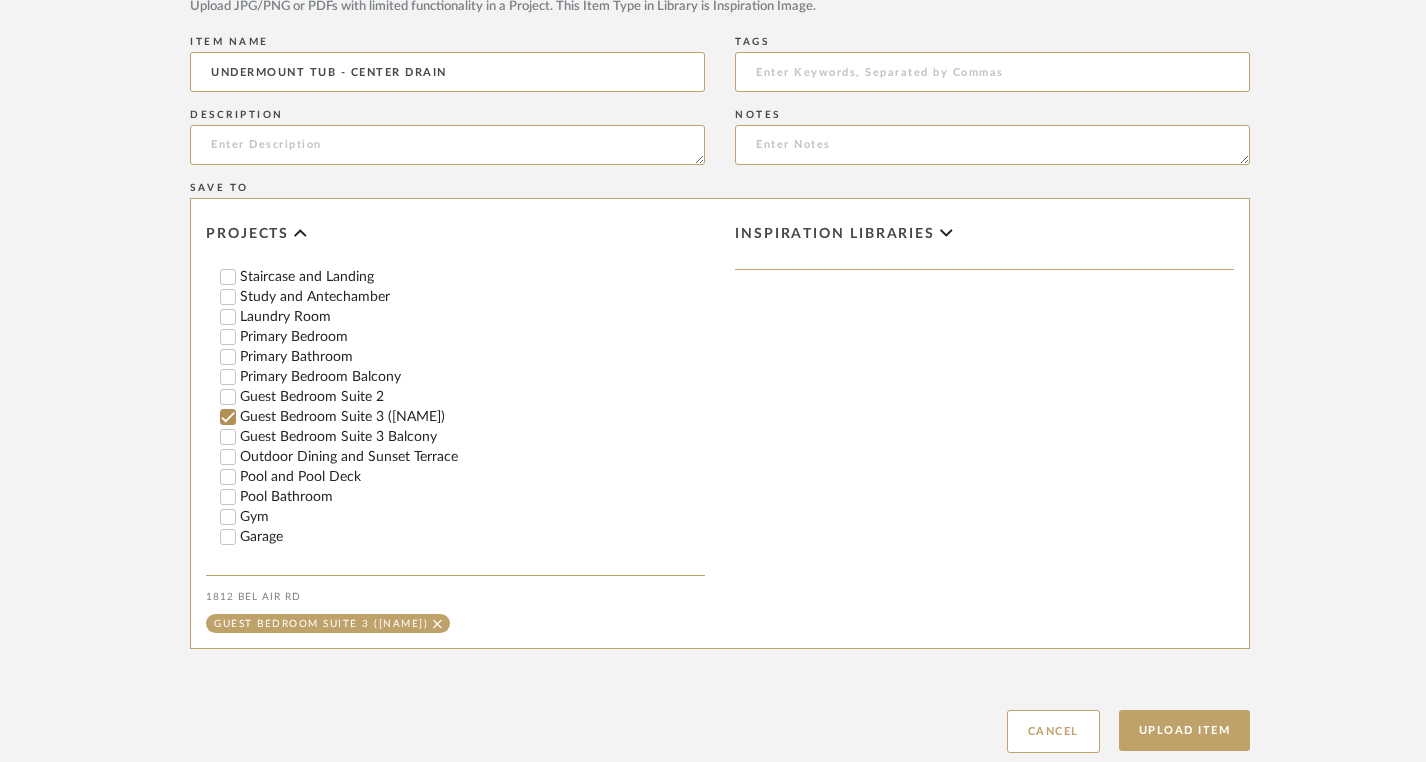 scroll, scrollTop: 1089, scrollLeft: 0, axis: vertical 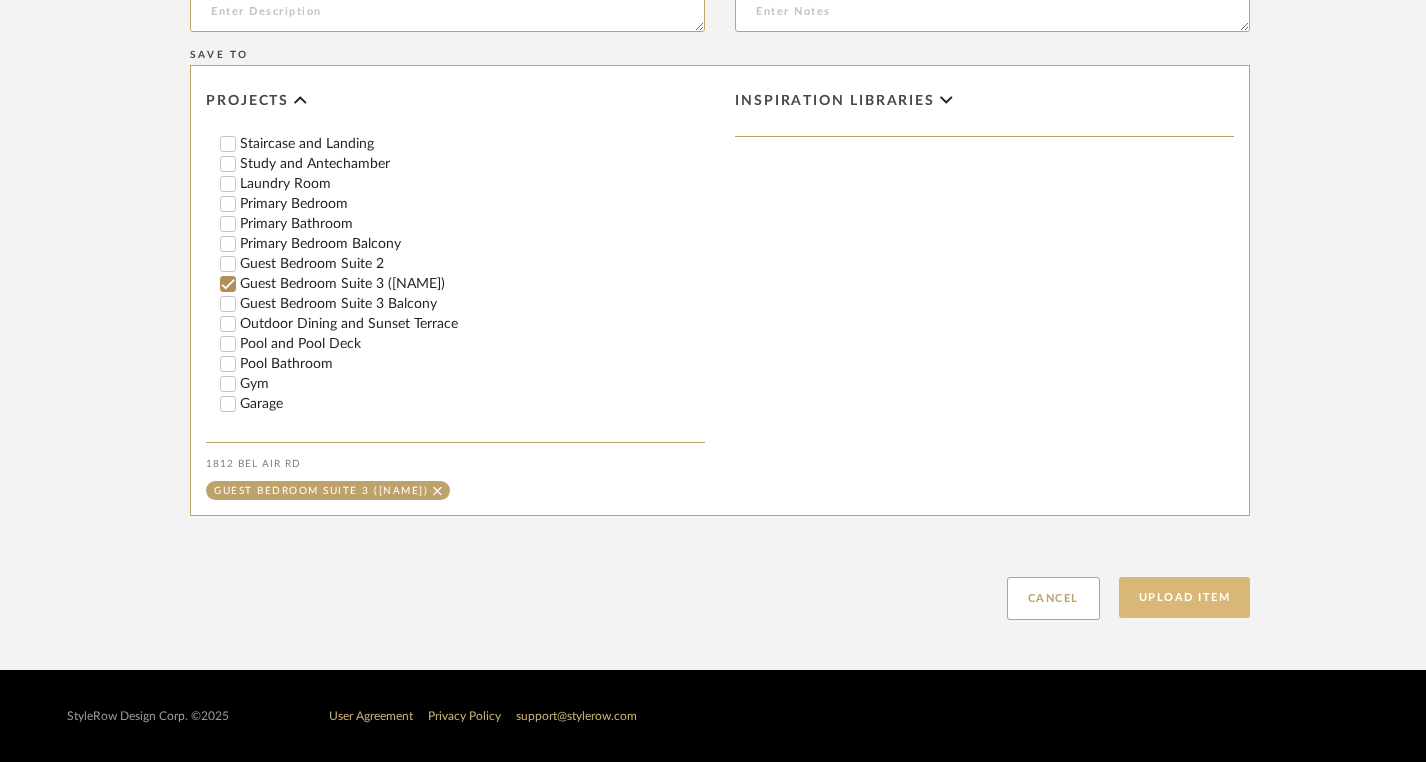 click on "Upload Item" 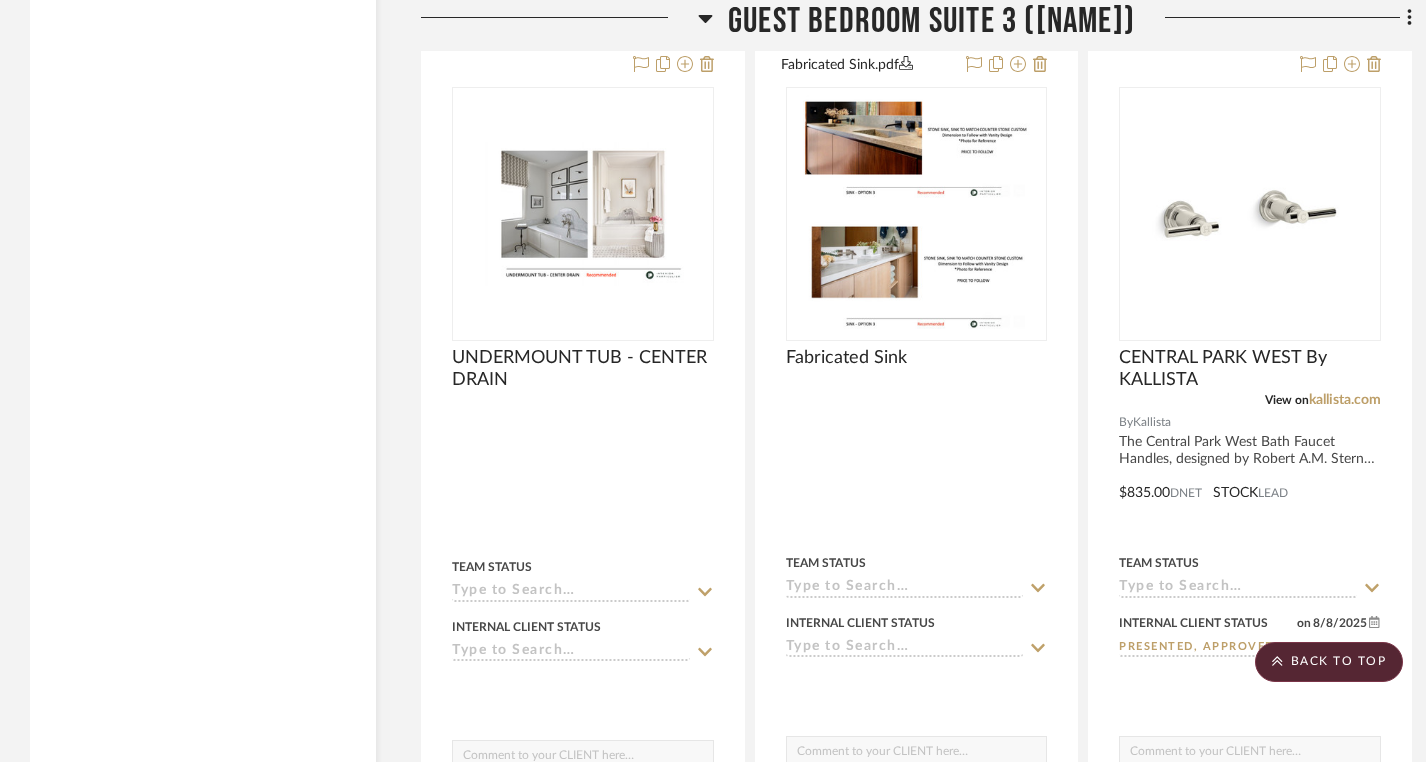 scroll, scrollTop: 52424, scrollLeft: 0, axis: vertical 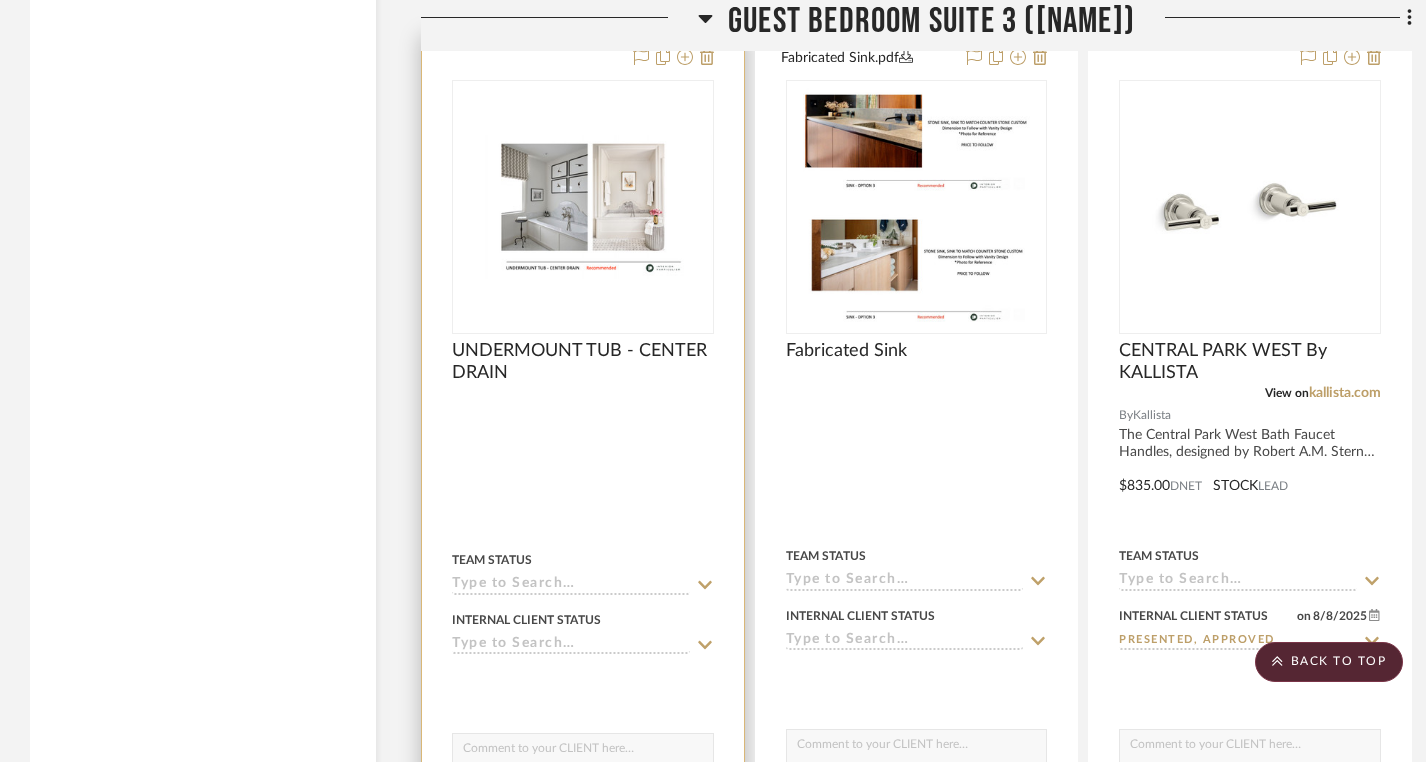 click at bounding box center (583, 207) 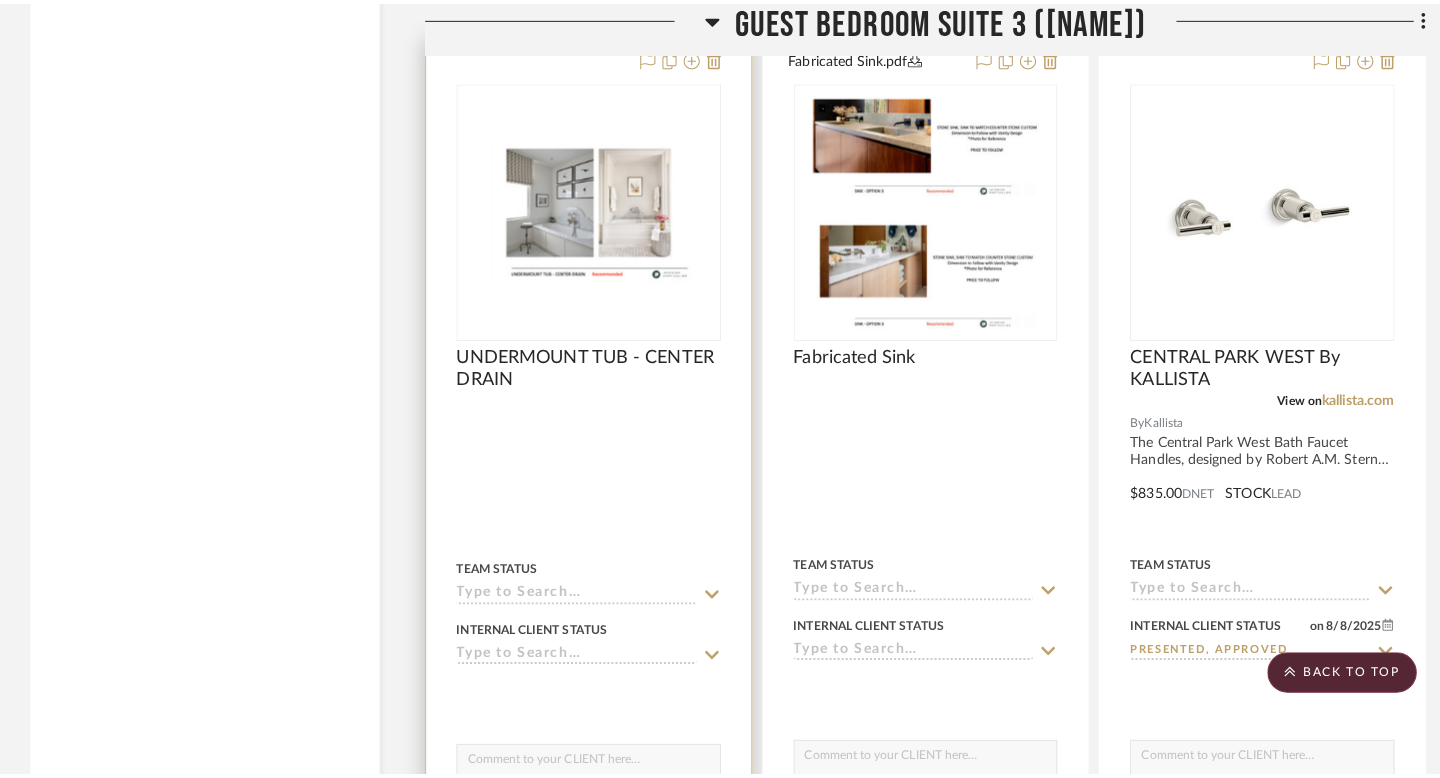 scroll, scrollTop: 0, scrollLeft: 0, axis: both 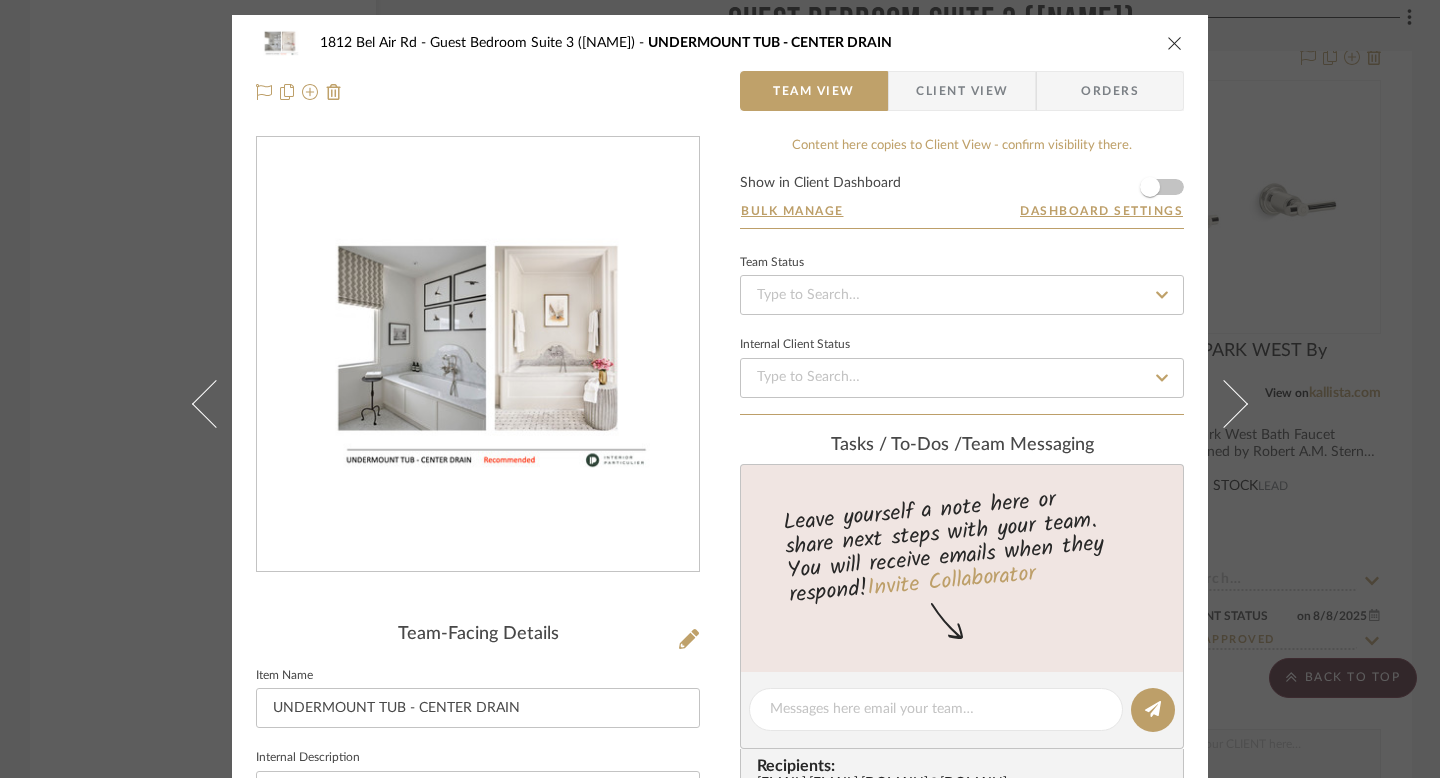 click on "1812 Bel Air Rd Guest Bedroom Suite 3 (Churchill) UNDERMOUNT TUB - CENTER DRAIN Team View Client View Orders  Team-Facing Details   Item Name  UNDERMOUNT TUB - CENTER DRAIN  Internal Description  Content here copies to Client View - confirm visibility there.  Show in Client Dashboard  Bulk Manage Dashboard Settings Team Status Internal Client Status Tasks / To-Dos /  team Messaging  Leave yourself a note here or share next steps with your team. You will receive emails when they
respond!  Invite Collaborator Recipients:  ardaniyal94@gmail.com ,   bar@holmstudios.com ,   concierge+interiorparticulier@stylerow.com ,   julien@interiorparticulier.com Internal Notes  Documents  Choose a file  or drag it here. Change Room/Update Quantity  Guest Bedroom Suite 3 (Churchill)  *To create a new room/section do that from main project page    Noah K" at bounding box center (720, 389) 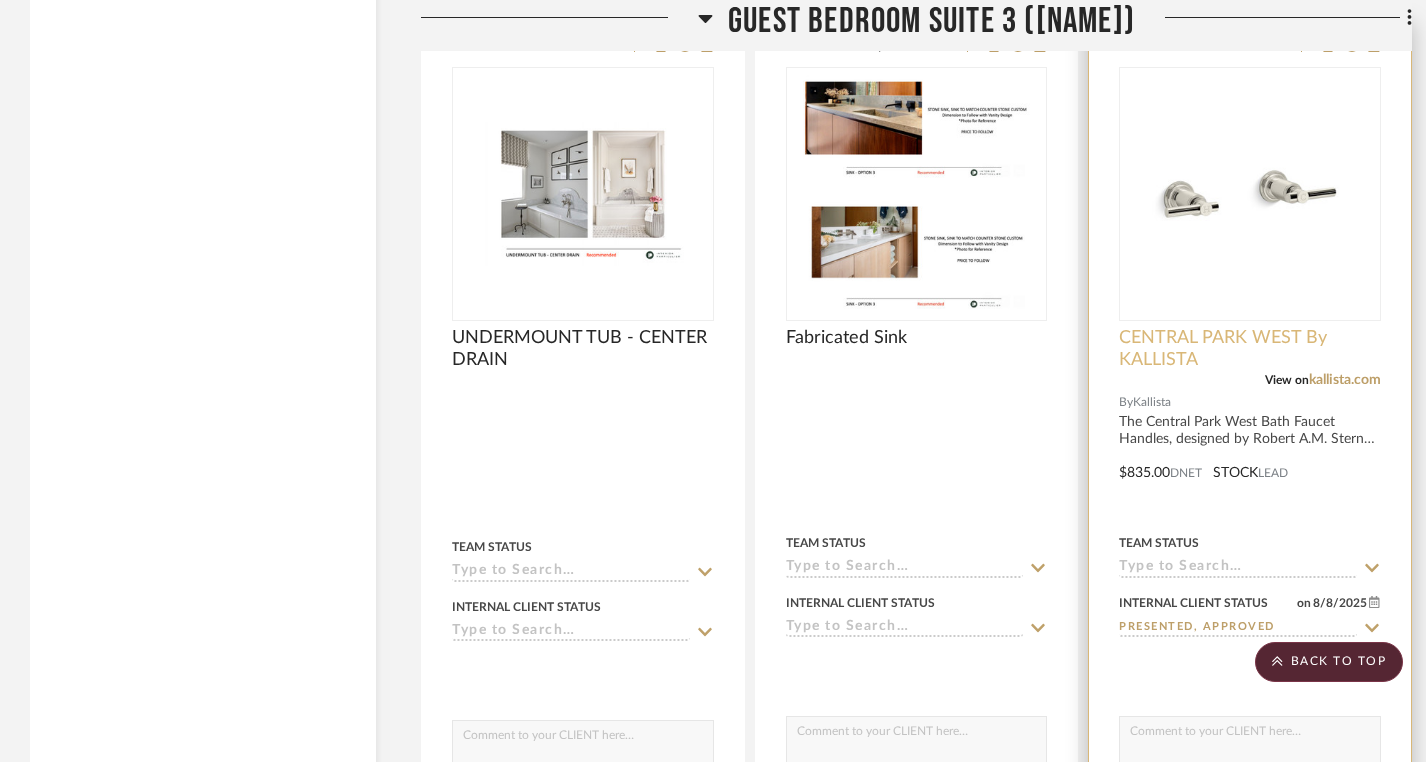 scroll, scrollTop: 52438, scrollLeft: 0, axis: vertical 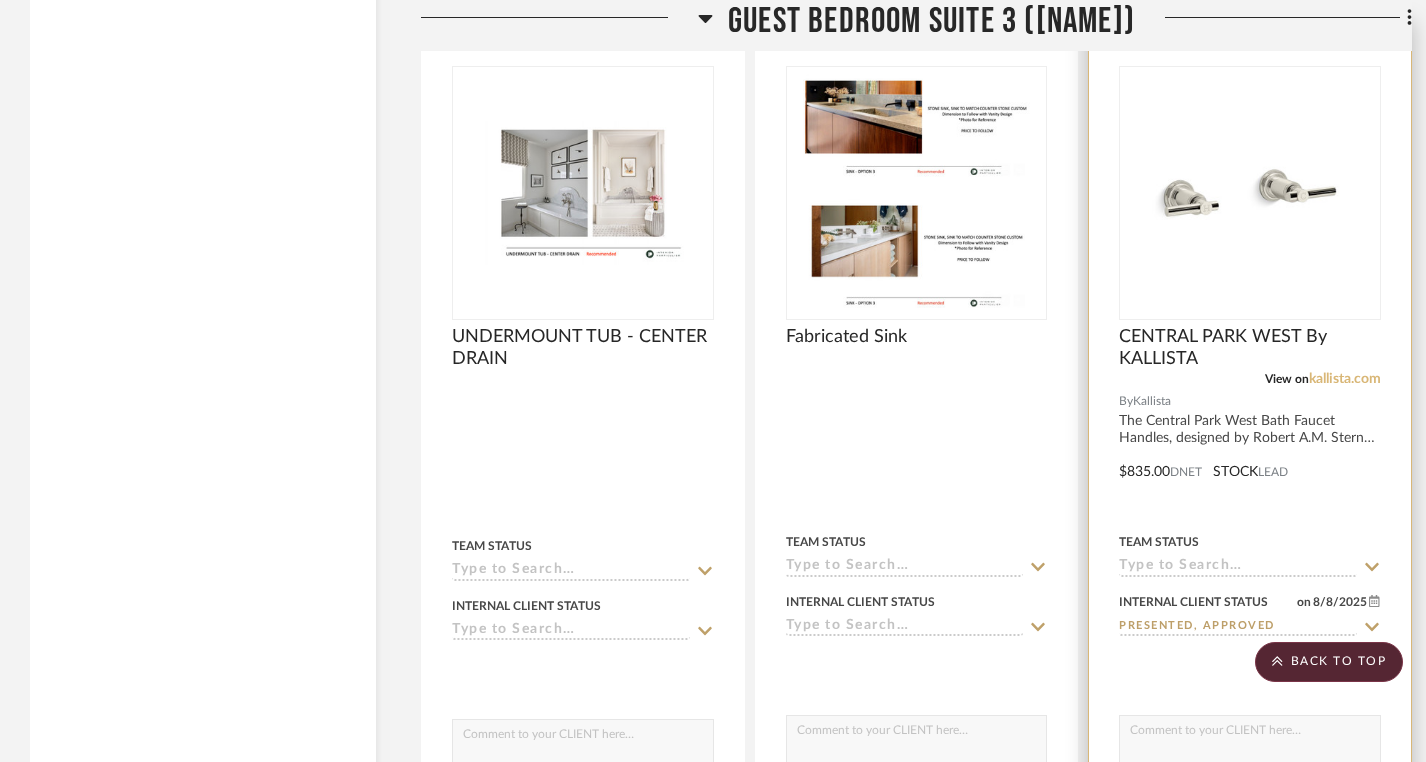 click on "kallista.com" at bounding box center (1345, 379) 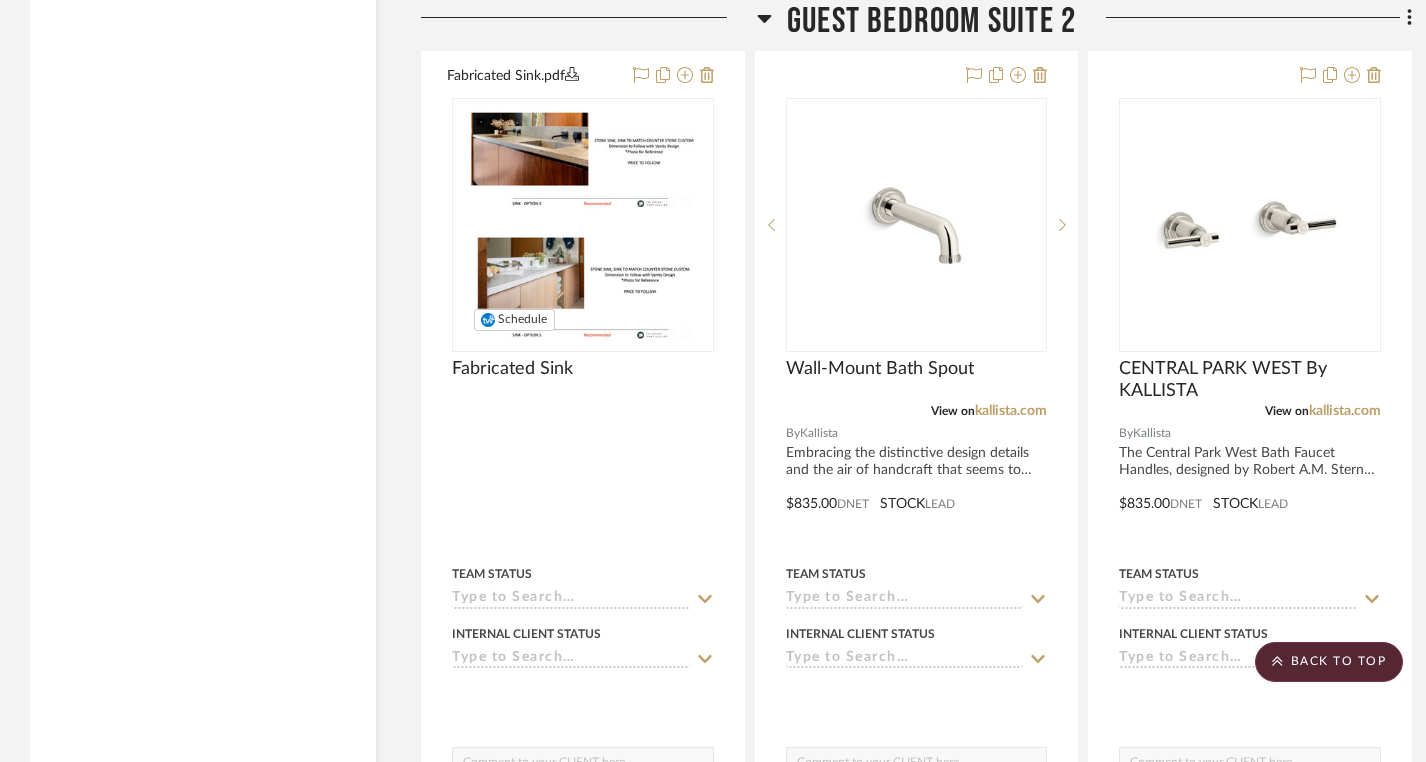 scroll, scrollTop: 49585, scrollLeft: 0, axis: vertical 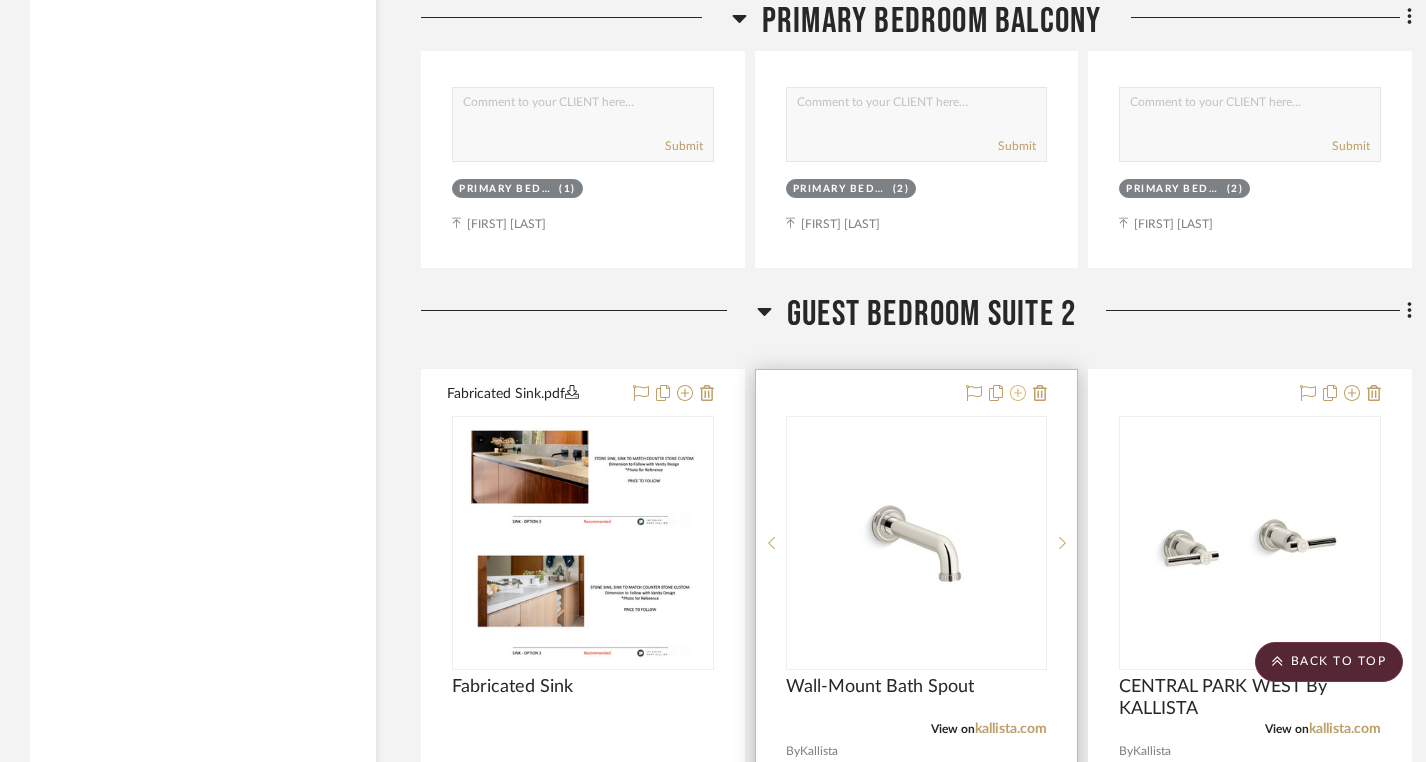 click 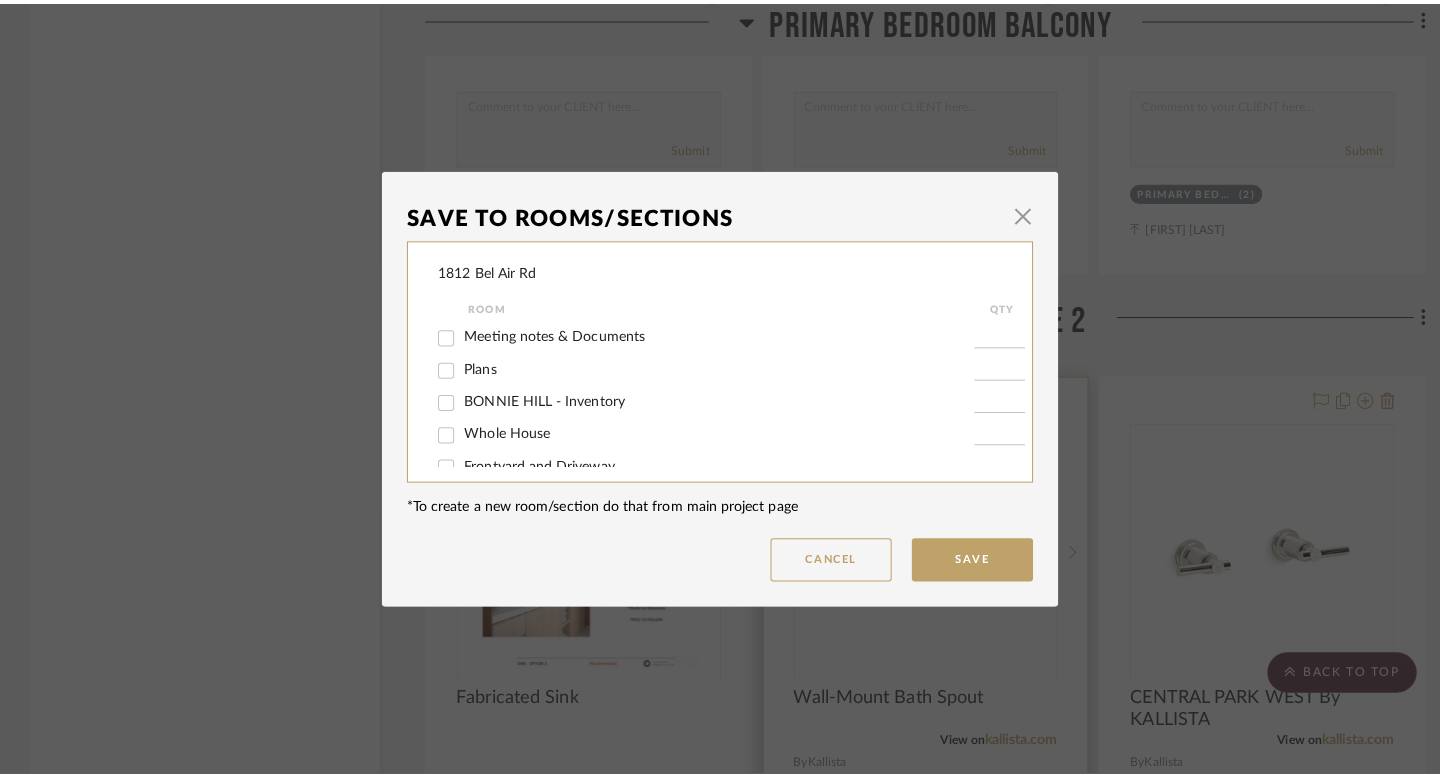 scroll, scrollTop: 0, scrollLeft: 0, axis: both 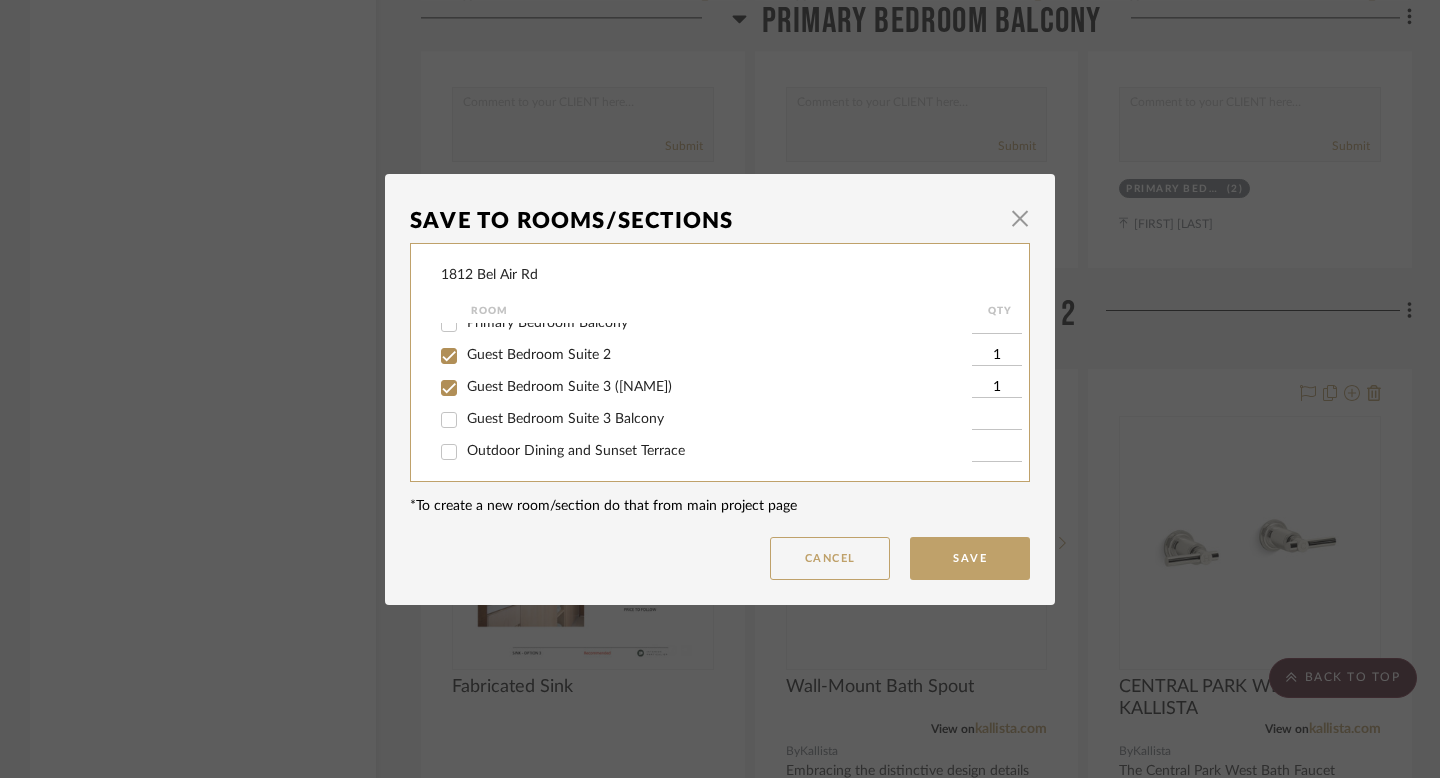 click on "Guest Bedroom Suite 2" at bounding box center (539, 355) 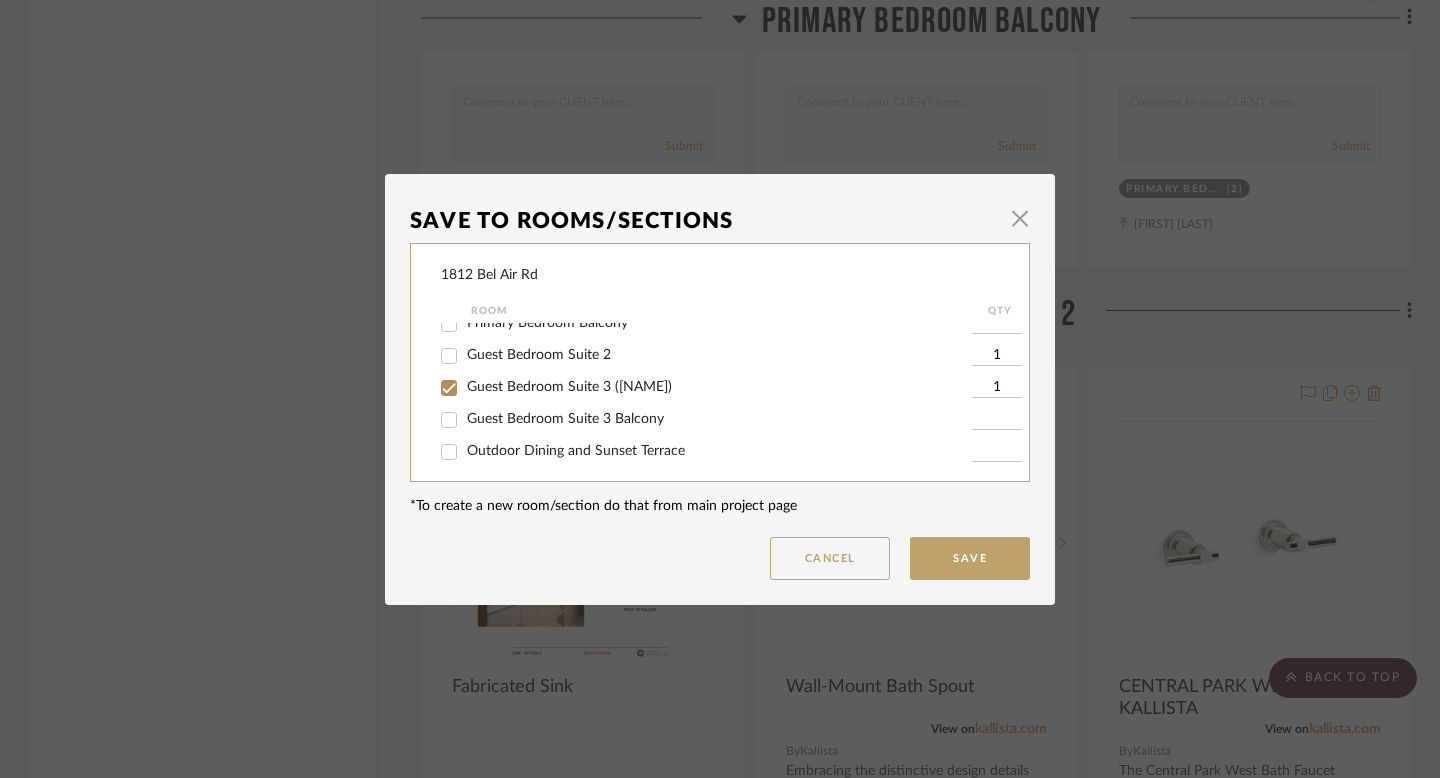 checkbox on "false" 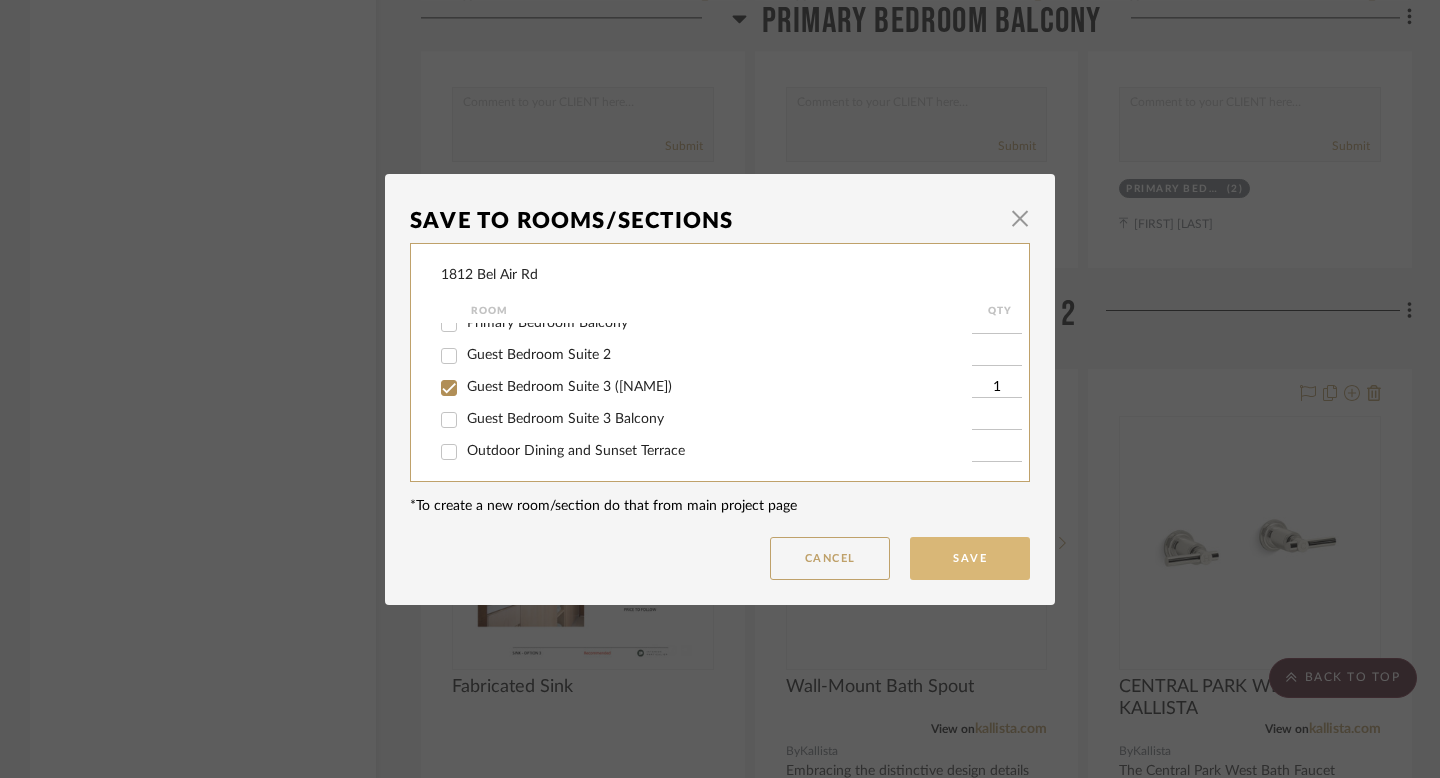 click on "Save" at bounding box center [970, 558] 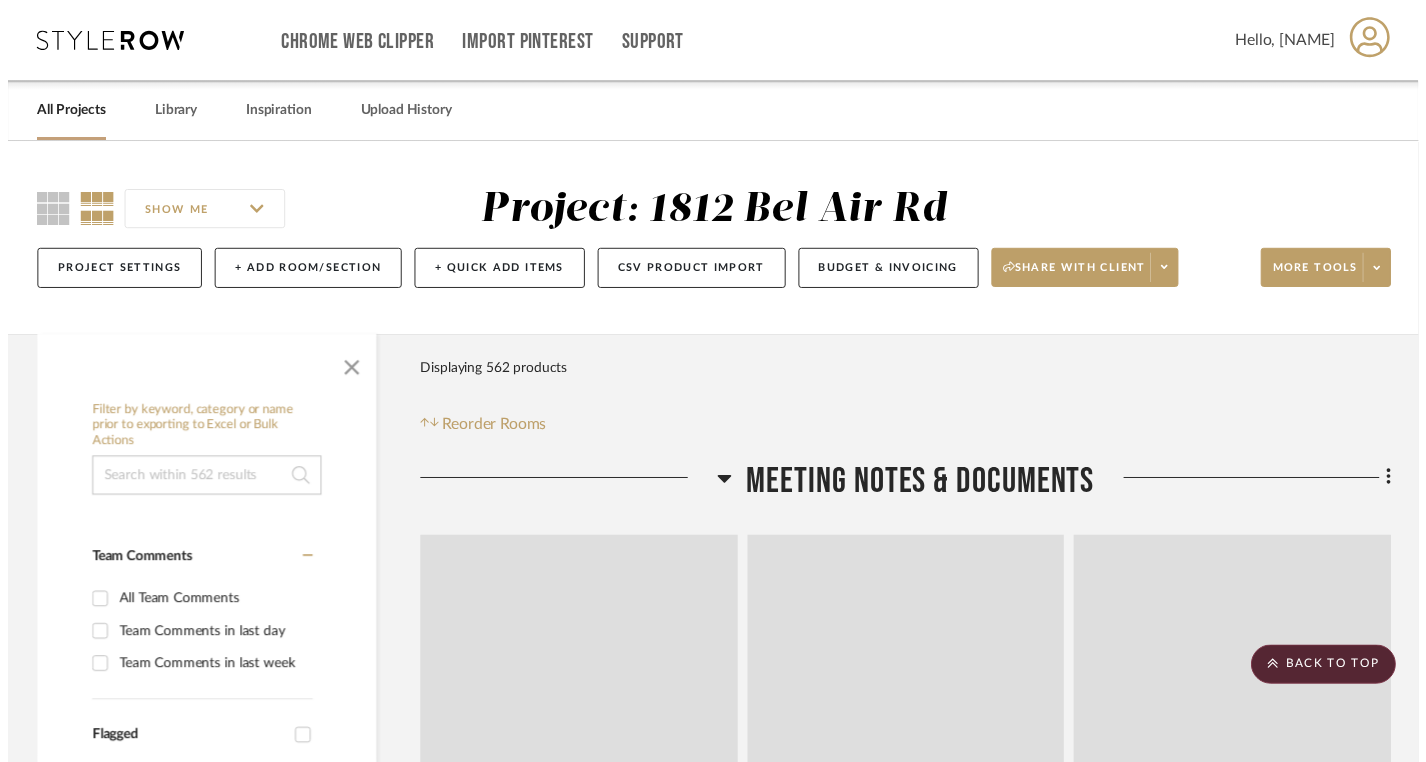 scroll, scrollTop: 49326, scrollLeft: 0, axis: vertical 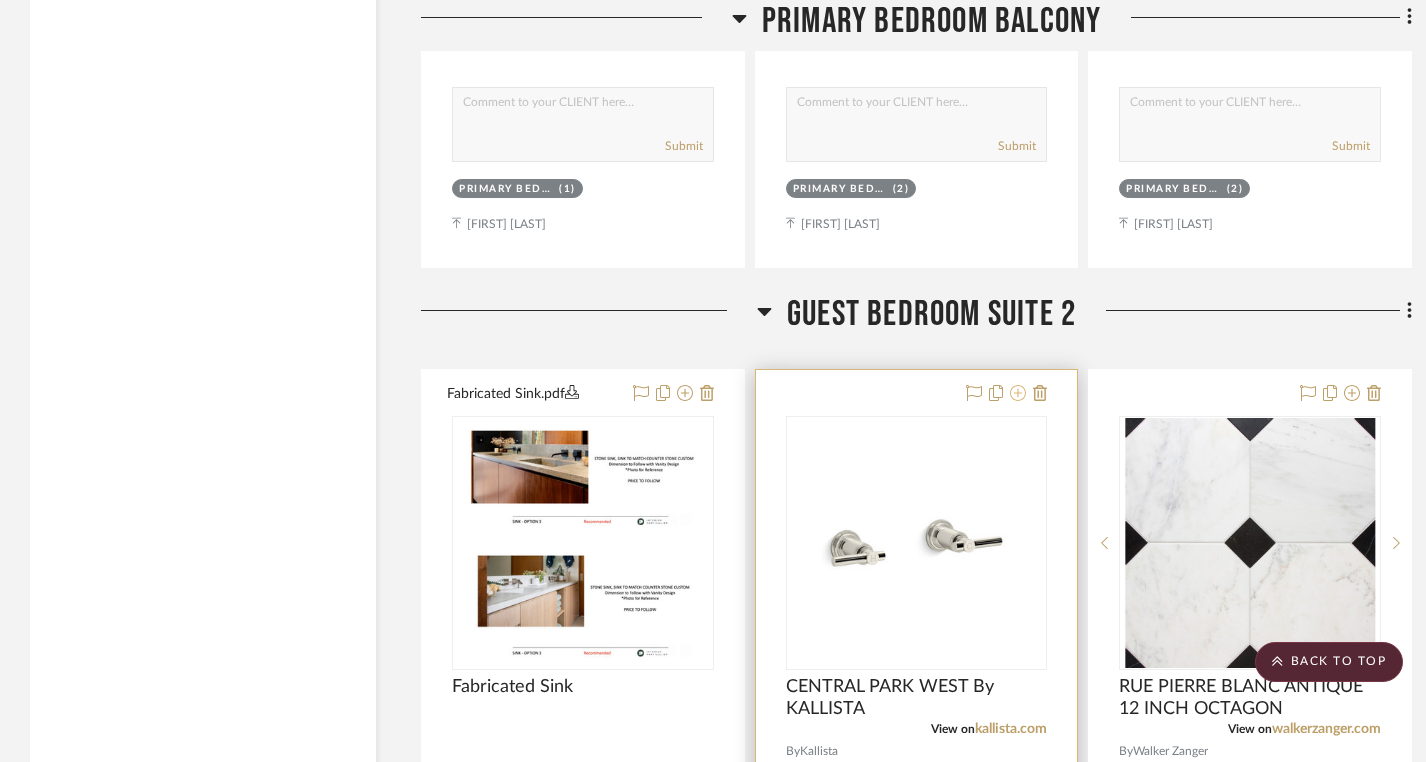 click 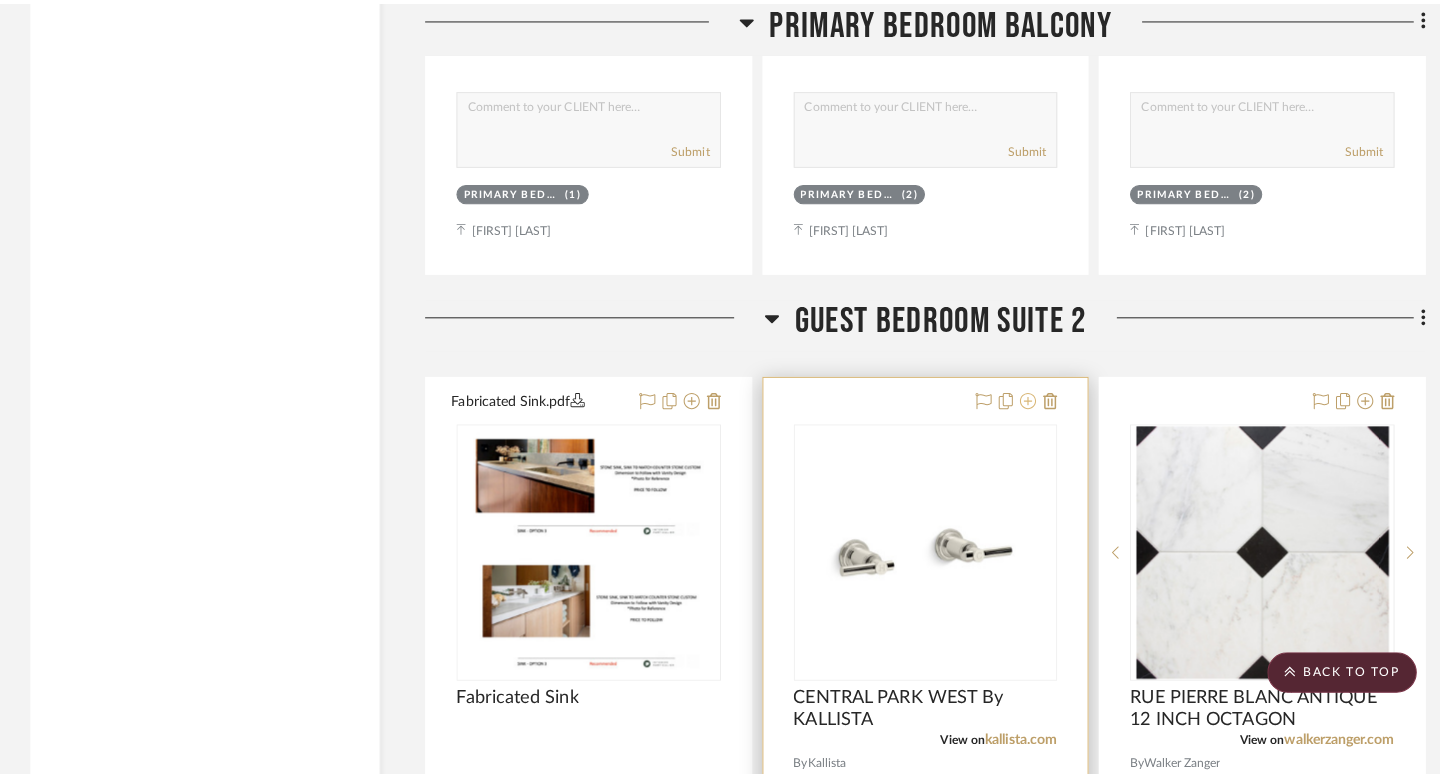 scroll, scrollTop: 0, scrollLeft: 0, axis: both 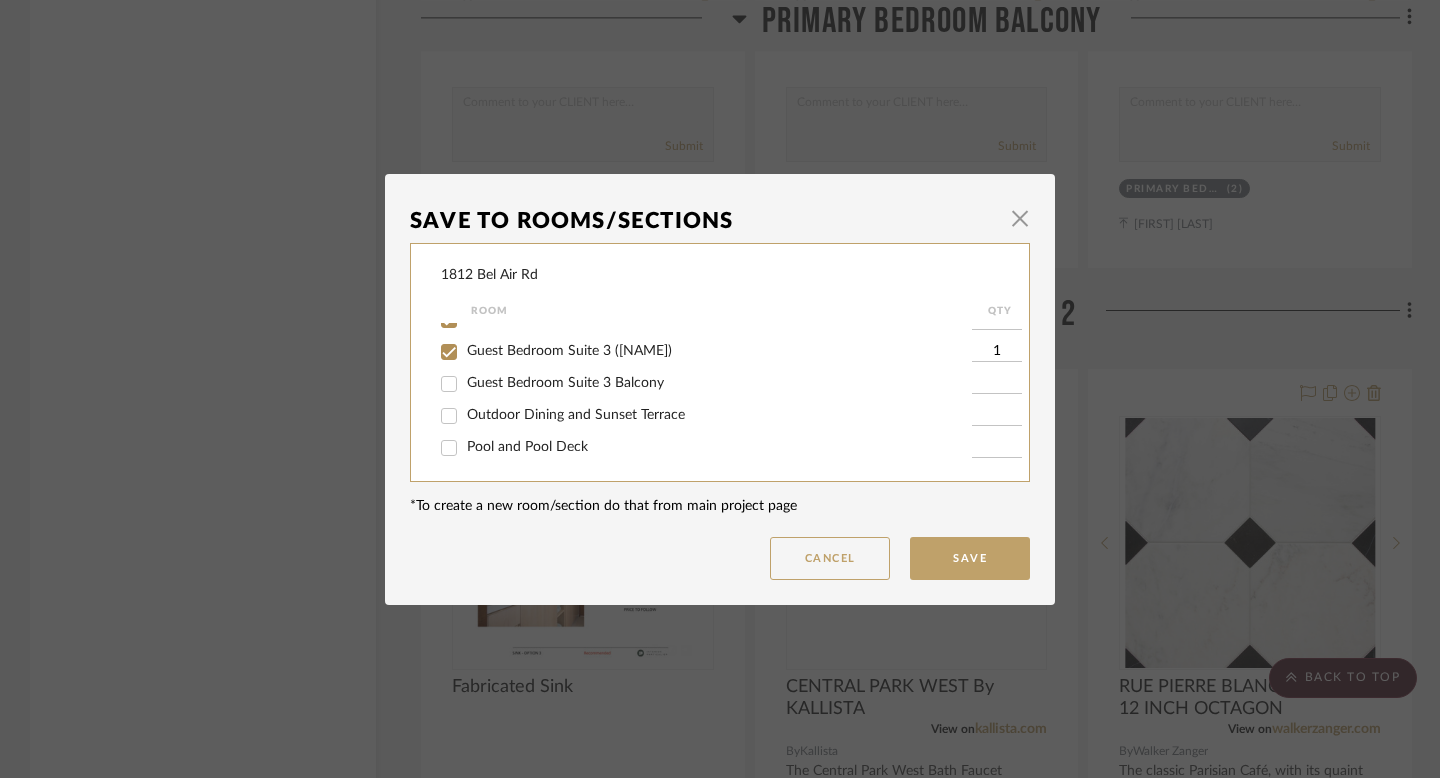 click on "Guest Bedroom Suite 2" at bounding box center [539, 319] 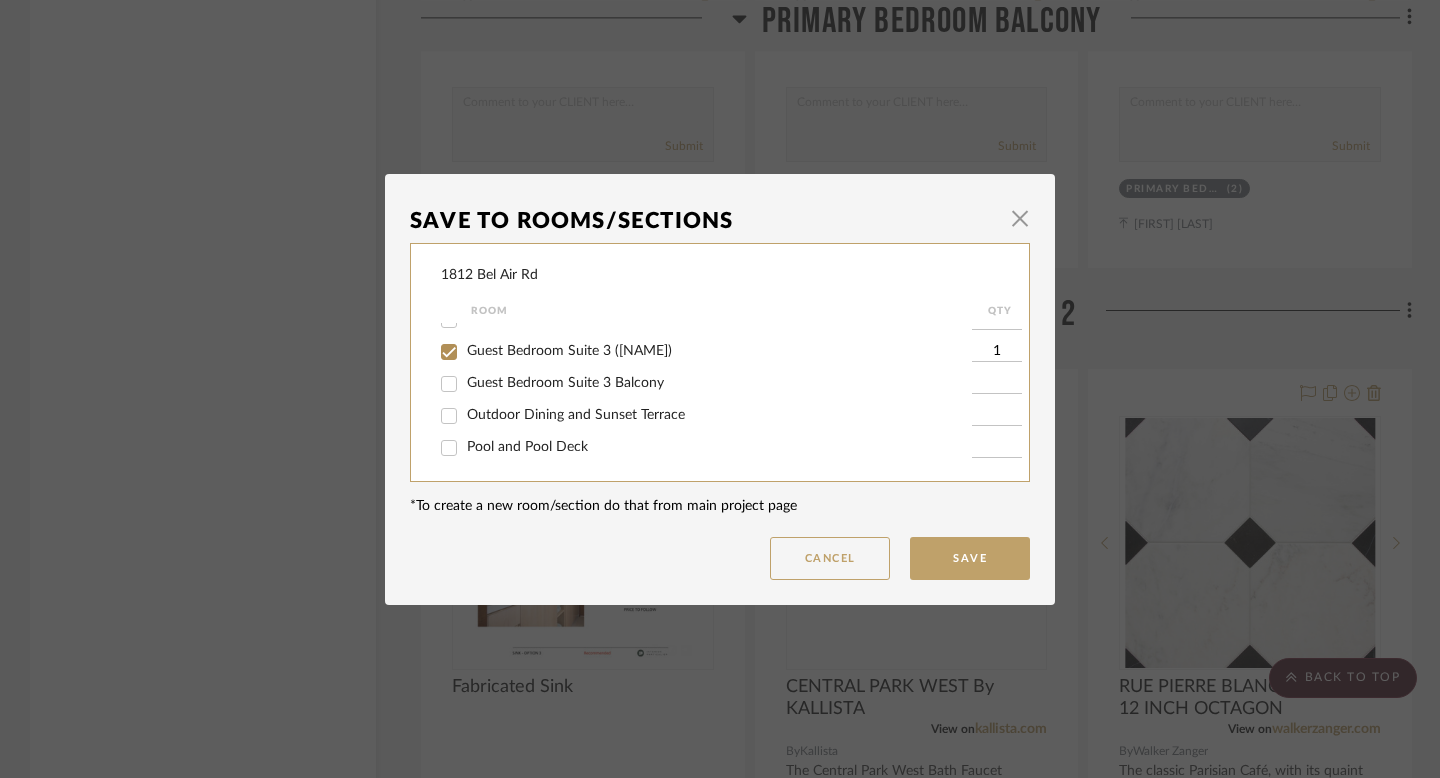 checkbox on "false" 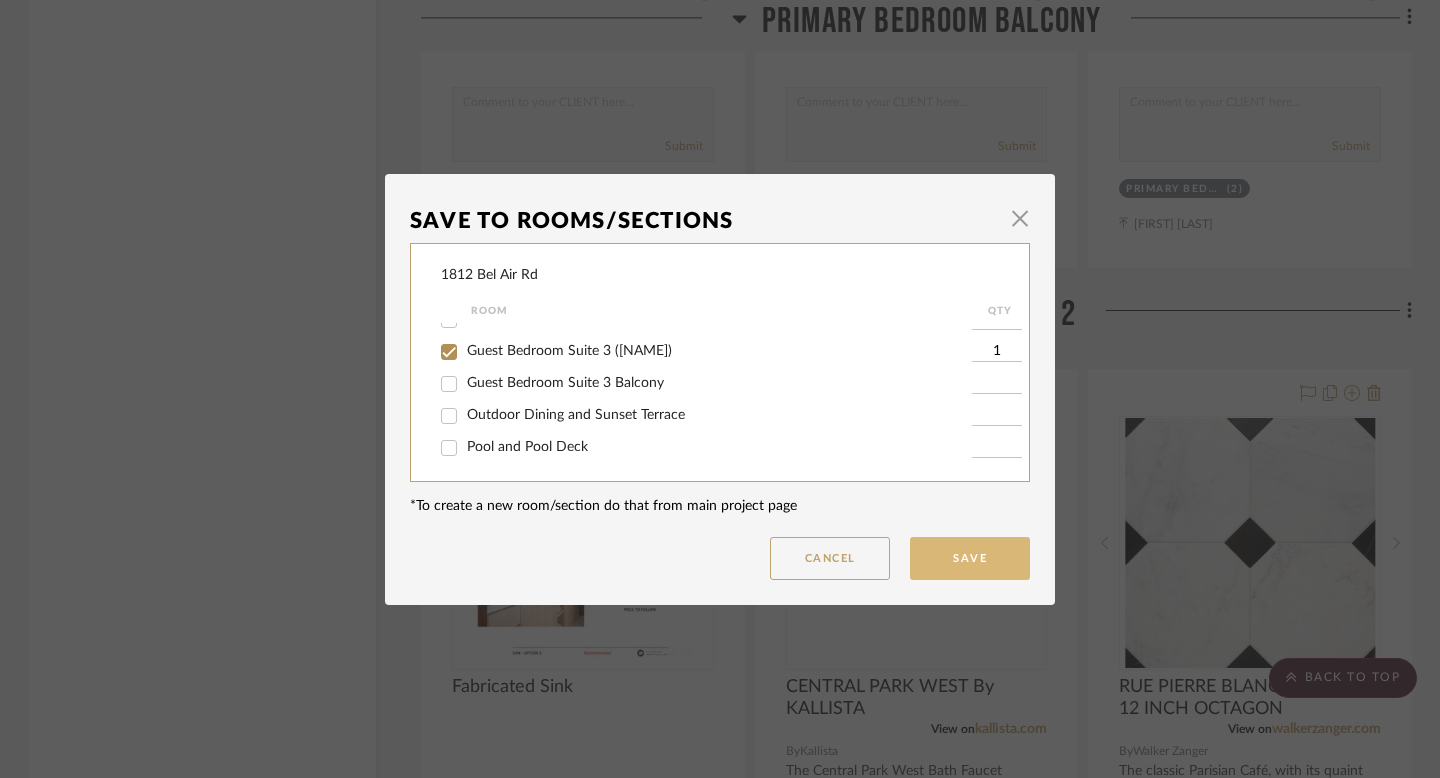 click on "Save" at bounding box center (970, 558) 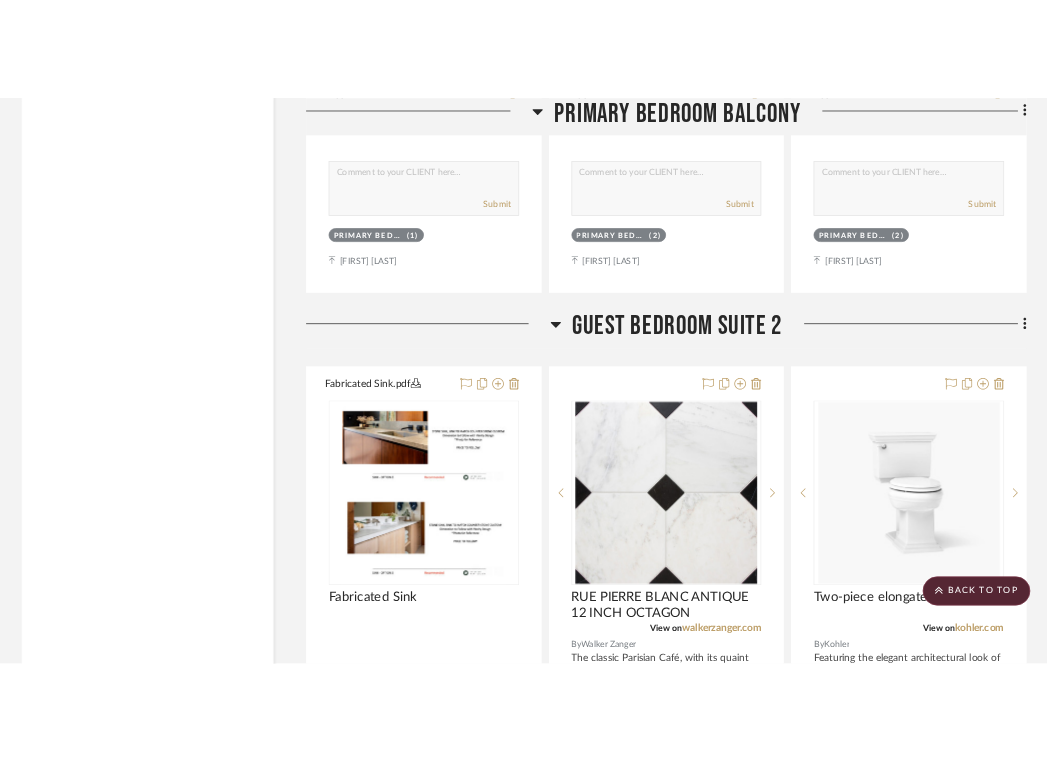 scroll, scrollTop: 49326, scrollLeft: 0, axis: vertical 